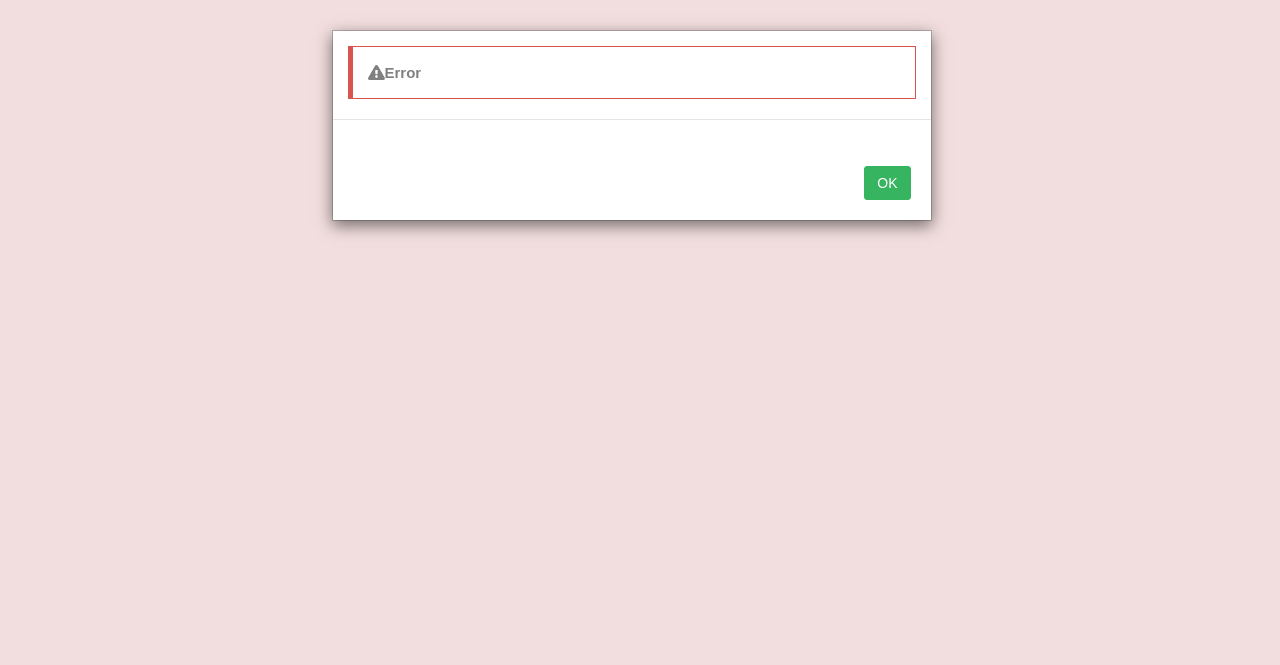 scroll, scrollTop: 22, scrollLeft: 0, axis: vertical 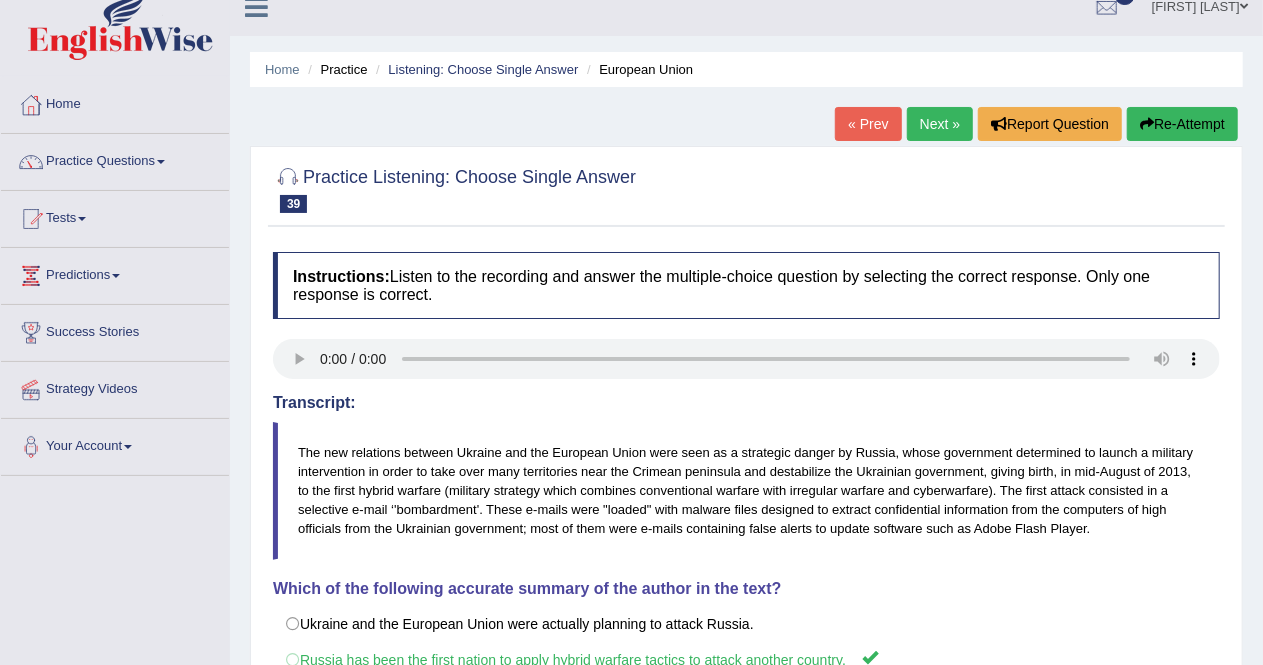 click on "Next »" at bounding box center (940, 124) 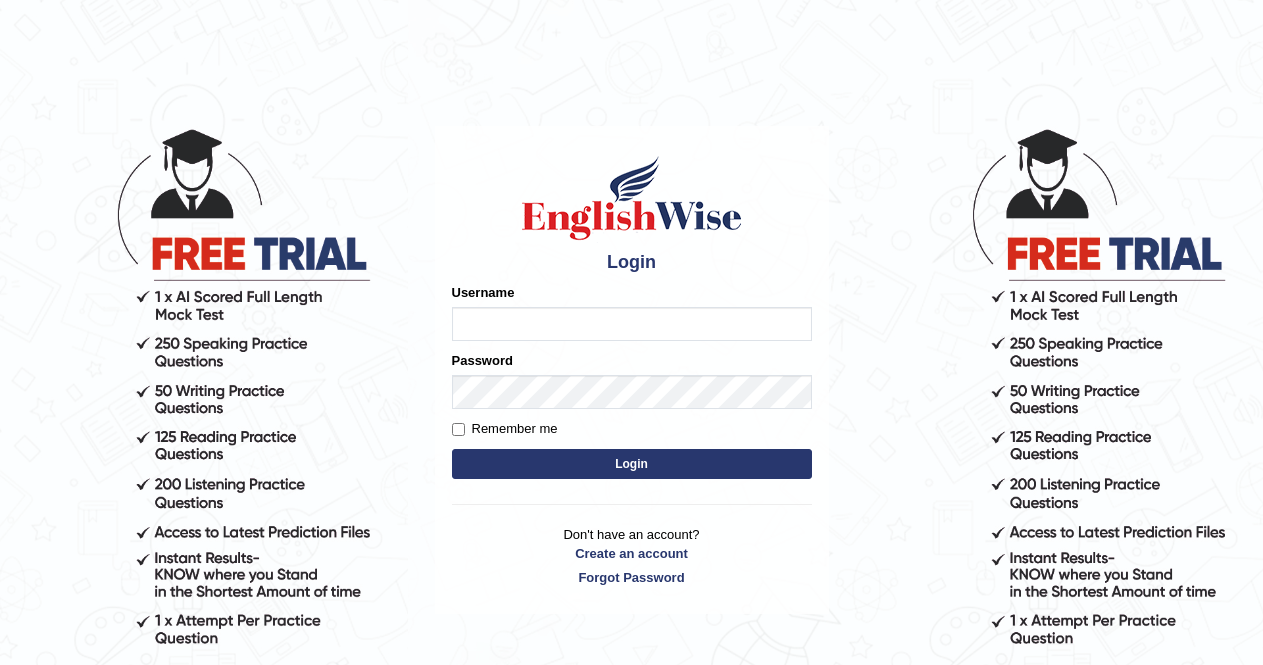 scroll, scrollTop: 0, scrollLeft: 0, axis: both 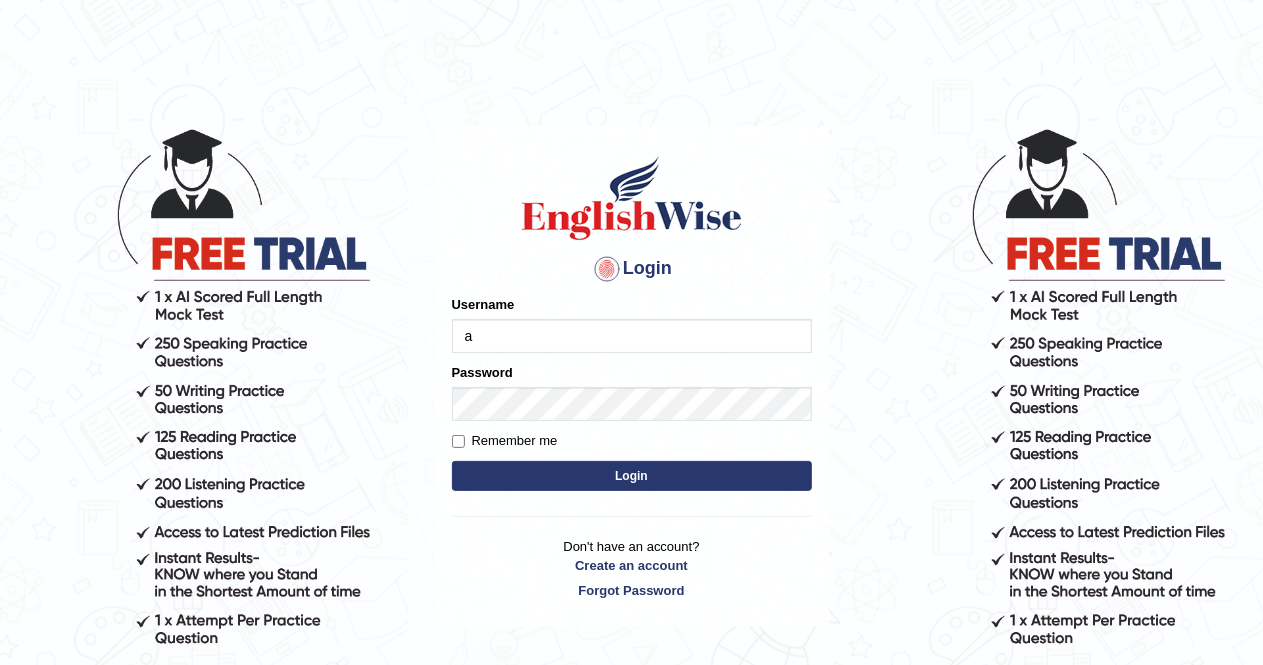 type on "[FIRST]" 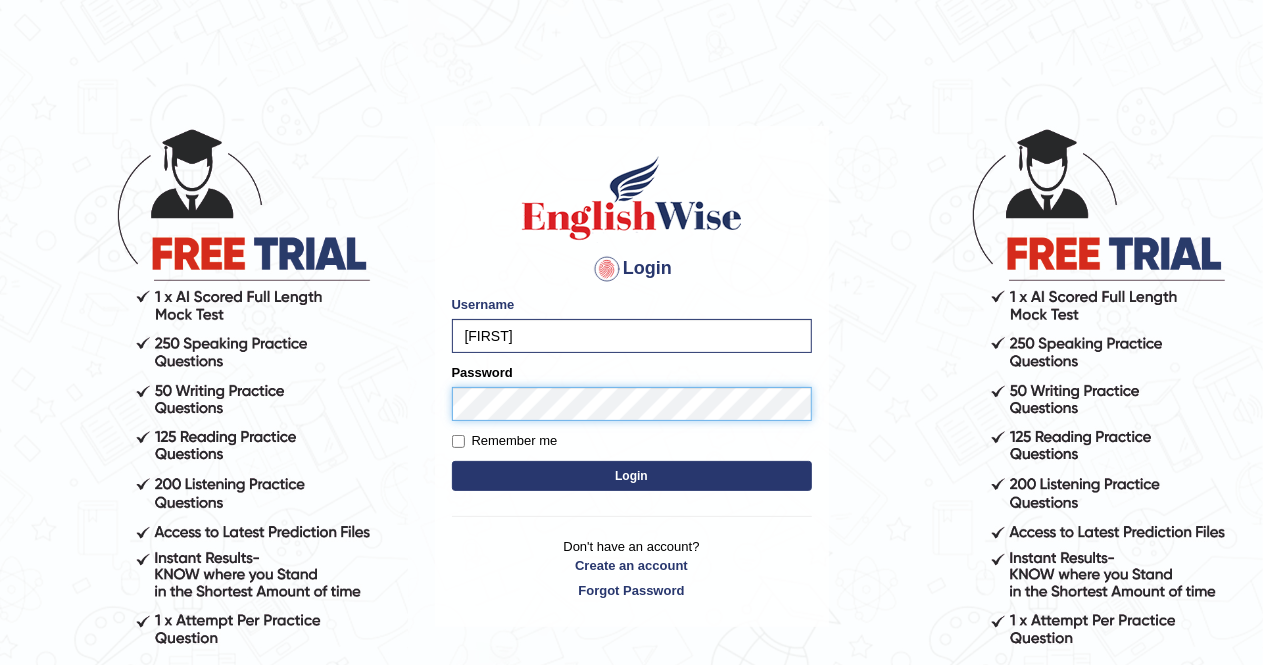 click on "Login" at bounding box center [632, 476] 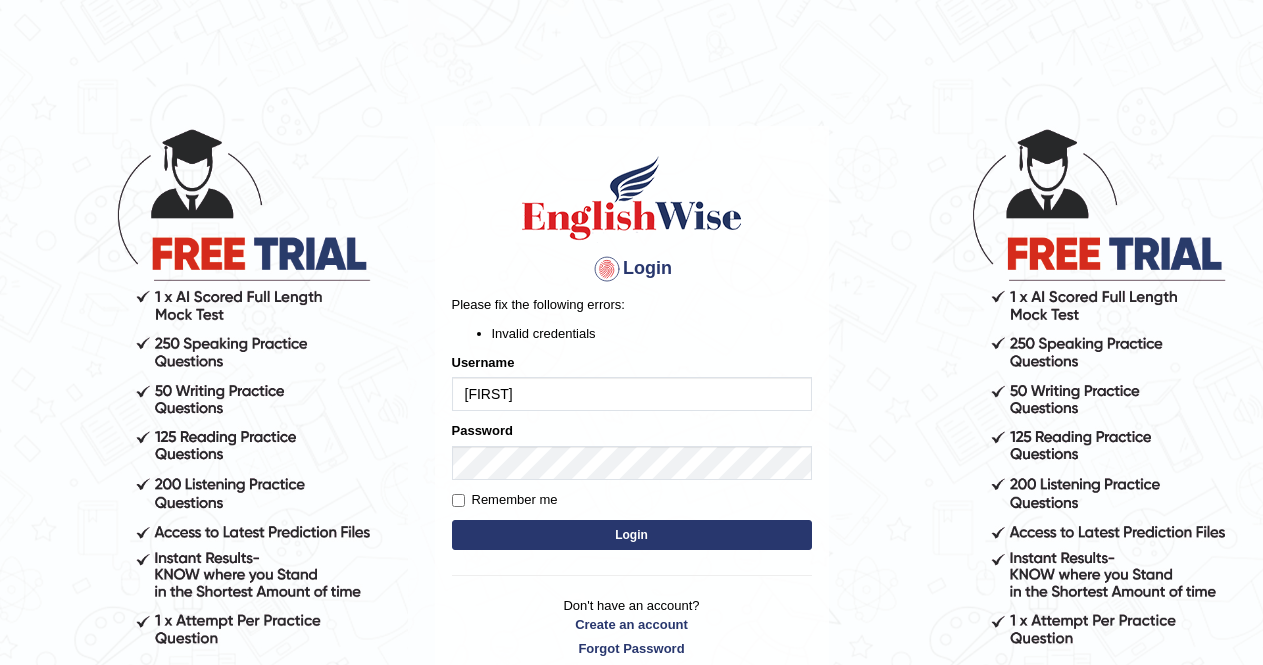 scroll, scrollTop: 0, scrollLeft: 0, axis: both 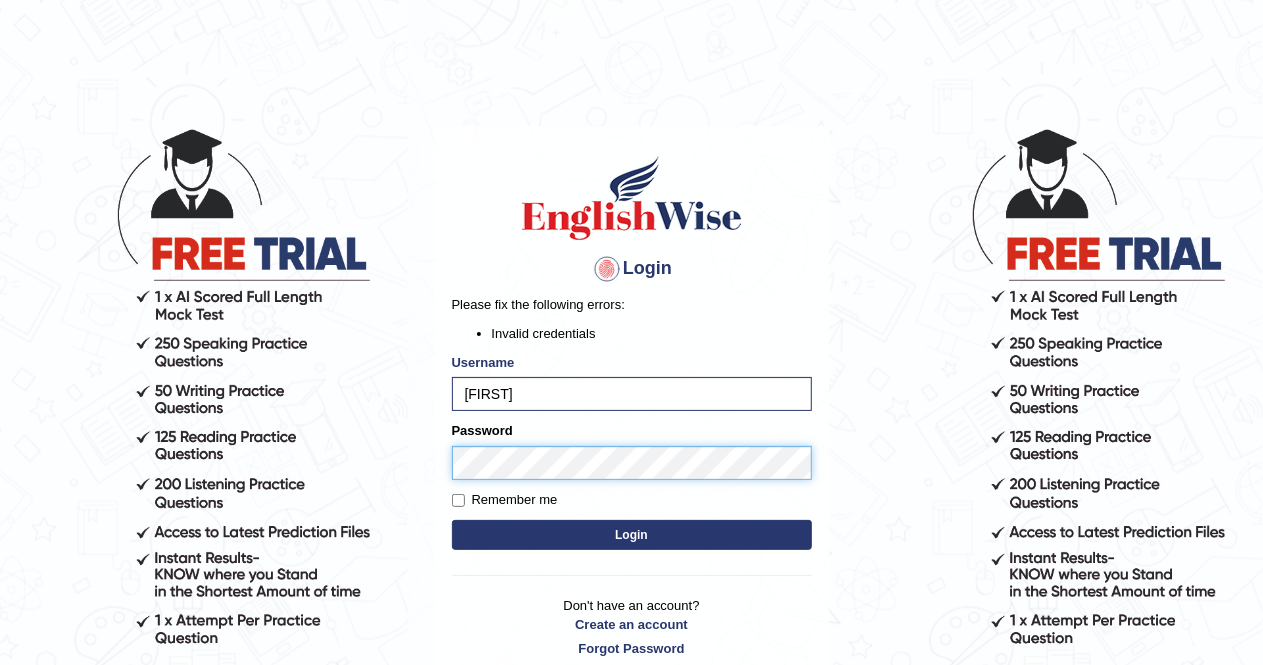 click on "Login" at bounding box center (632, 535) 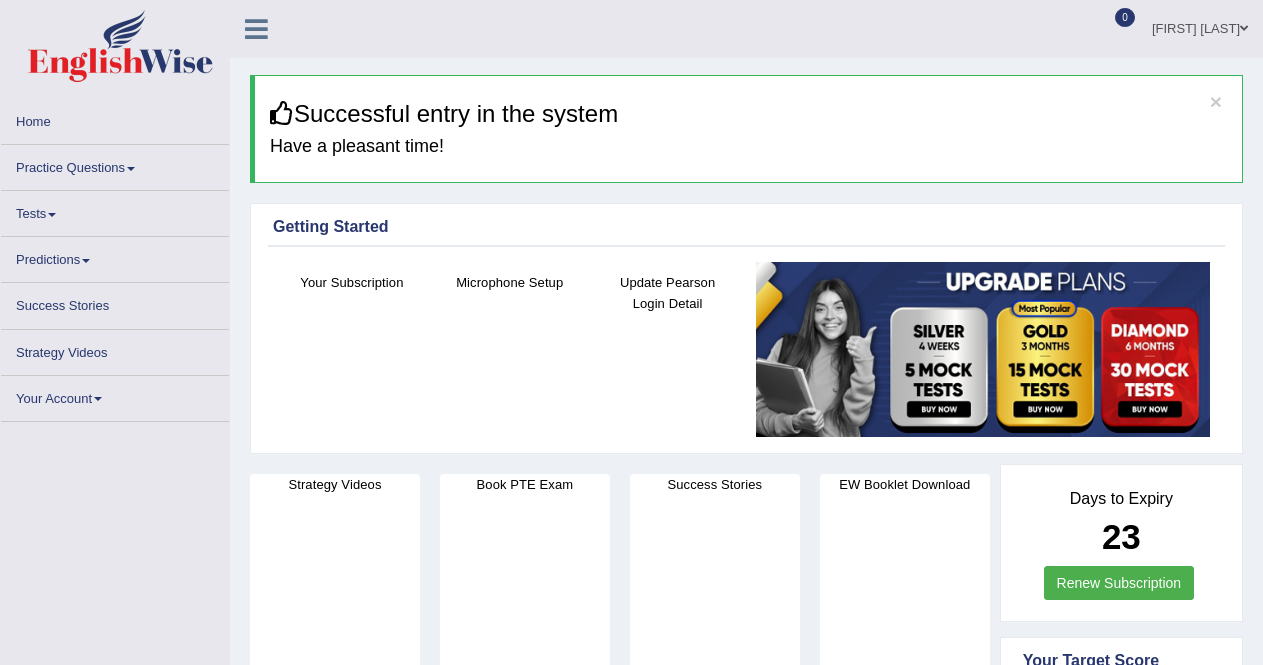 scroll, scrollTop: 0, scrollLeft: 0, axis: both 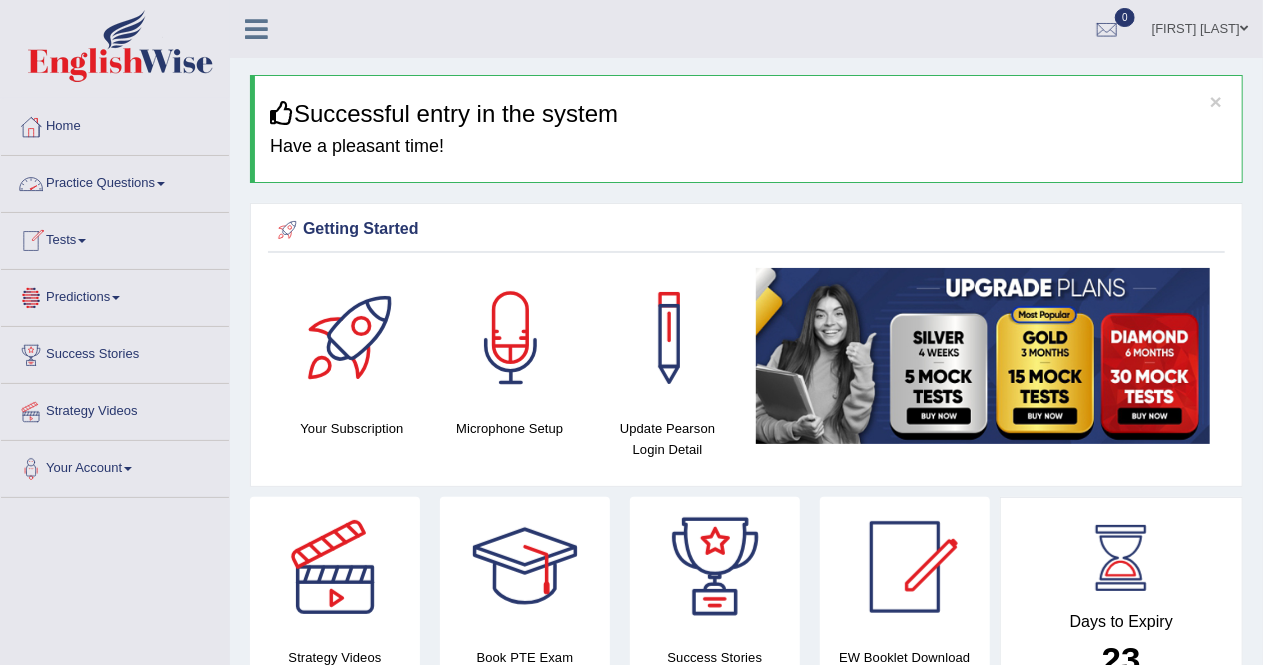click on "Practice Questions" at bounding box center [115, 181] 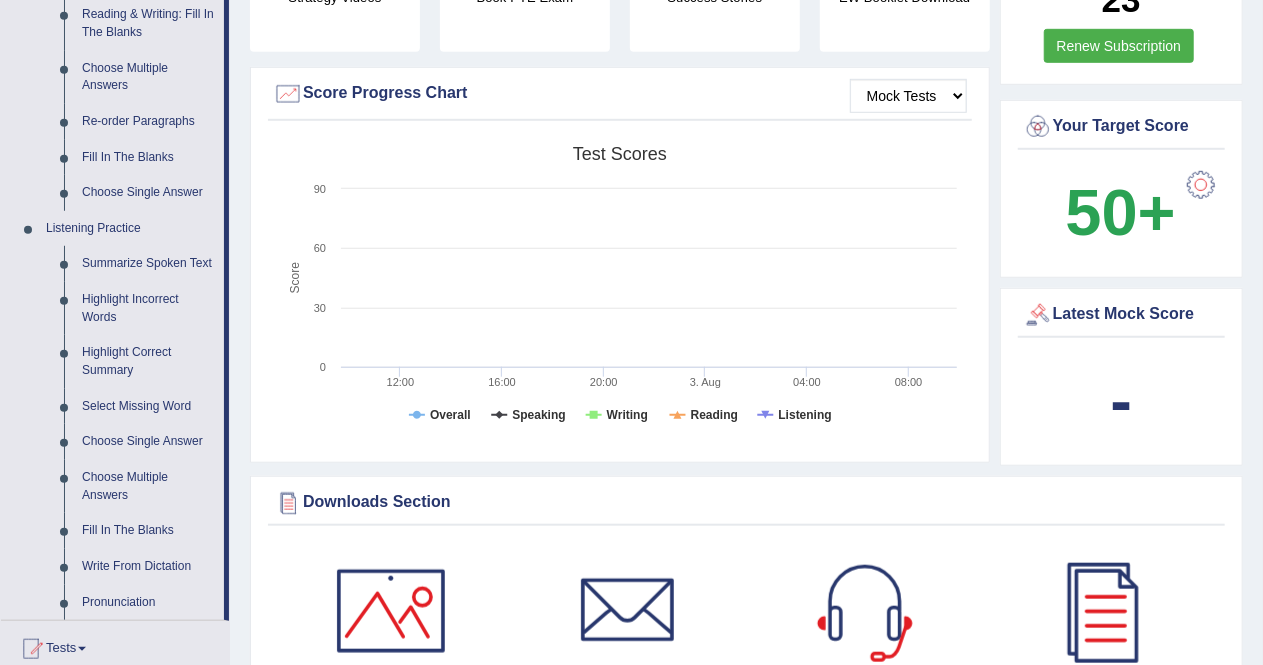 scroll, scrollTop: 662, scrollLeft: 0, axis: vertical 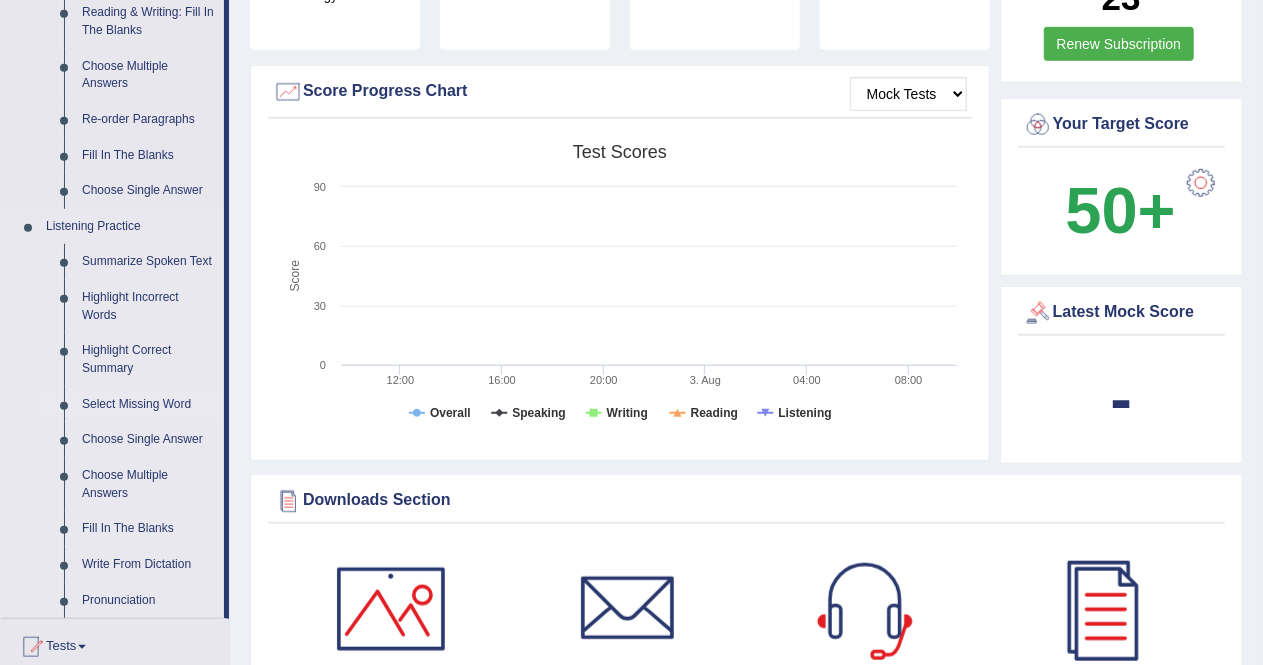 click on "Select Missing Word" at bounding box center [148, 405] 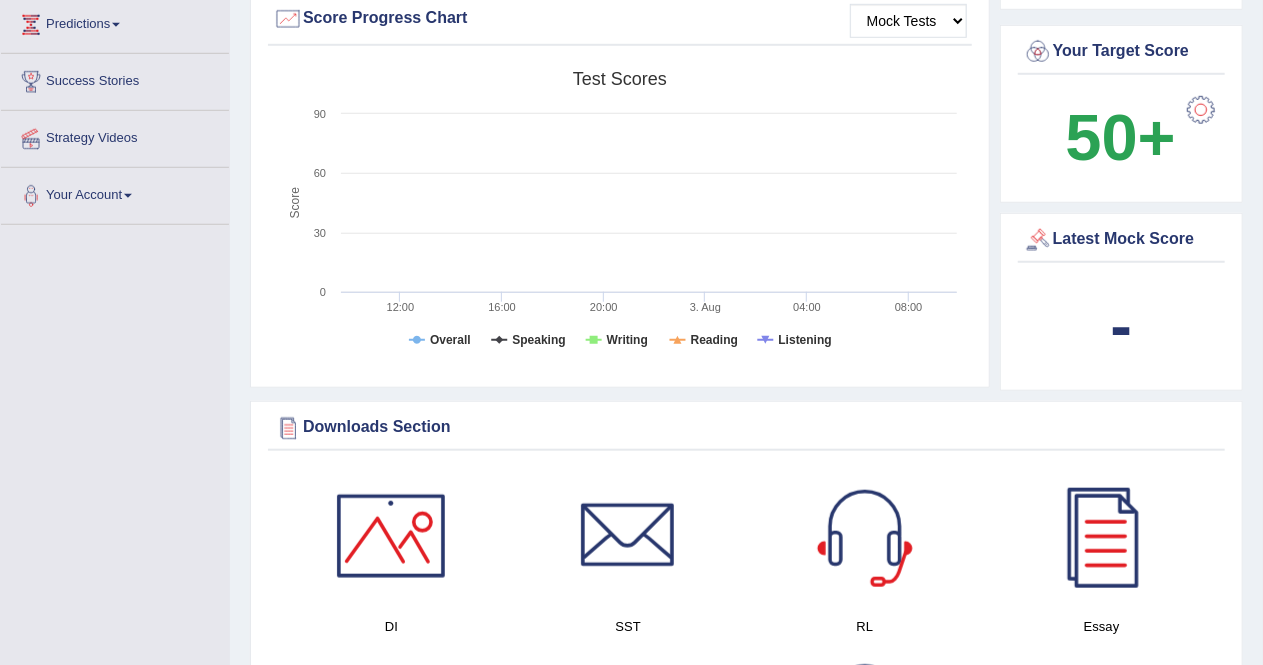 scroll, scrollTop: 1335, scrollLeft: 0, axis: vertical 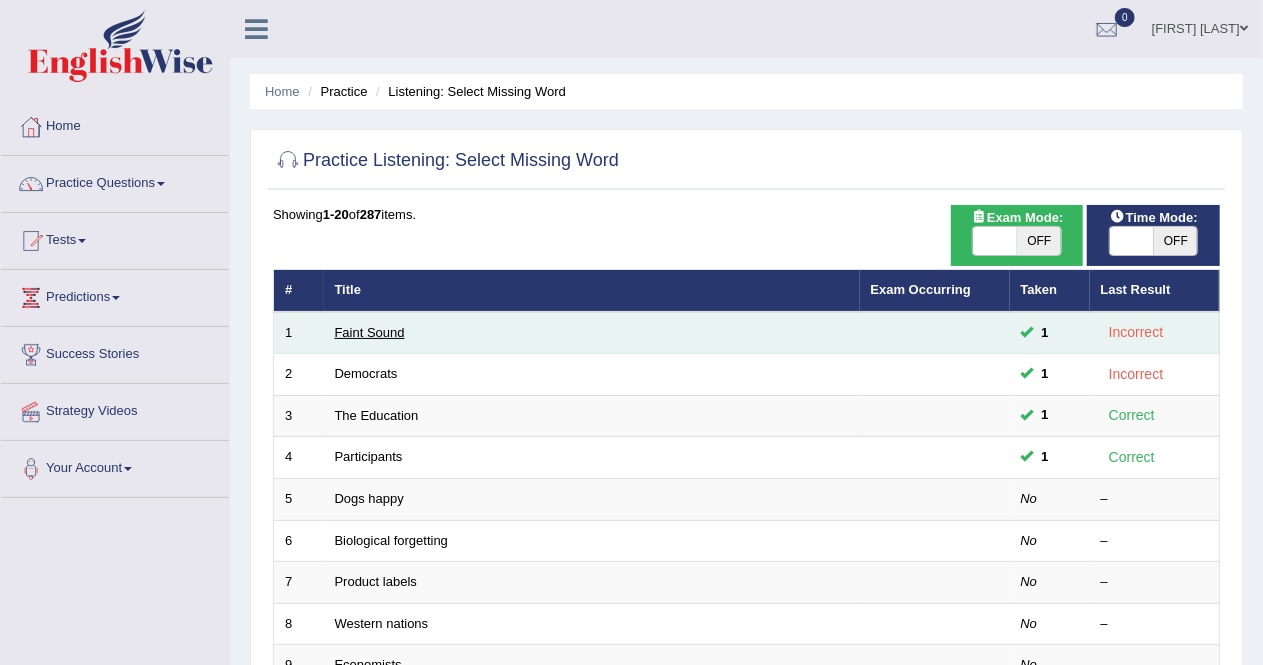 click on "Faint Sound" at bounding box center (370, 332) 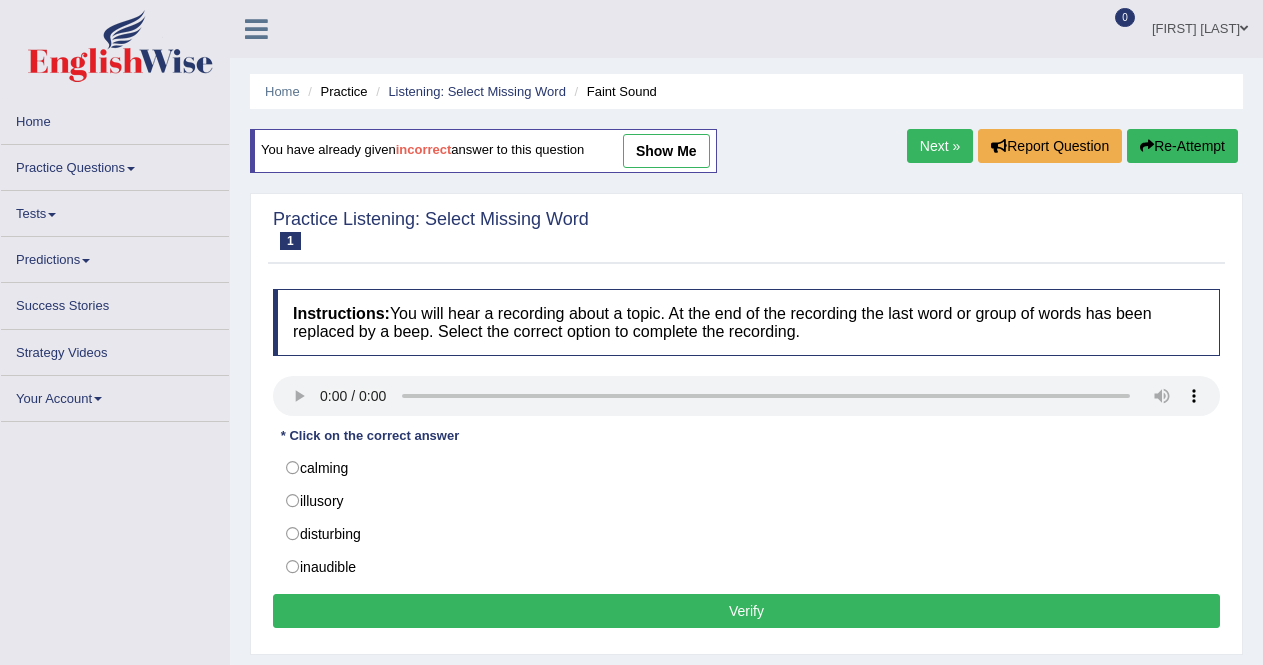scroll, scrollTop: 0, scrollLeft: 0, axis: both 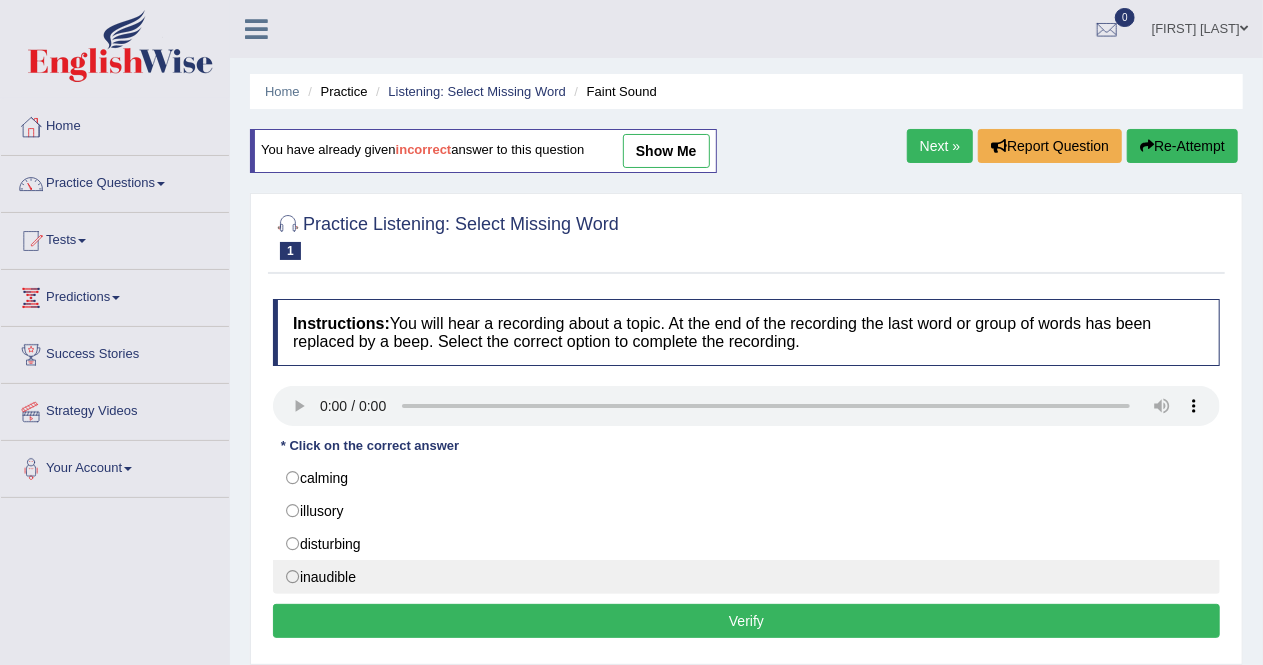 click on "inaudible" at bounding box center [746, 577] 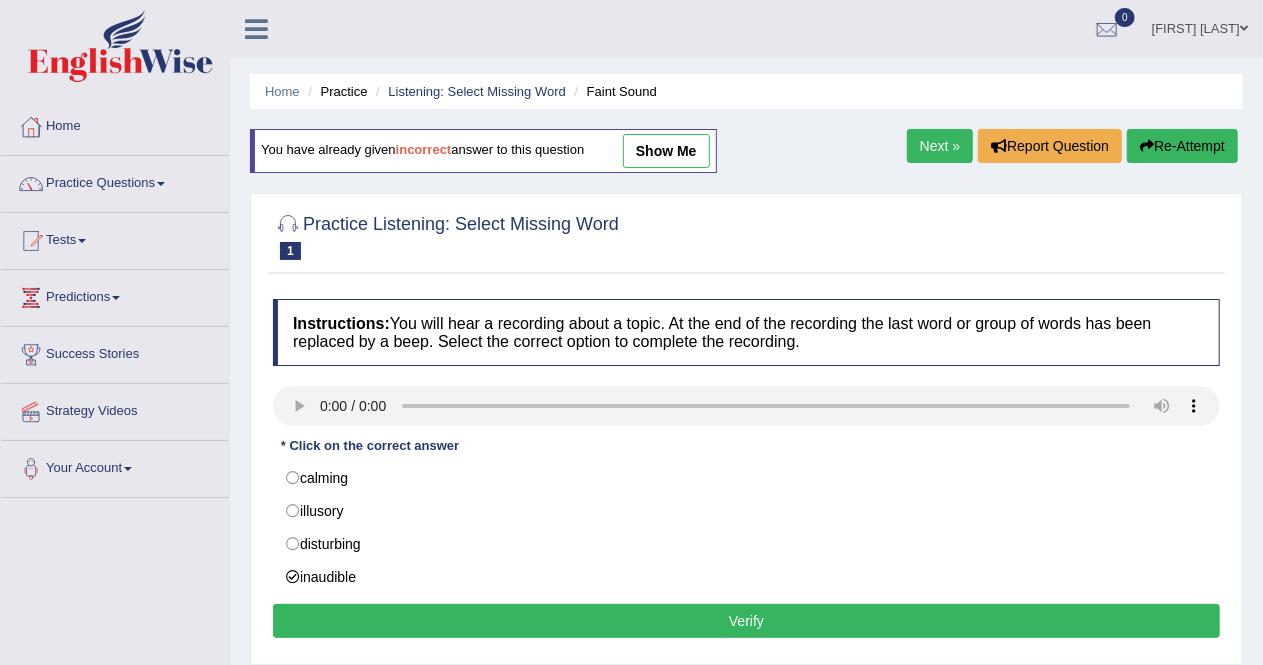 click on "Verify" at bounding box center (746, 621) 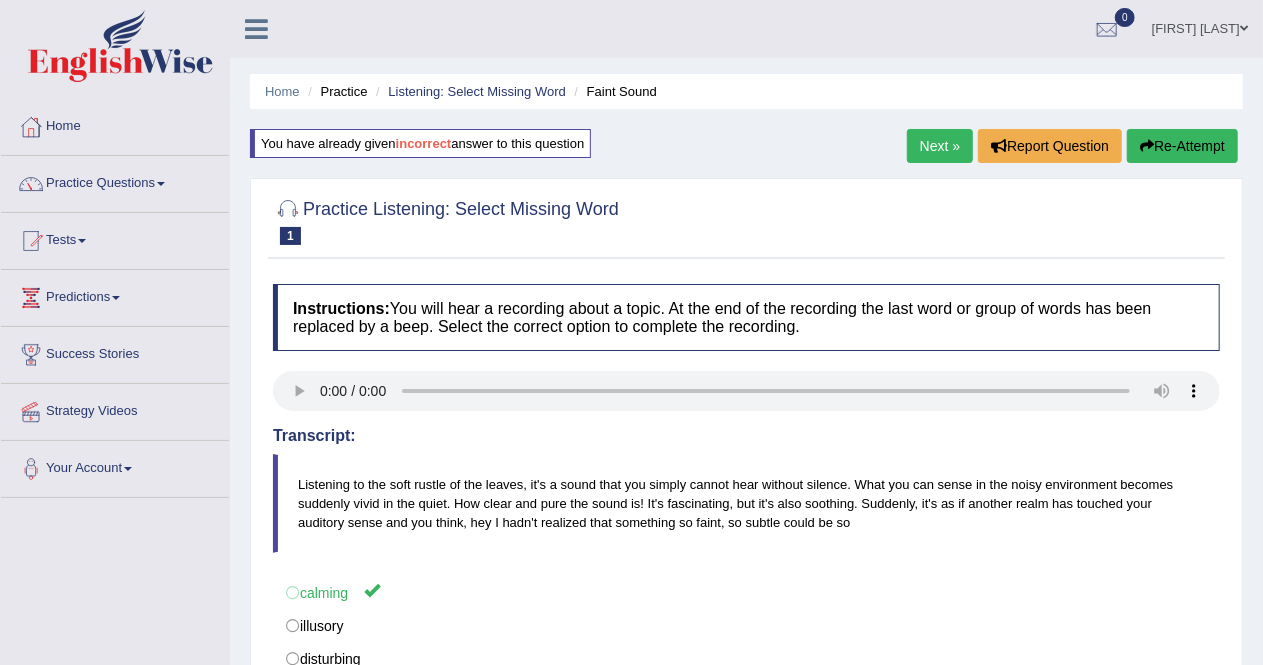 click on "Next »" at bounding box center (940, 146) 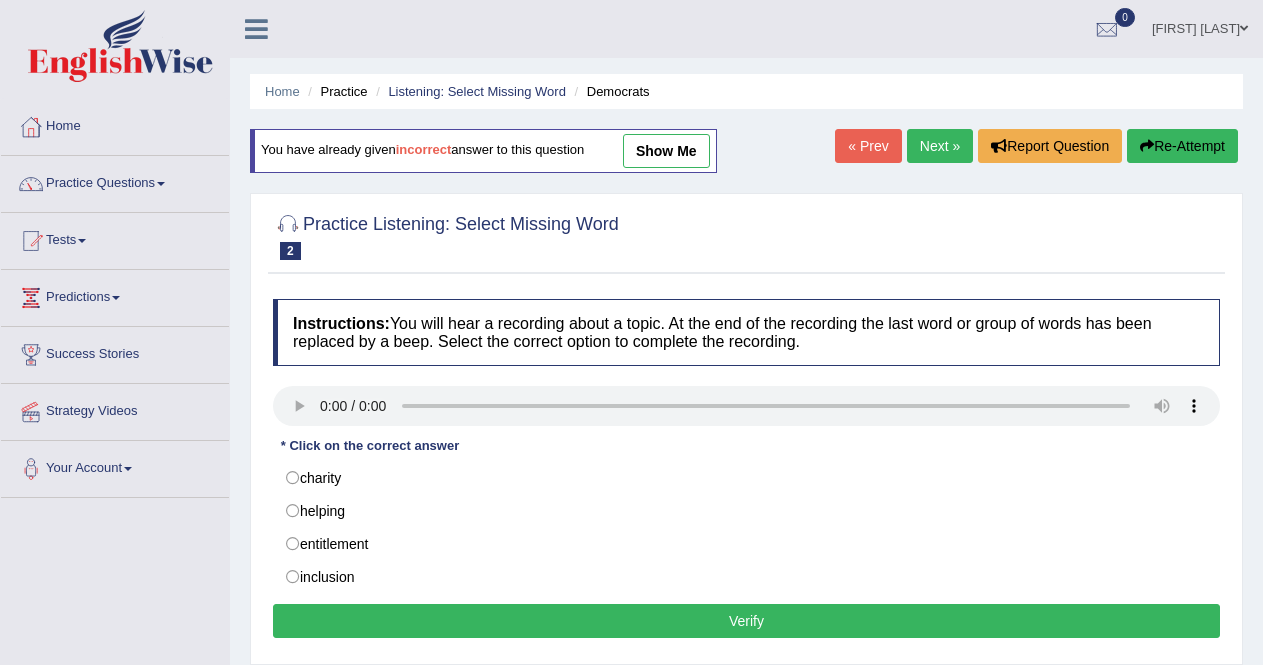 scroll, scrollTop: 0, scrollLeft: 0, axis: both 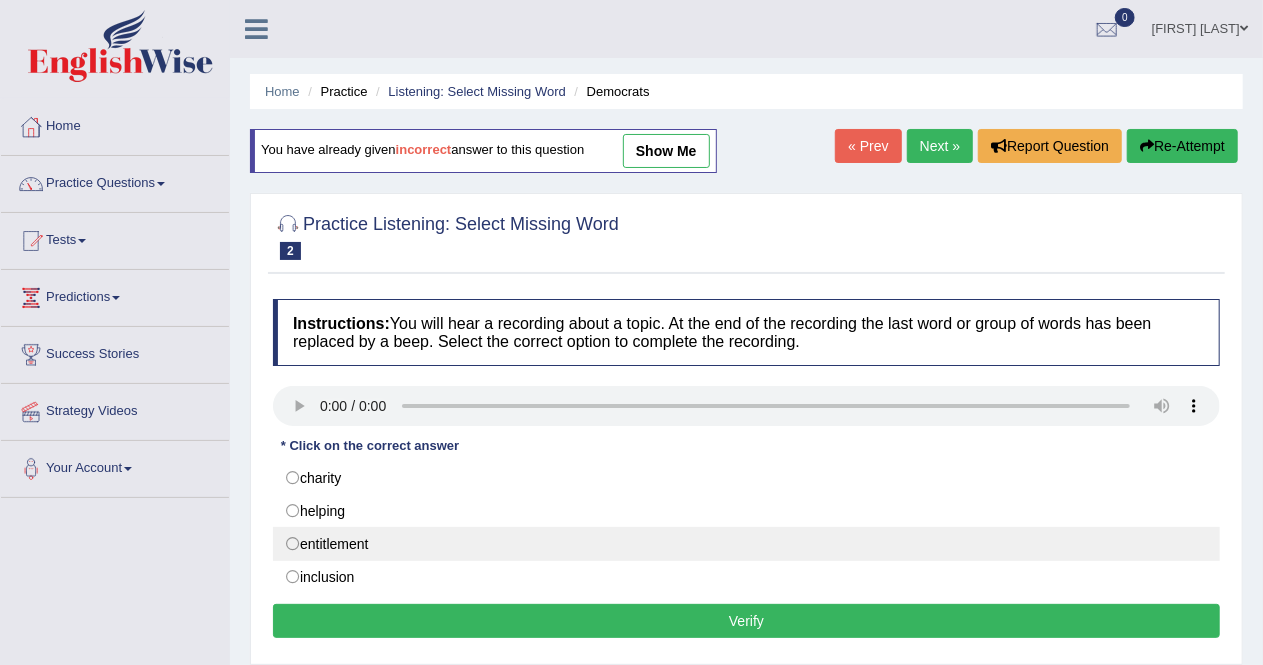 click on "entitlement" at bounding box center (746, 544) 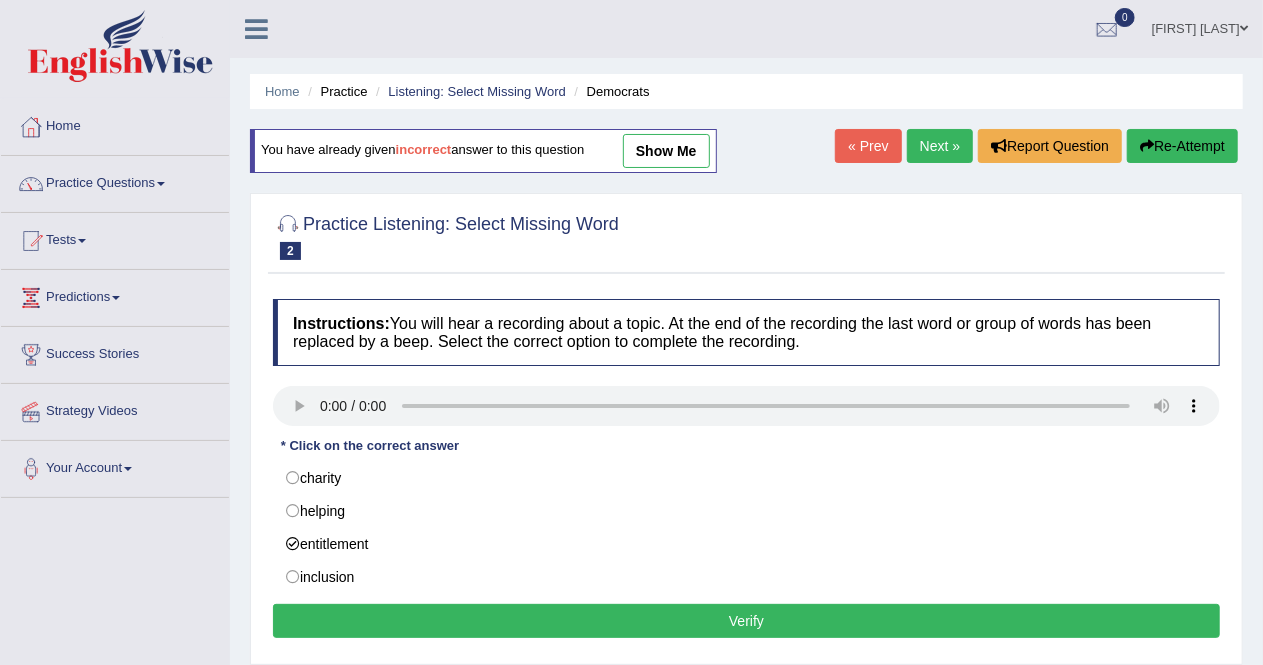 click on "Verify" at bounding box center [746, 621] 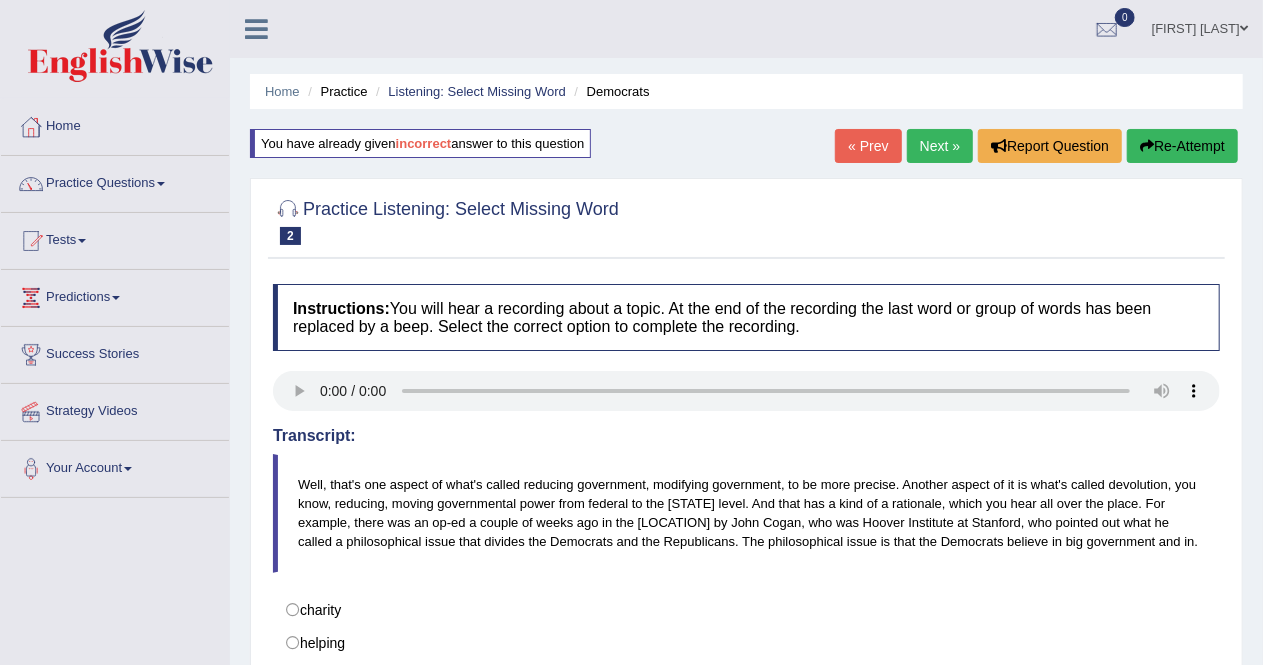 click on "Next »" at bounding box center [940, 146] 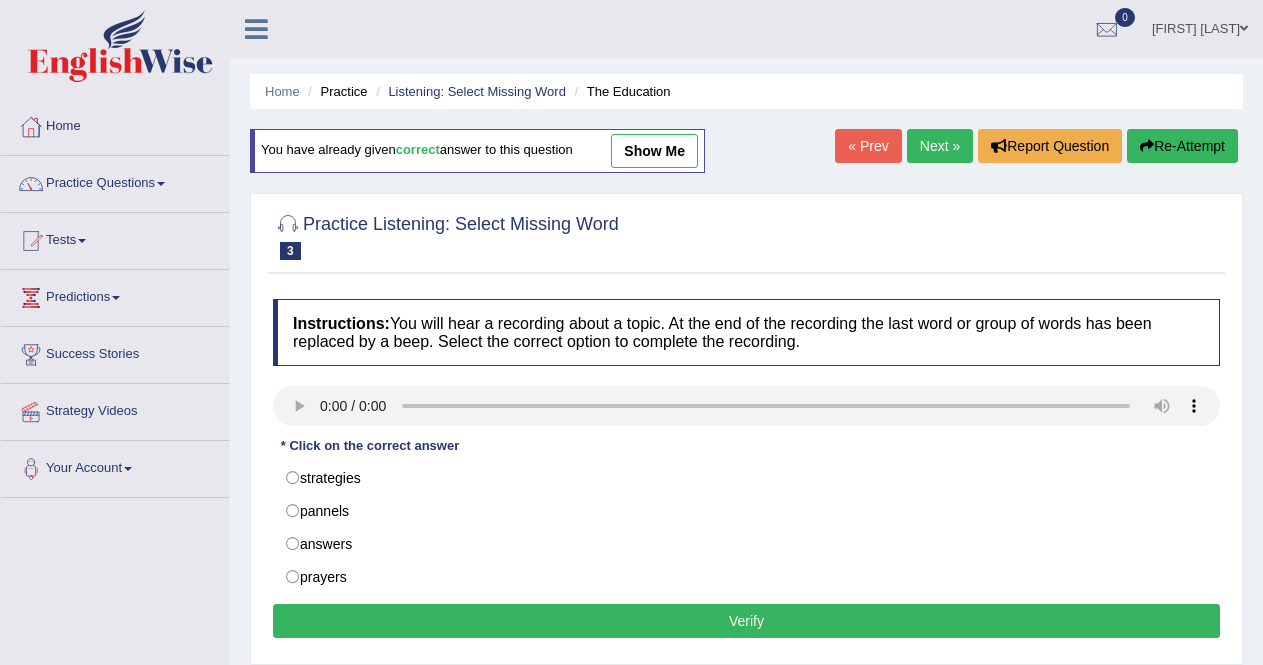 scroll, scrollTop: 0, scrollLeft: 0, axis: both 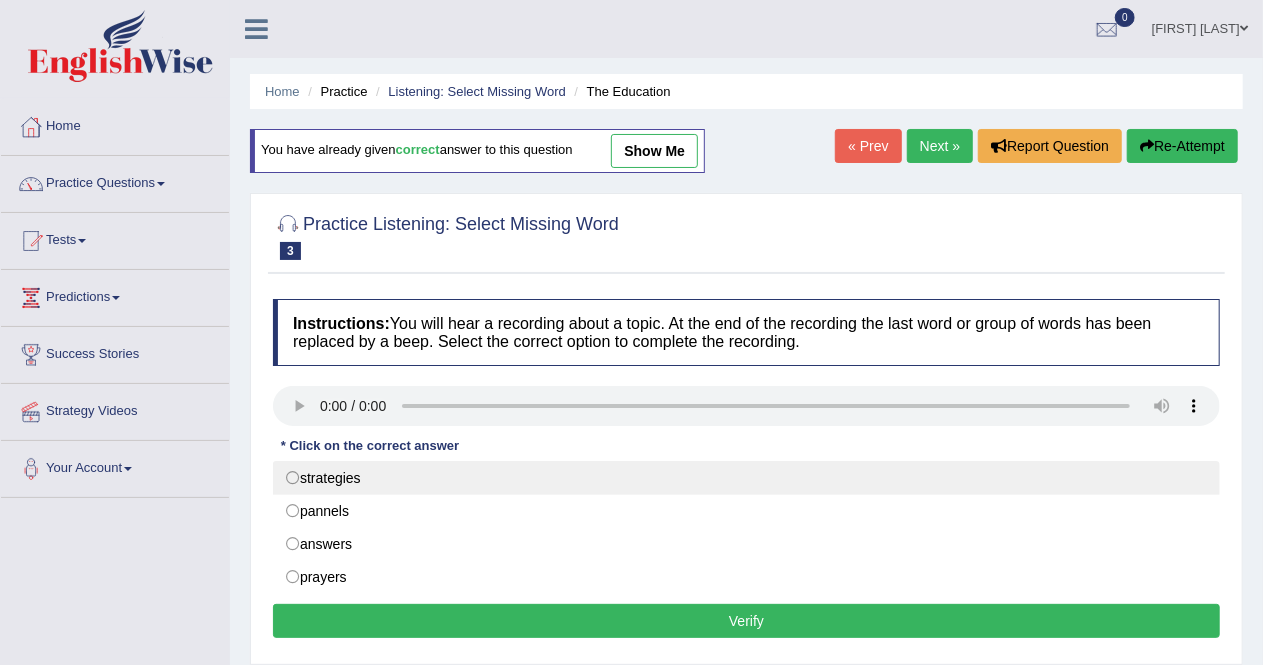 click on "strategies" at bounding box center [746, 478] 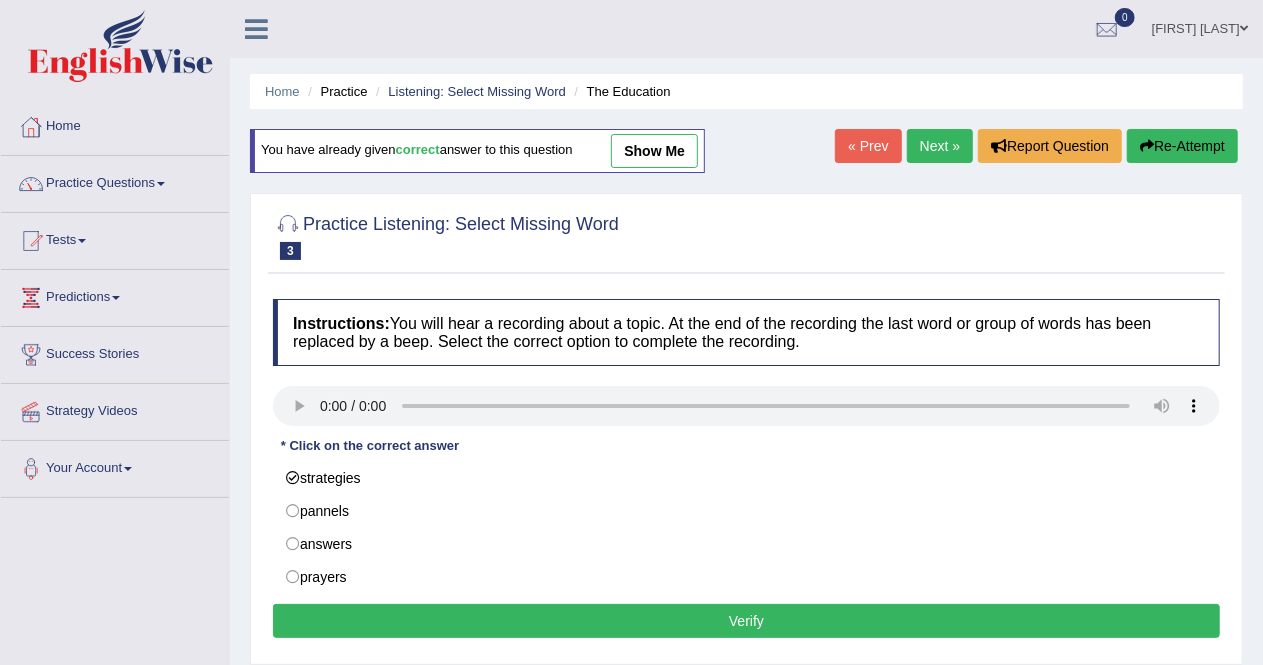 click on "Verify" at bounding box center (746, 621) 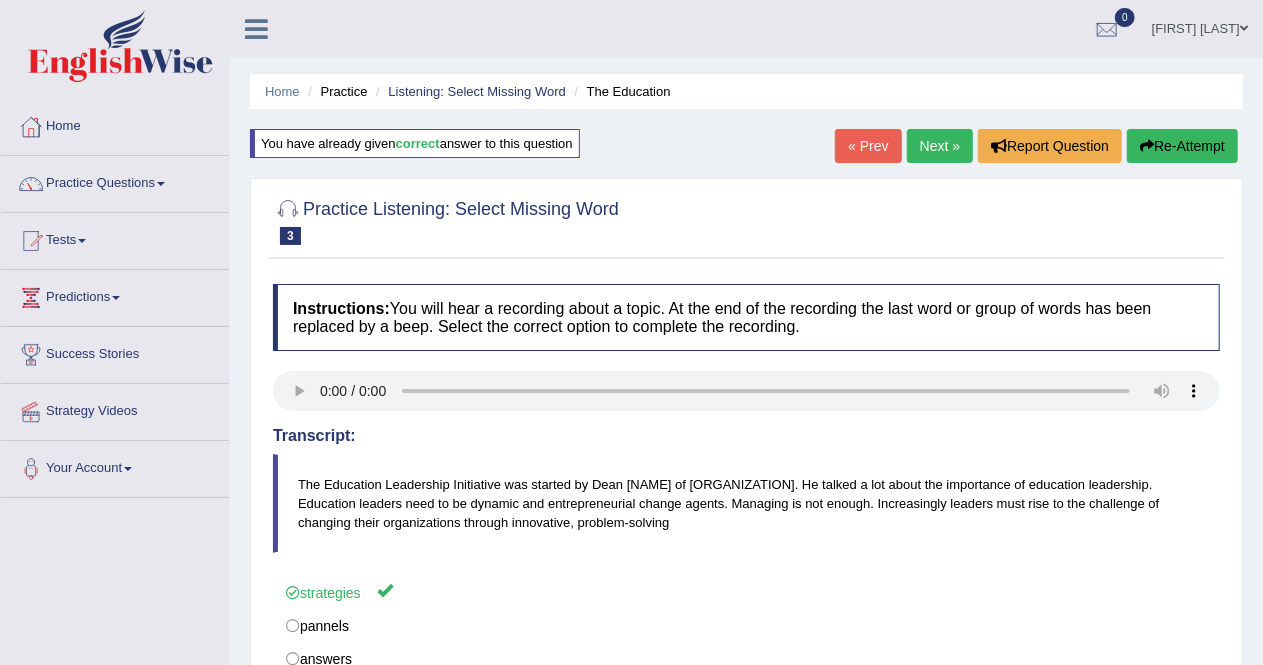 click on "Next »" at bounding box center [940, 146] 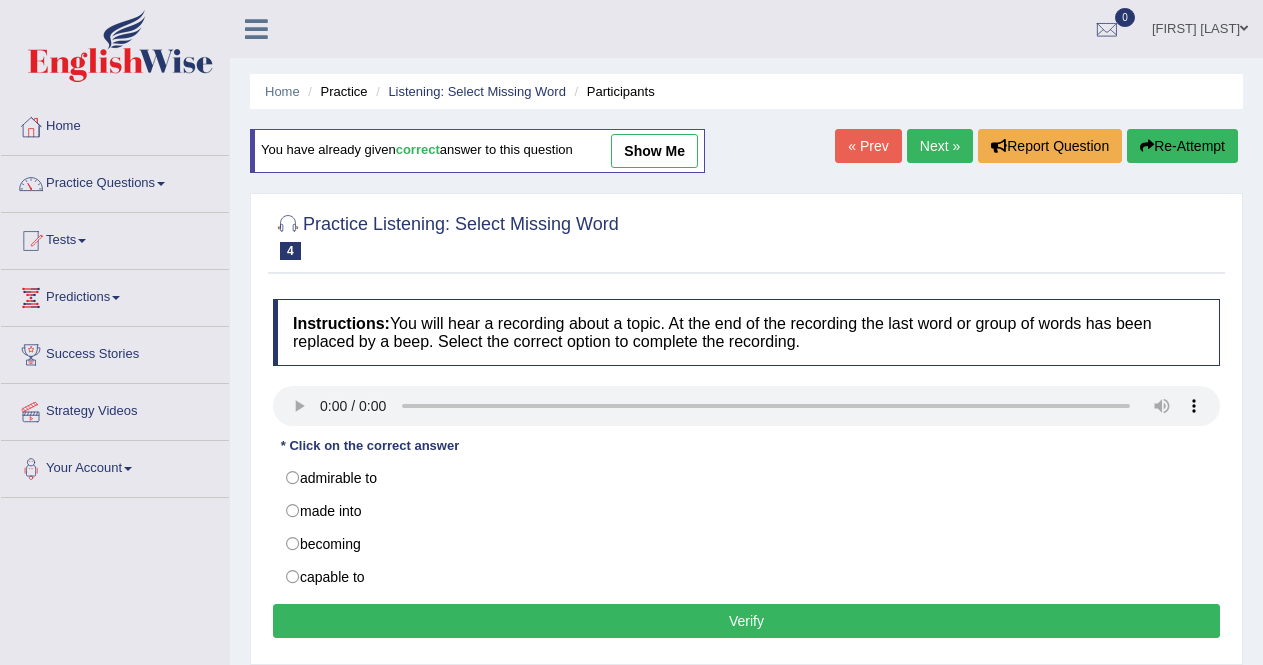 scroll, scrollTop: 0, scrollLeft: 0, axis: both 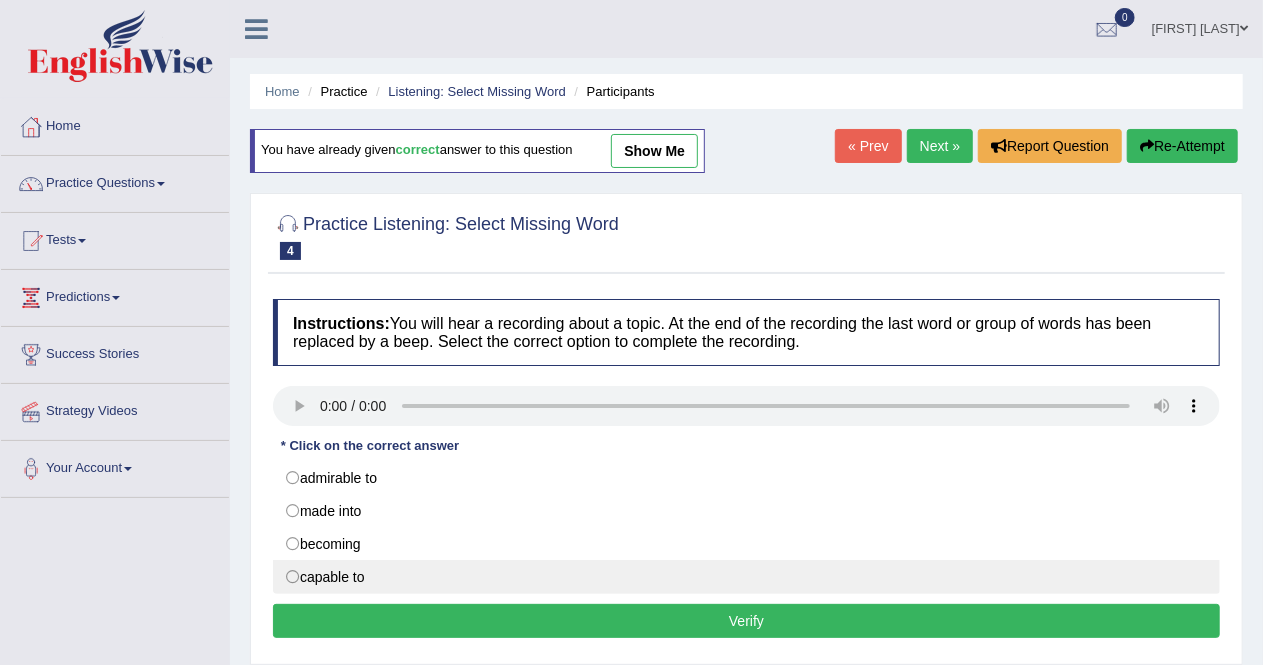 click on "capable to" at bounding box center (746, 577) 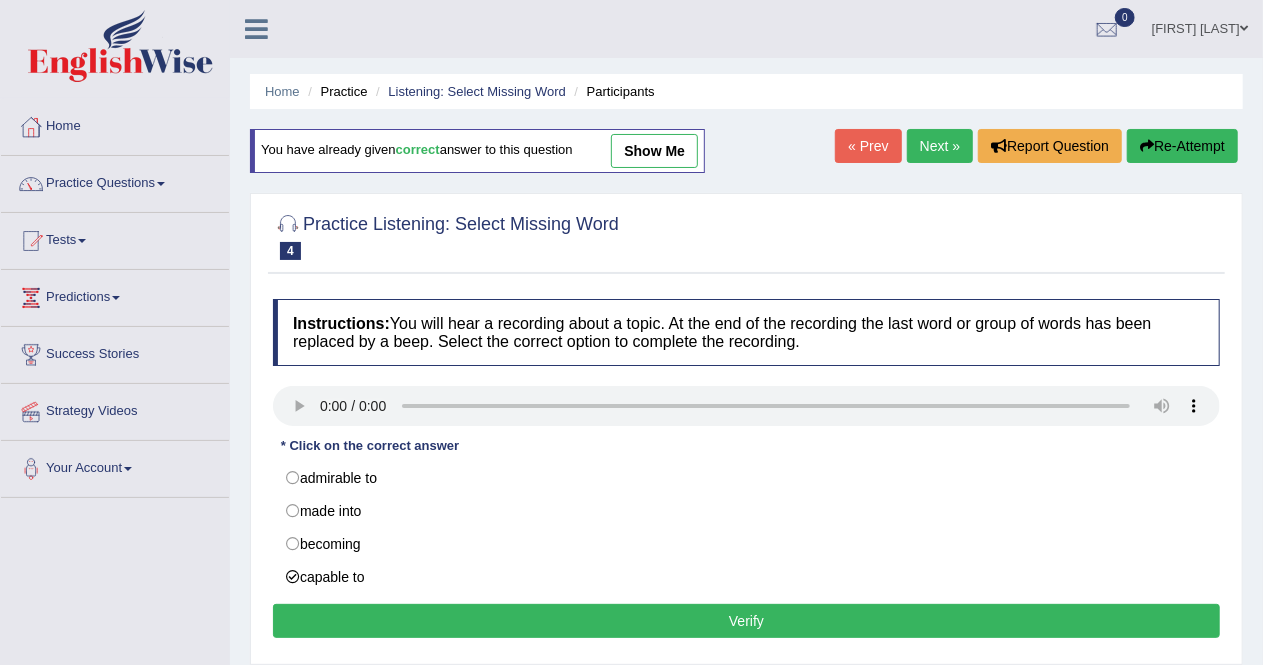 click on "Verify" at bounding box center (746, 621) 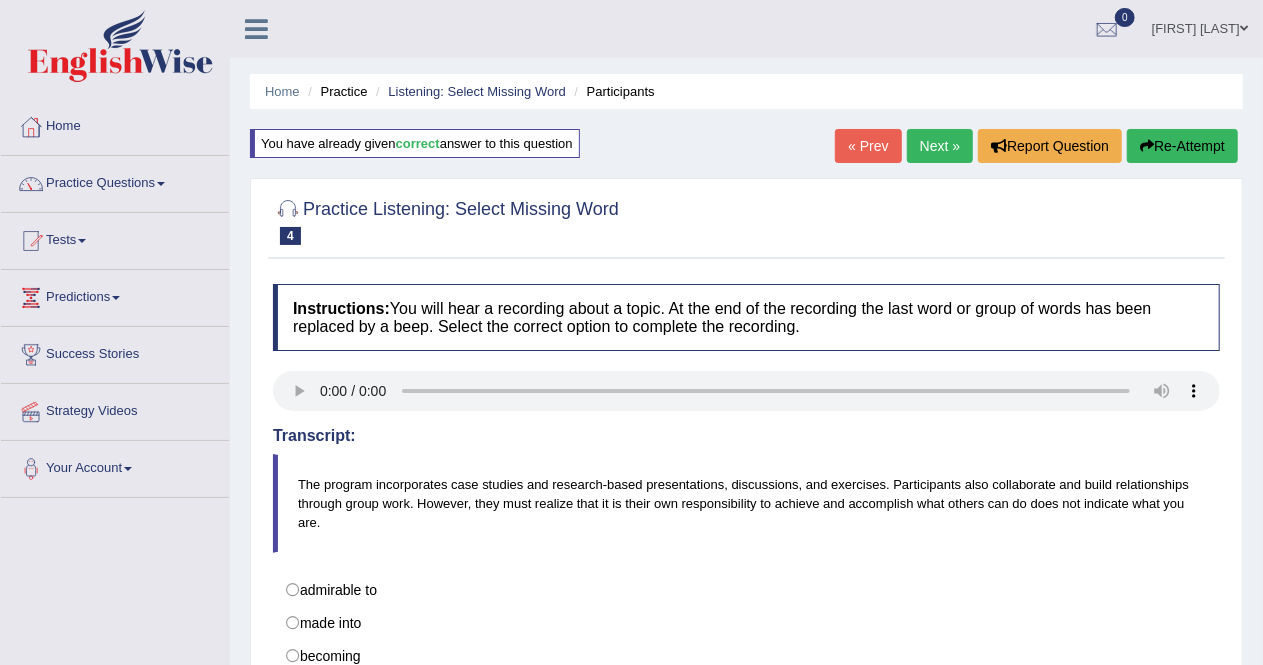 click on "Next »" at bounding box center (940, 146) 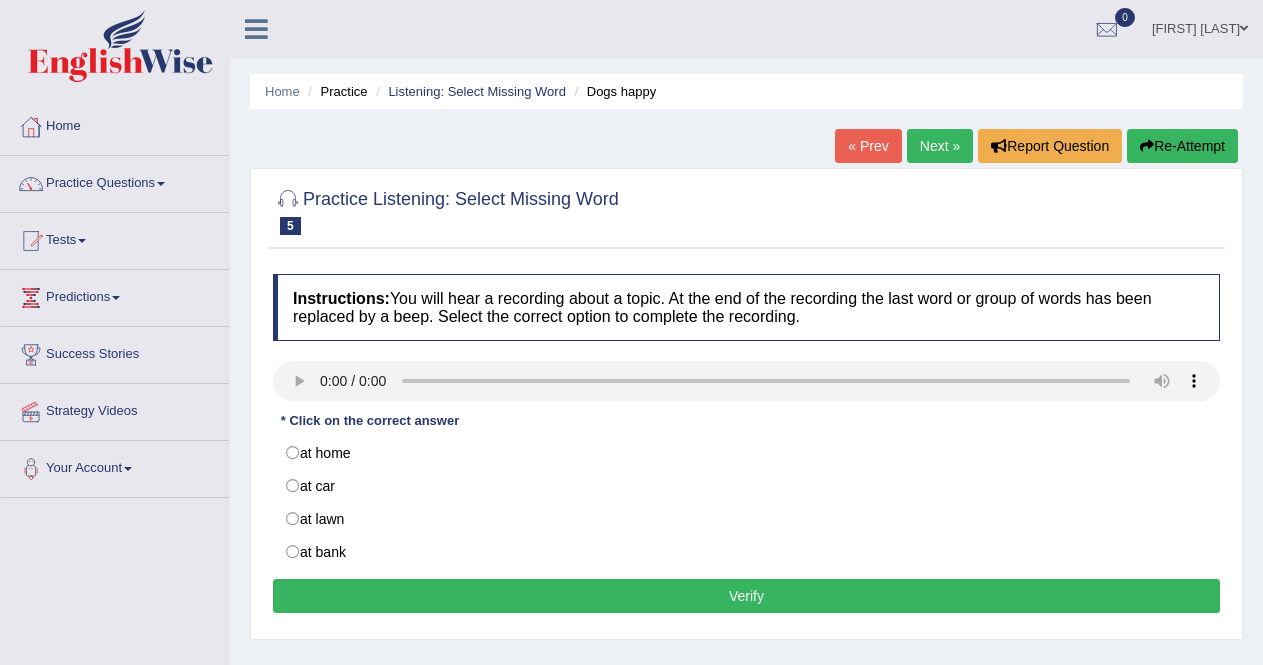 scroll, scrollTop: 0, scrollLeft: 0, axis: both 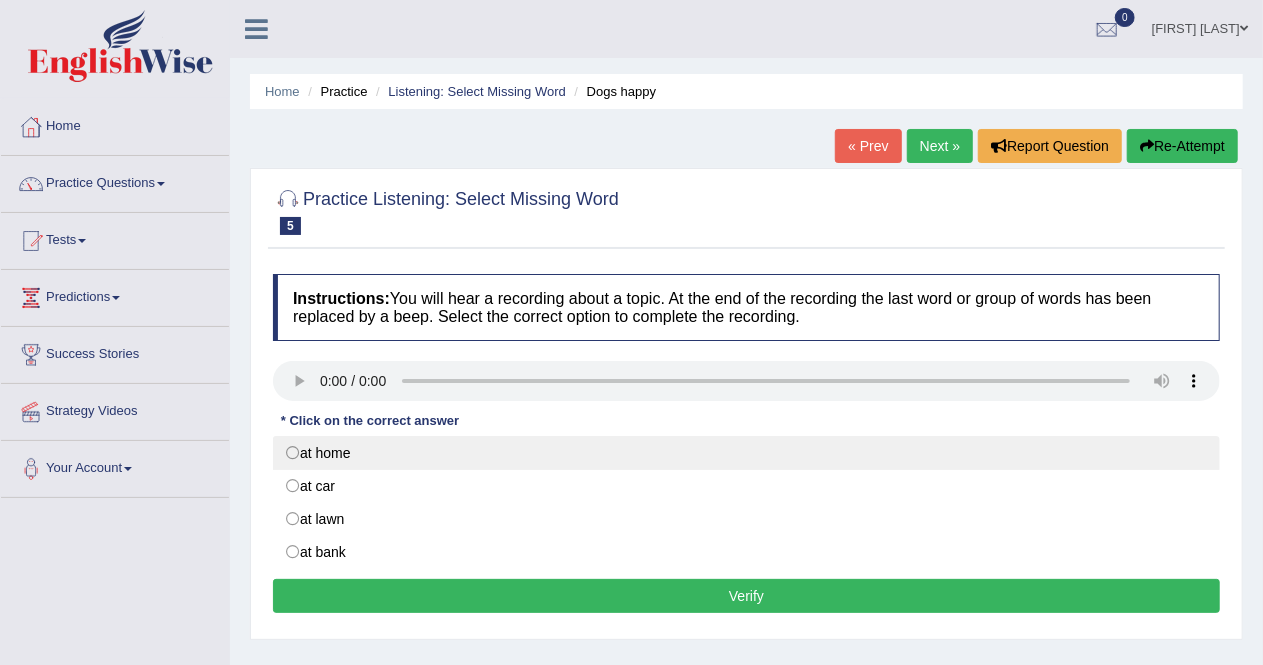 click on "at home" at bounding box center (746, 453) 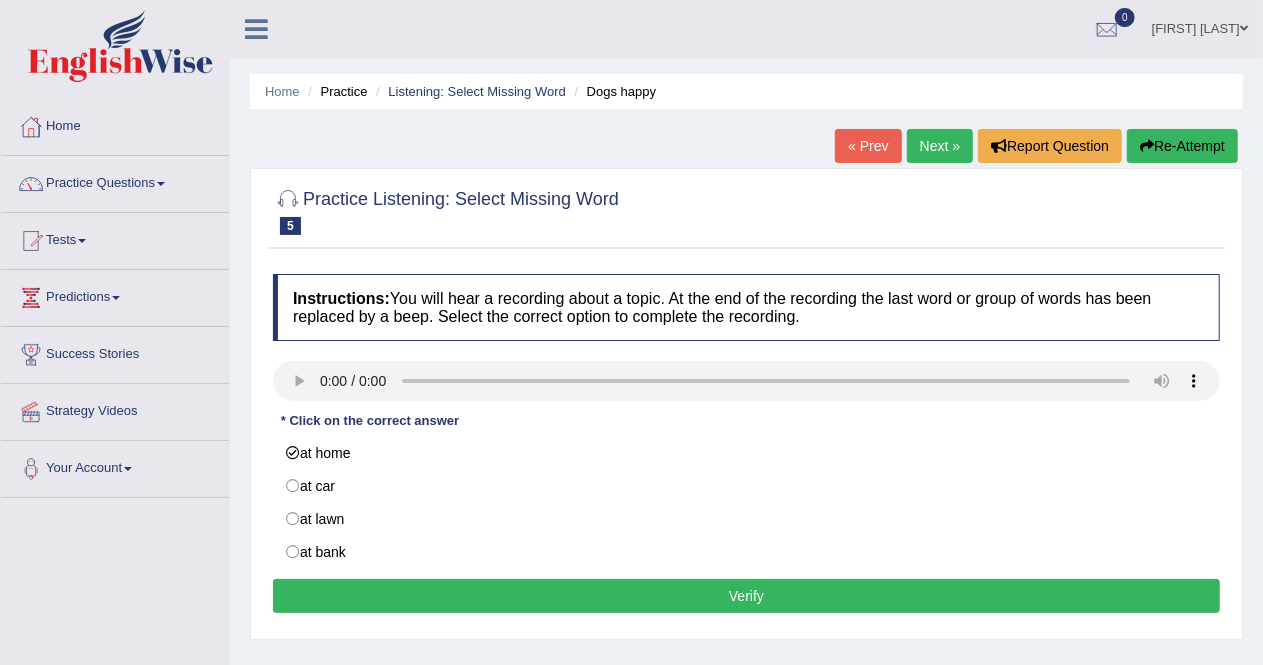 click on "Verify" at bounding box center [746, 596] 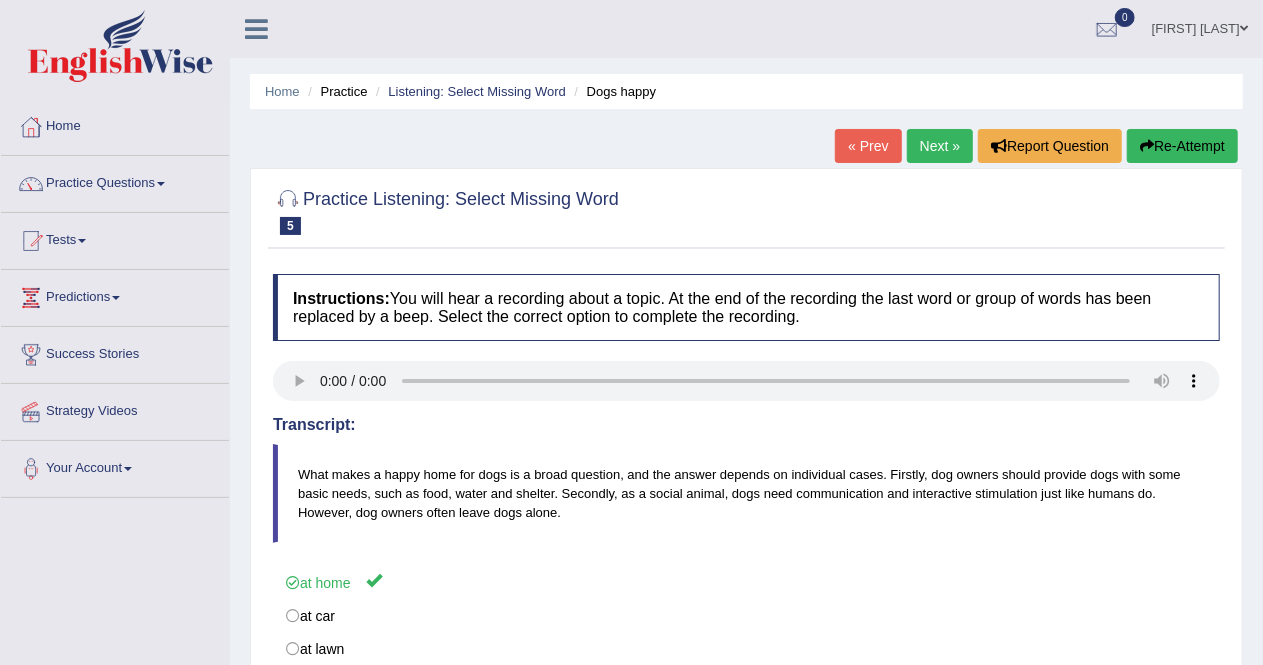 click on "Next »" at bounding box center [940, 146] 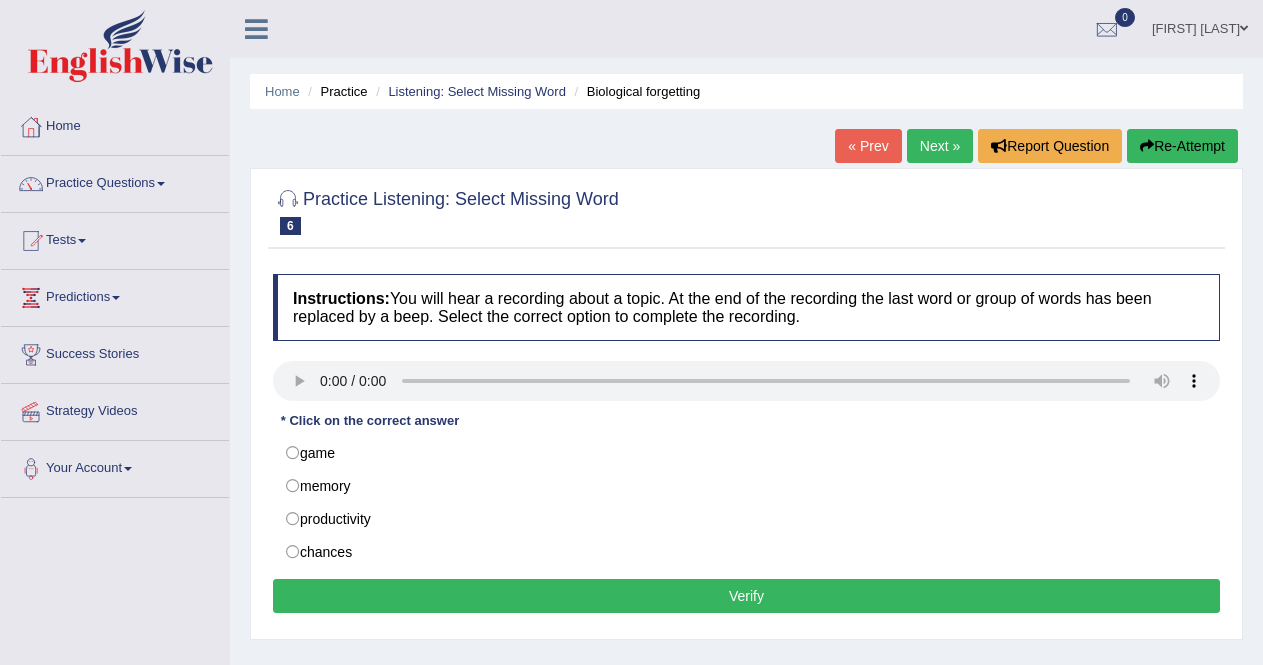 scroll, scrollTop: 0, scrollLeft: 0, axis: both 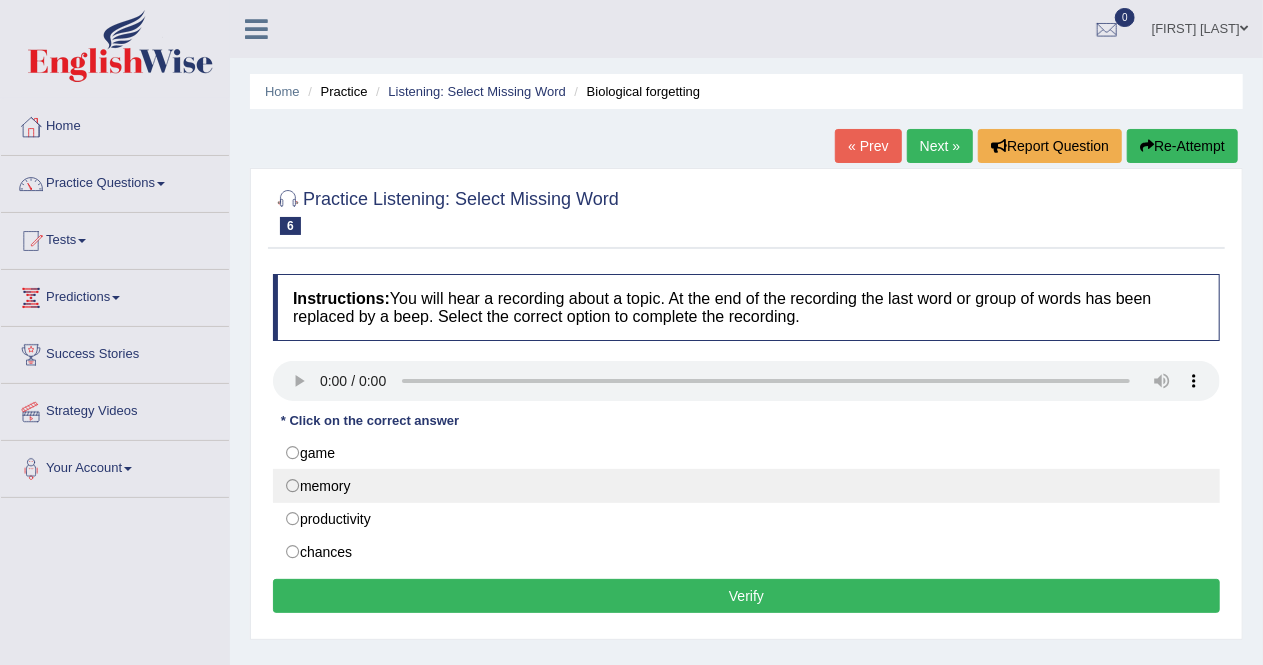 click on "memory" at bounding box center [746, 486] 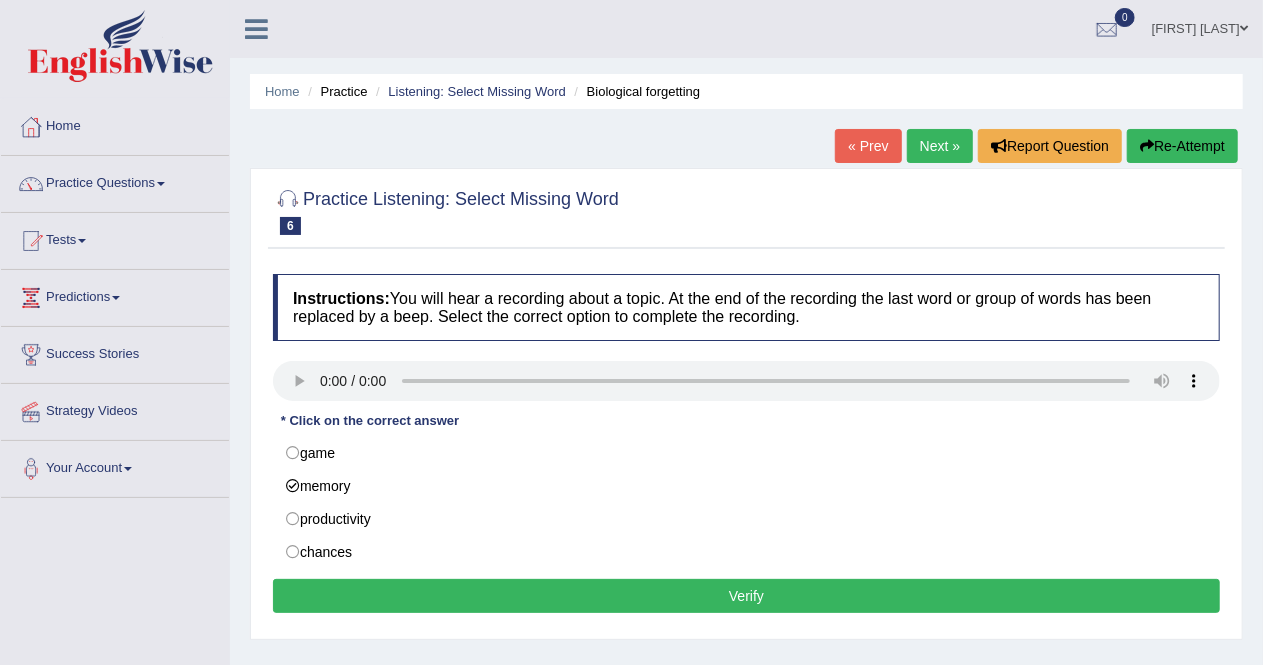 click on "Verify" at bounding box center [746, 596] 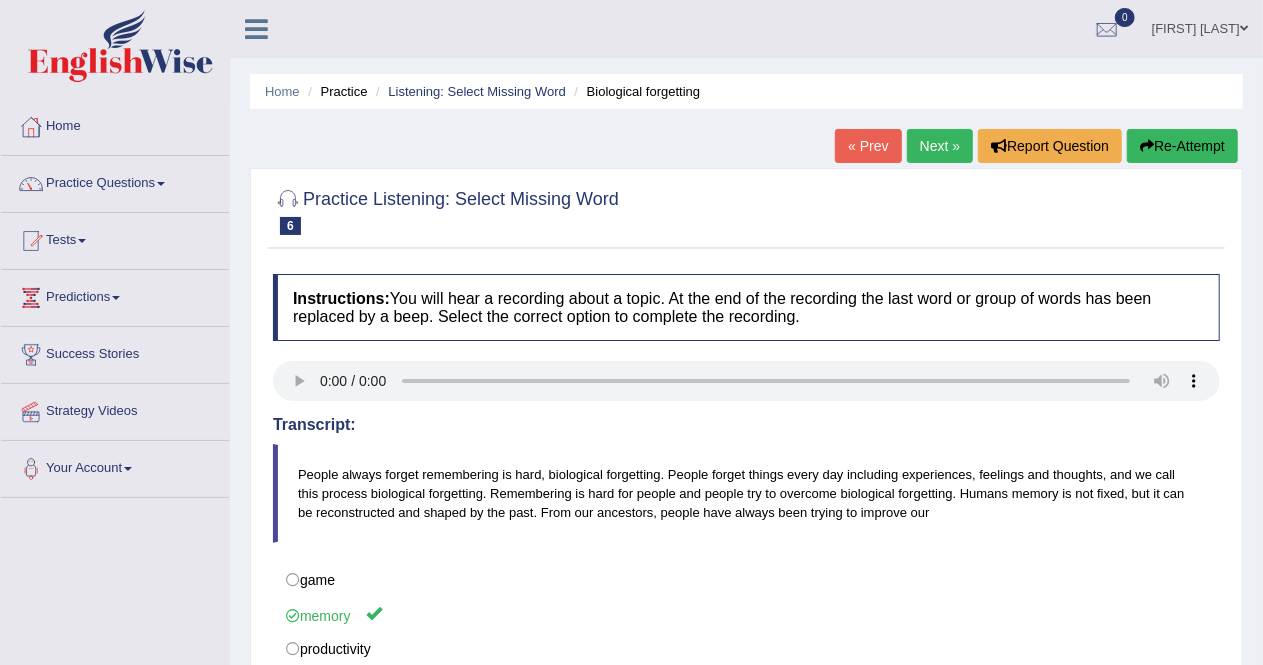 click on "Next »" at bounding box center (940, 146) 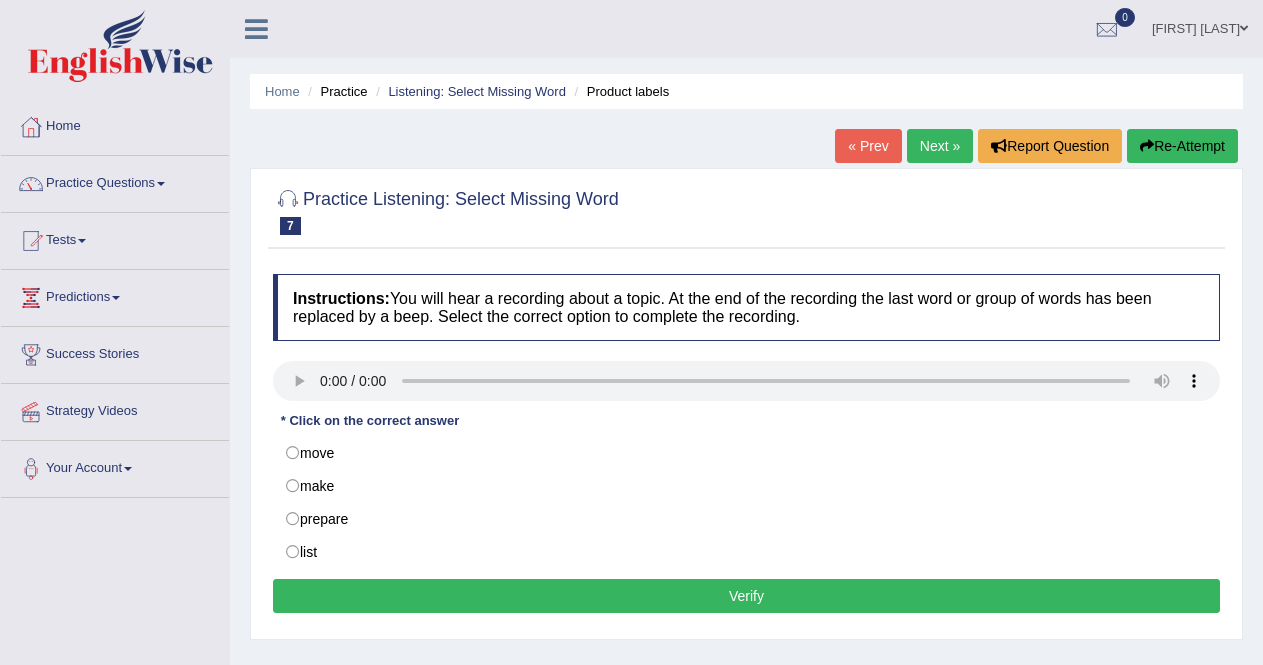 scroll, scrollTop: 0, scrollLeft: 0, axis: both 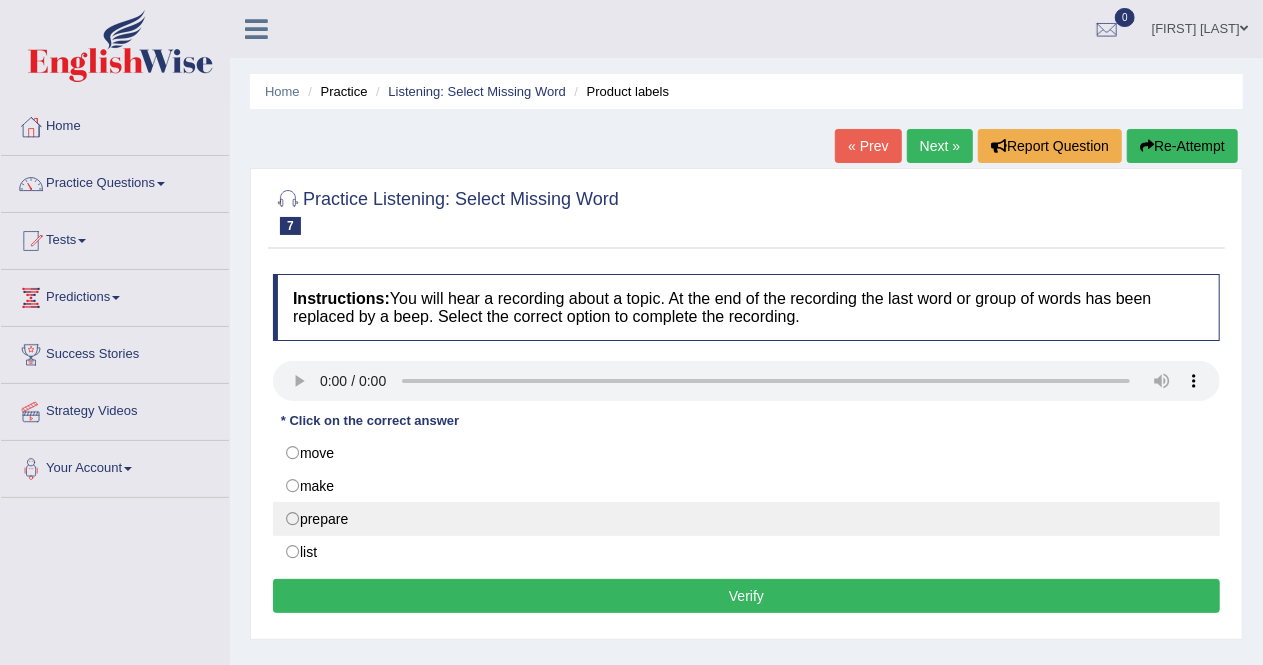 click on "prepare" at bounding box center (746, 519) 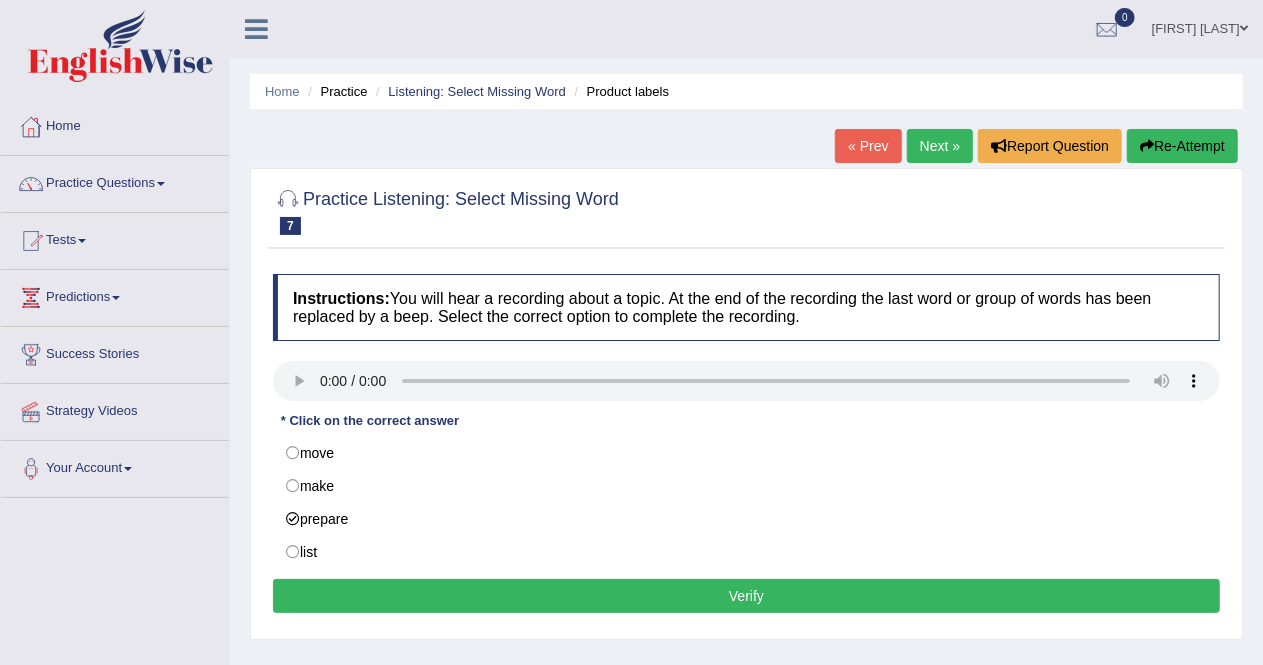 click on "Verify" at bounding box center [746, 596] 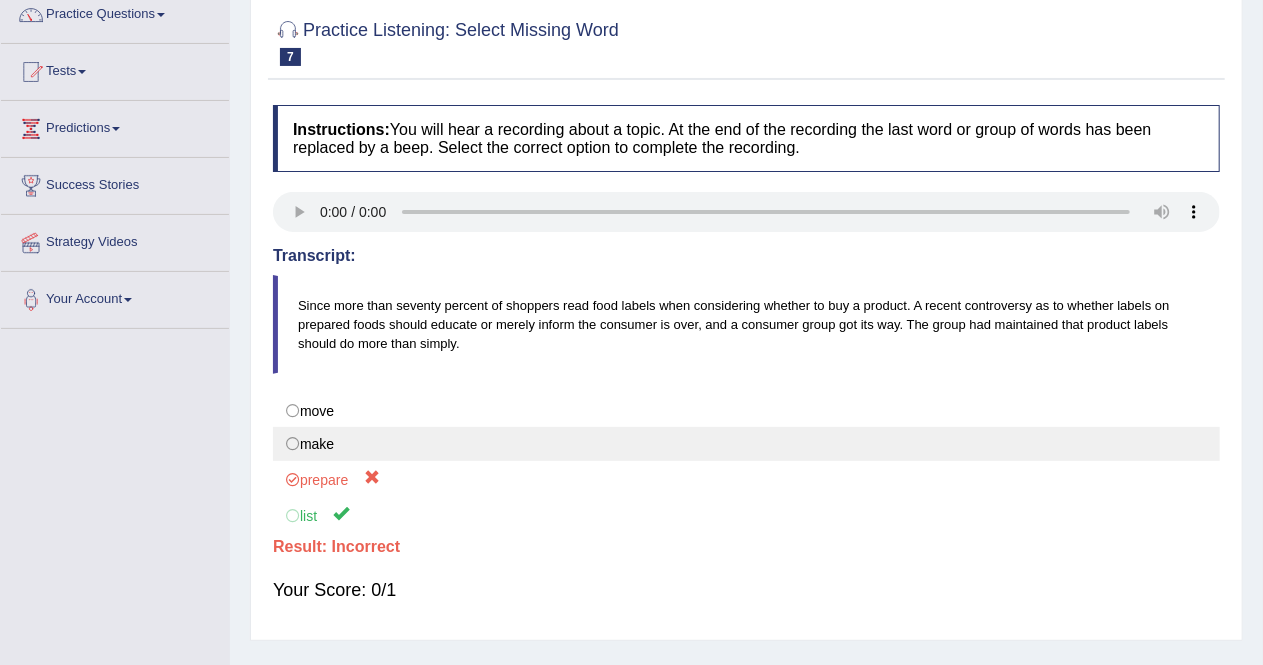 scroll, scrollTop: 176, scrollLeft: 0, axis: vertical 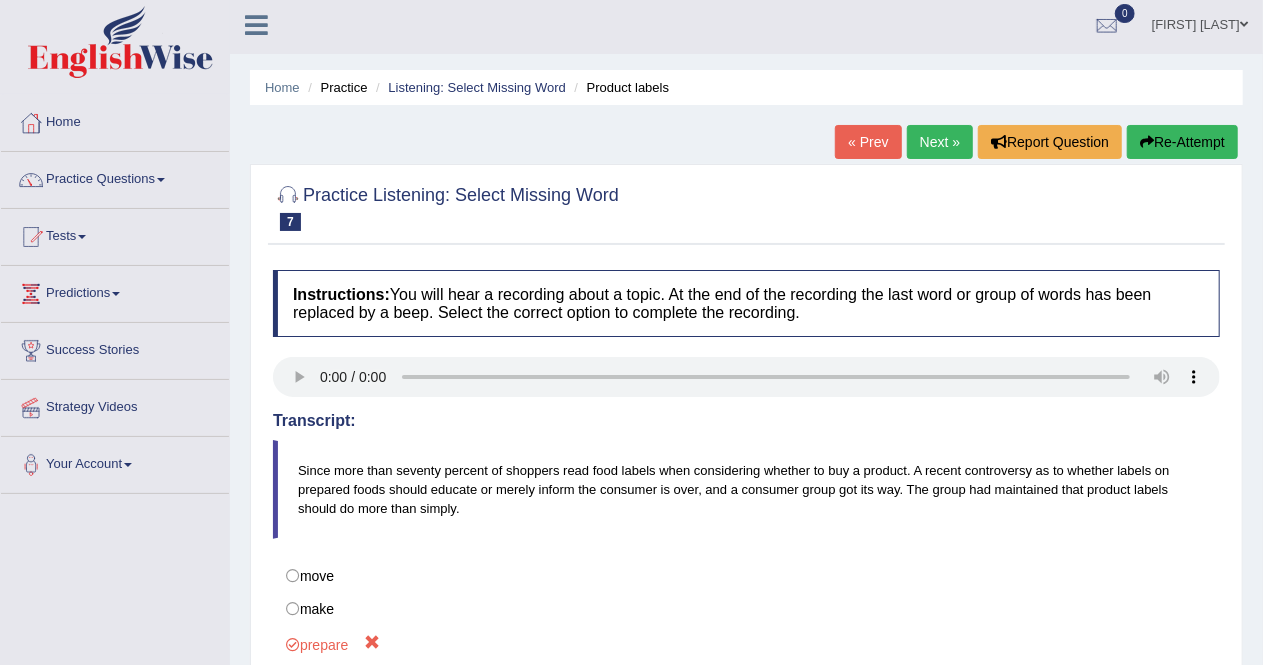 click on "Next »" at bounding box center [940, 142] 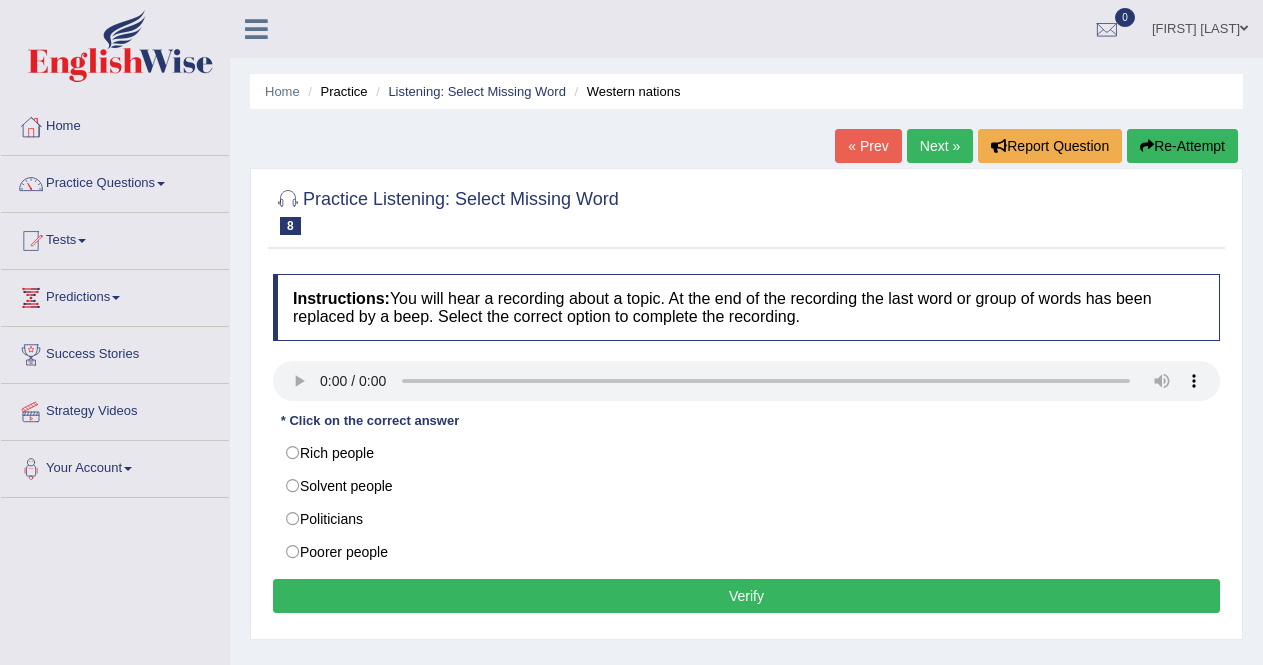 scroll, scrollTop: 0, scrollLeft: 0, axis: both 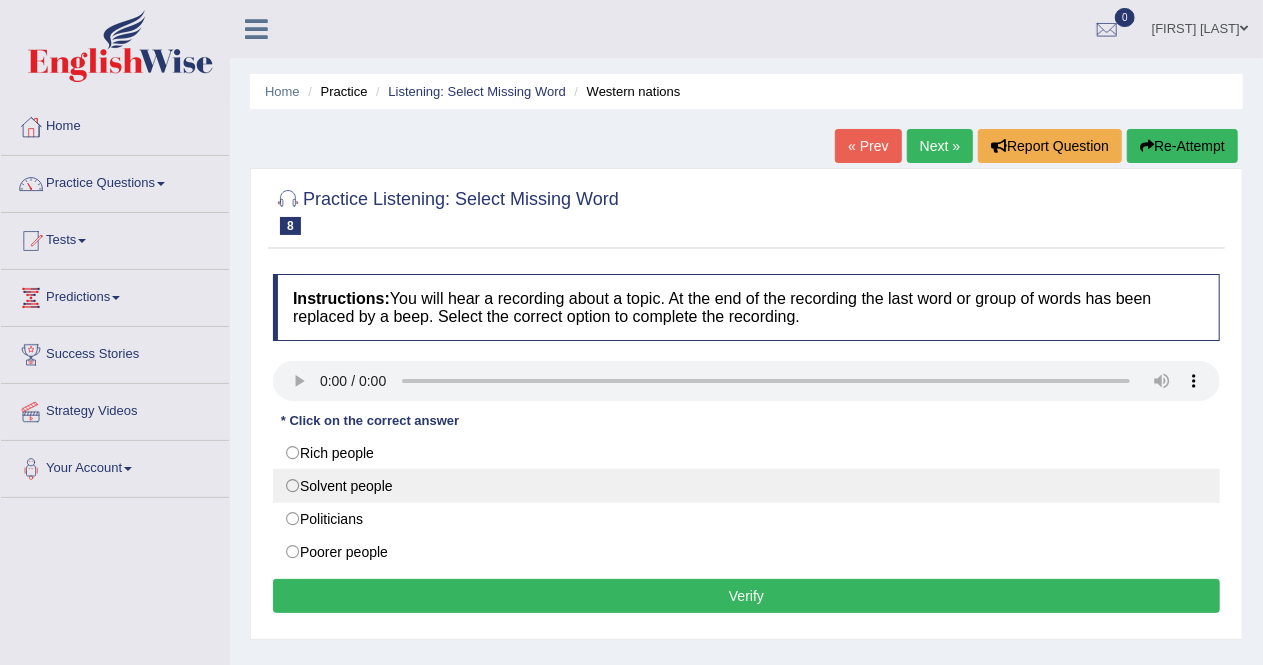 click on "Solvent  people" at bounding box center [746, 486] 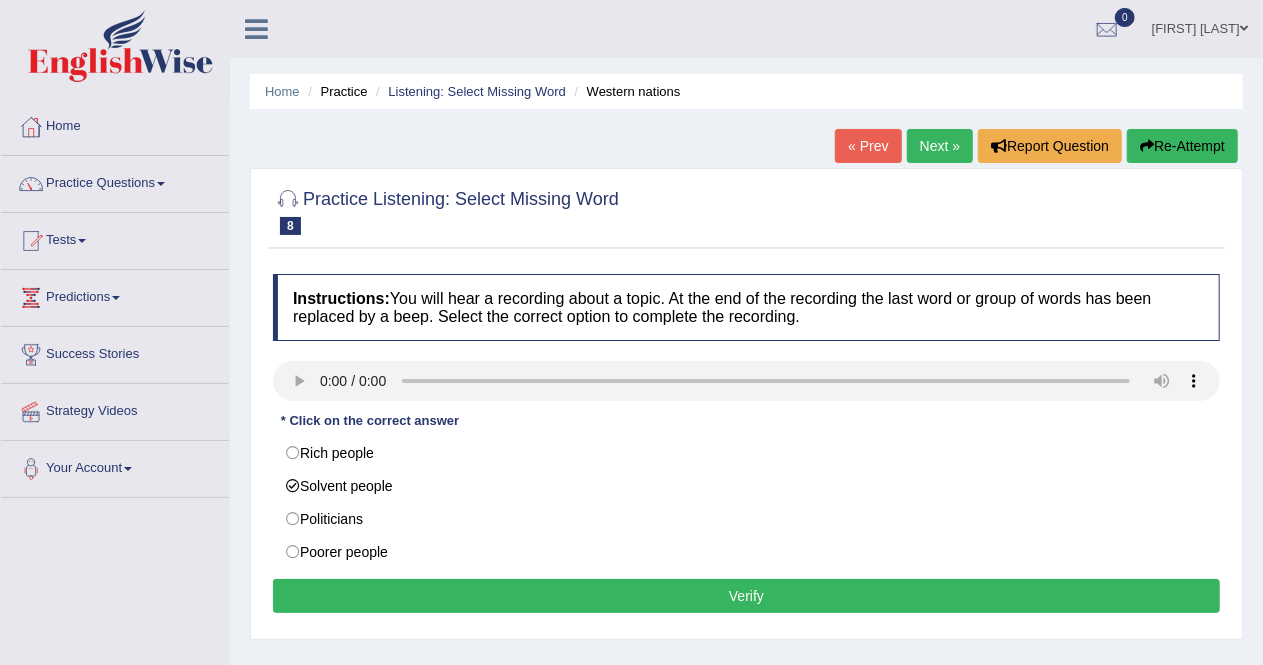 click on "Verify" at bounding box center (746, 596) 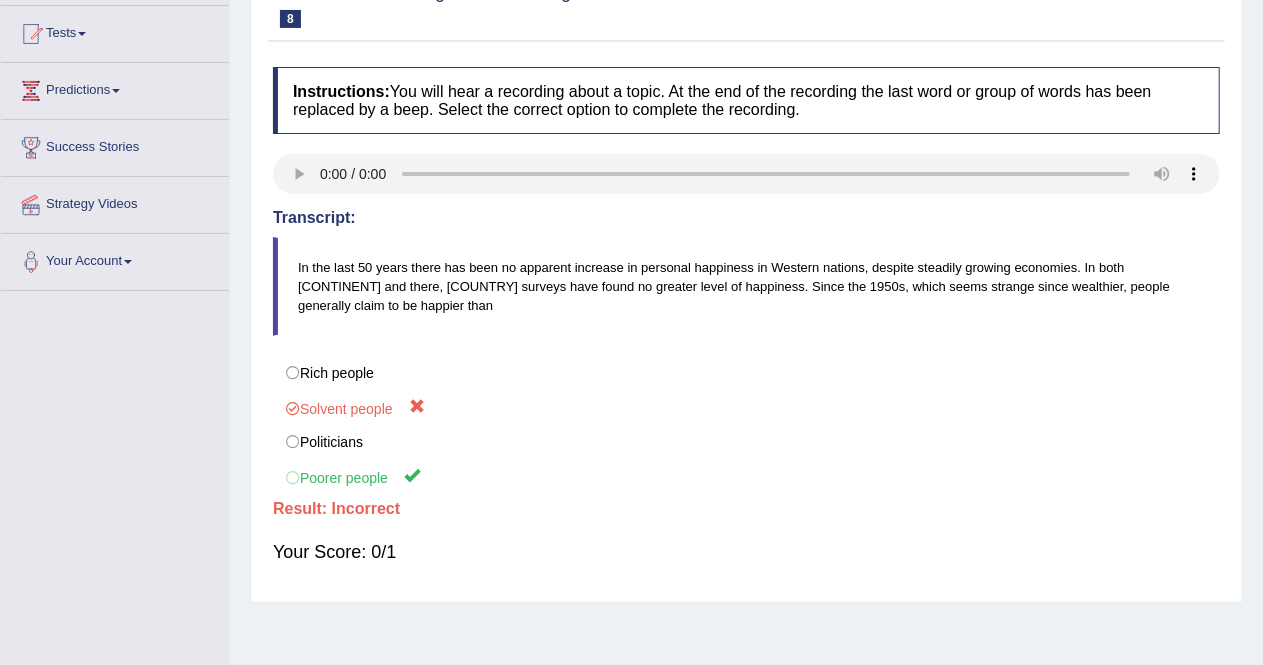 scroll, scrollTop: 213, scrollLeft: 0, axis: vertical 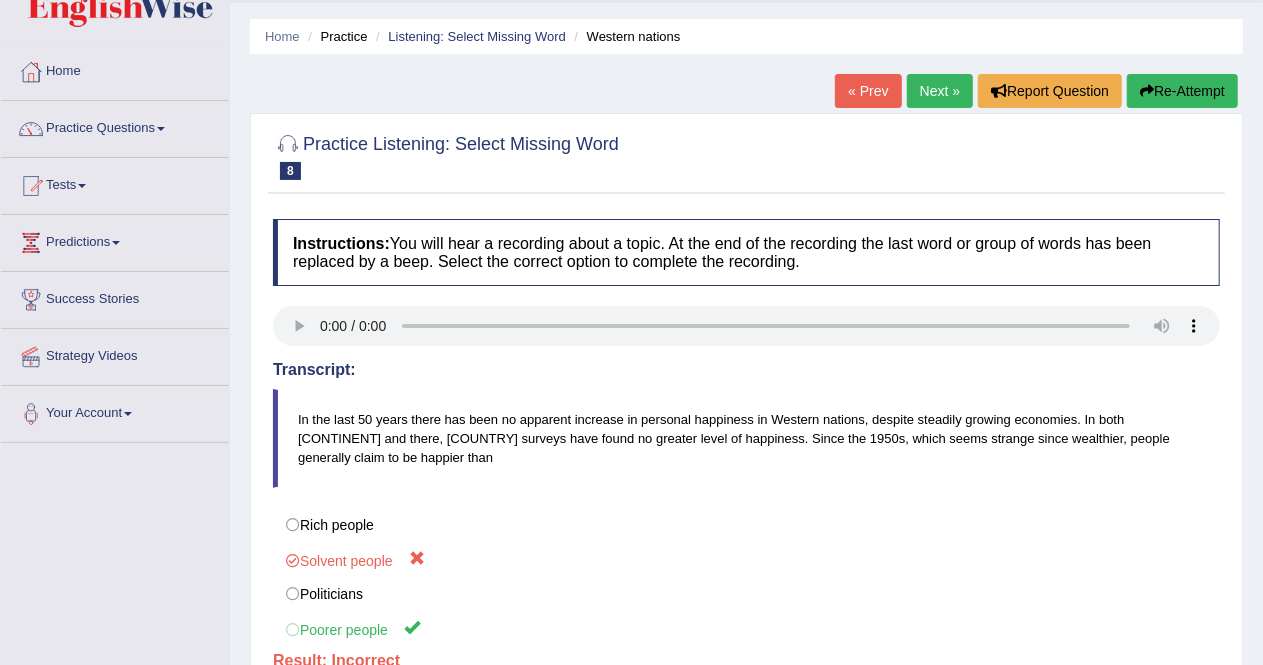 click on "Next »" at bounding box center [940, 91] 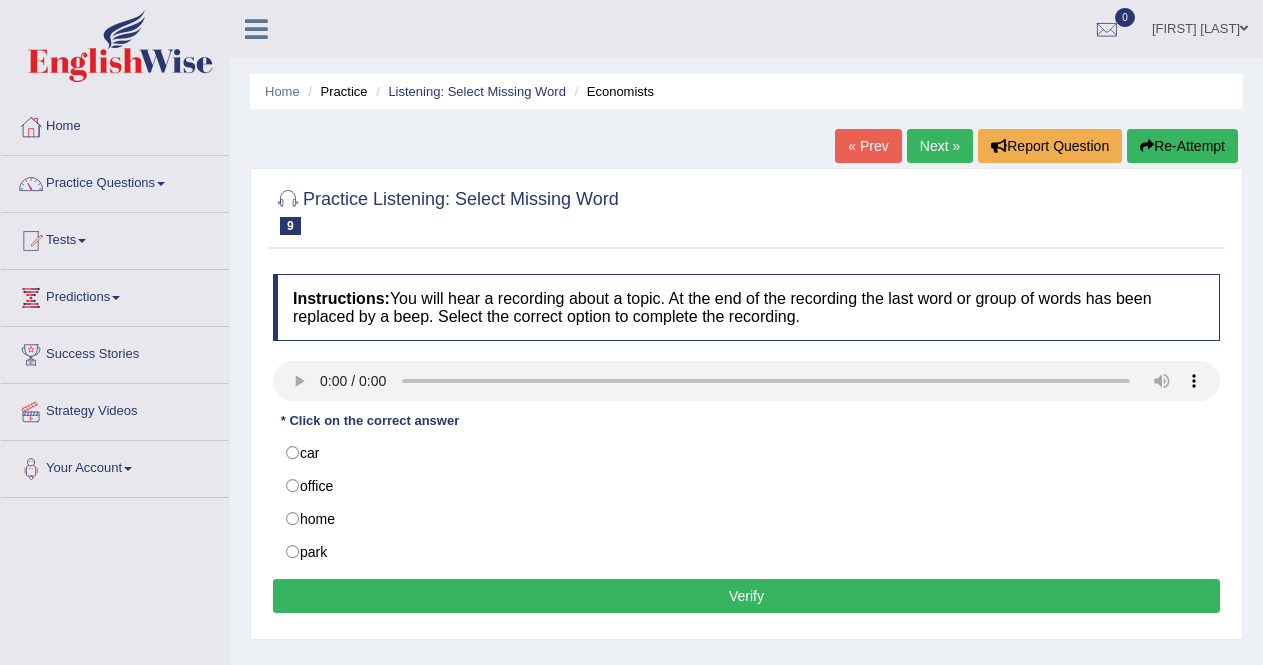 scroll, scrollTop: 0, scrollLeft: 0, axis: both 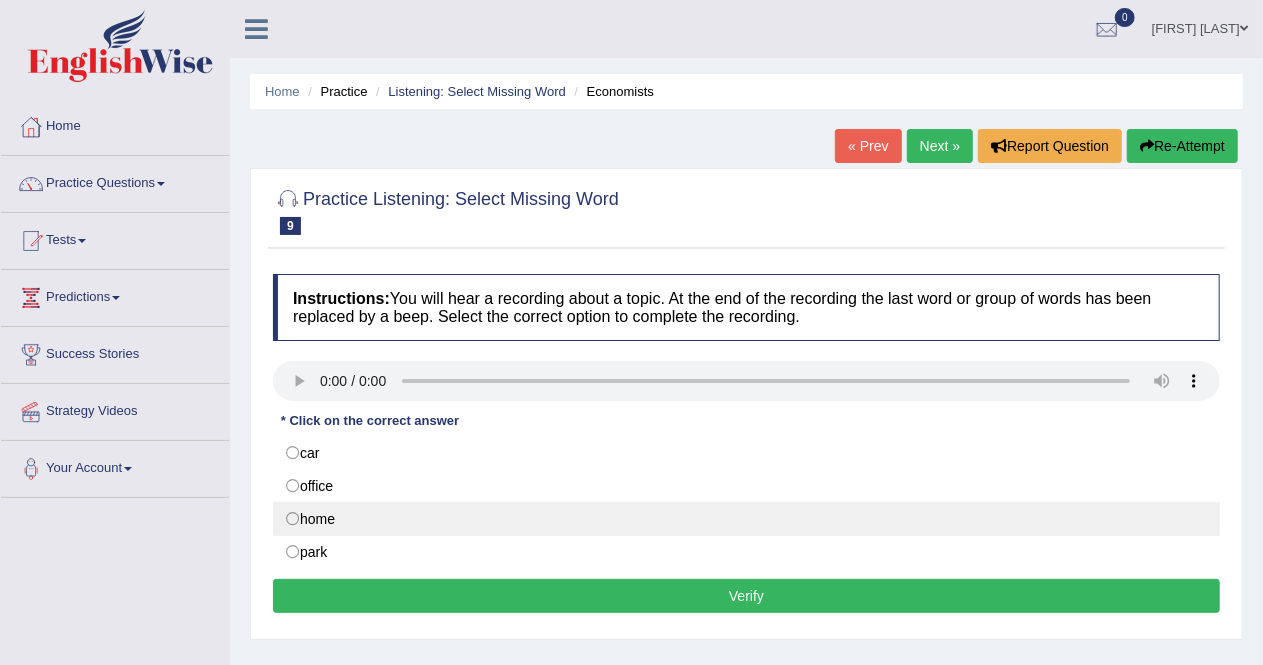 click on "home" at bounding box center (746, 519) 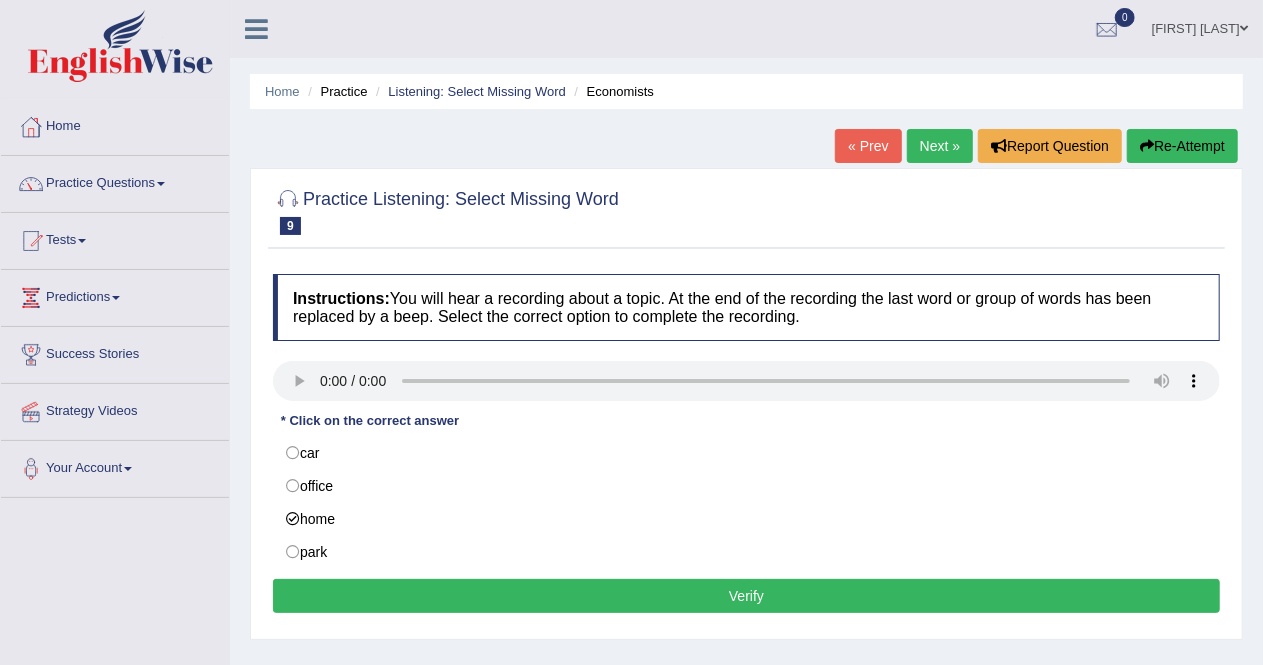 click on "Verify" at bounding box center (746, 596) 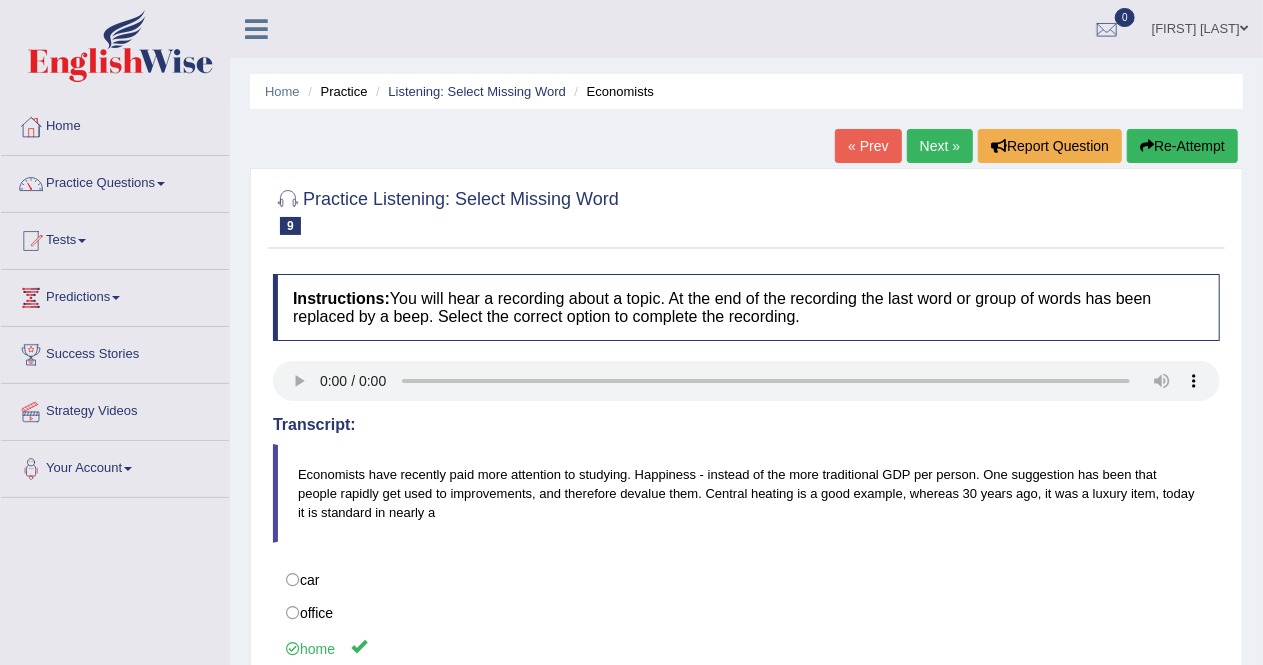 click on "Next »" at bounding box center (940, 146) 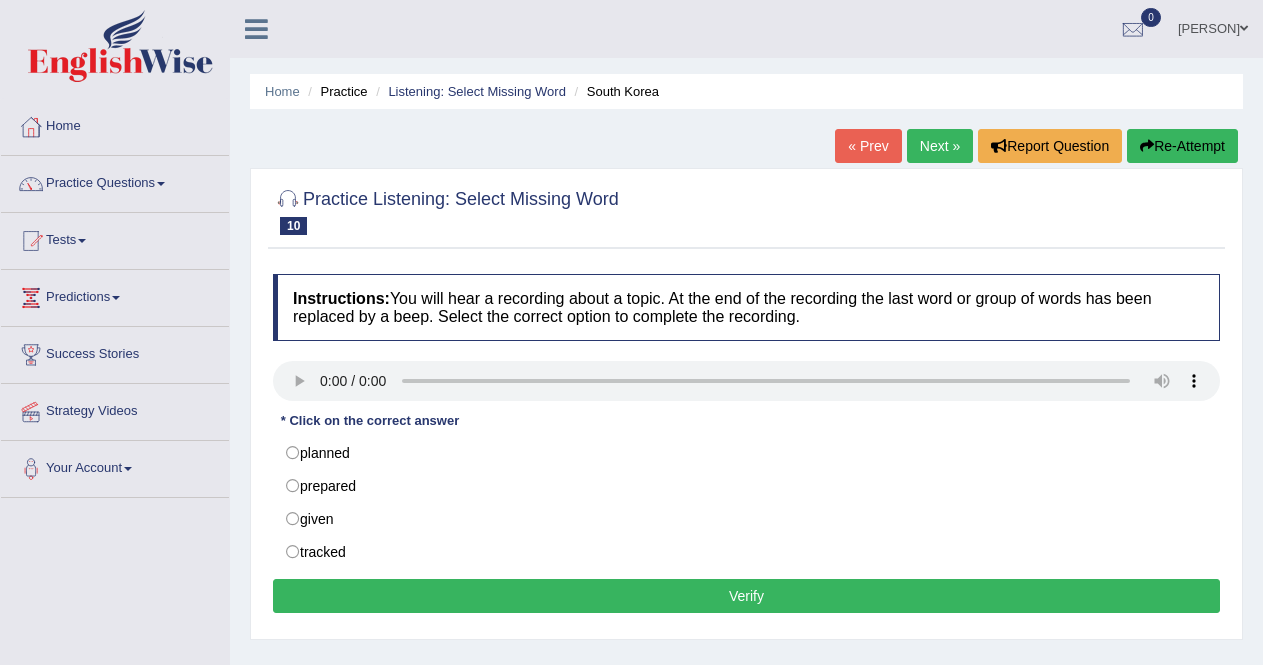 scroll, scrollTop: 0, scrollLeft: 0, axis: both 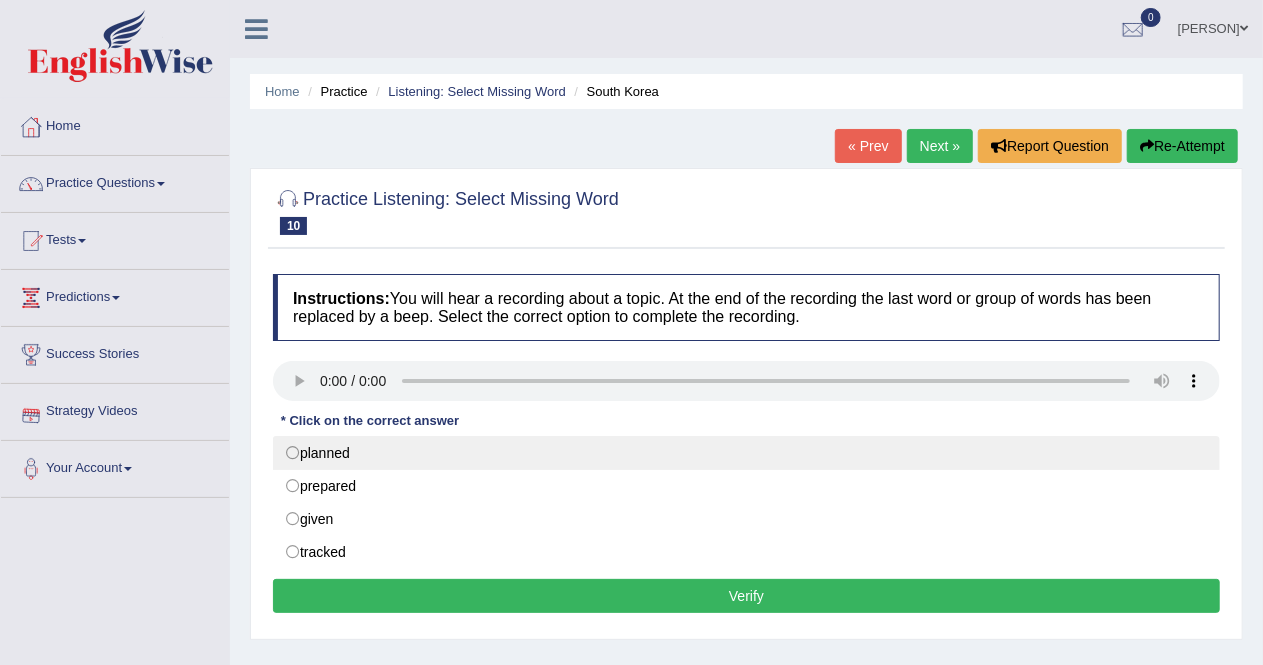 click on "planned" at bounding box center [746, 453] 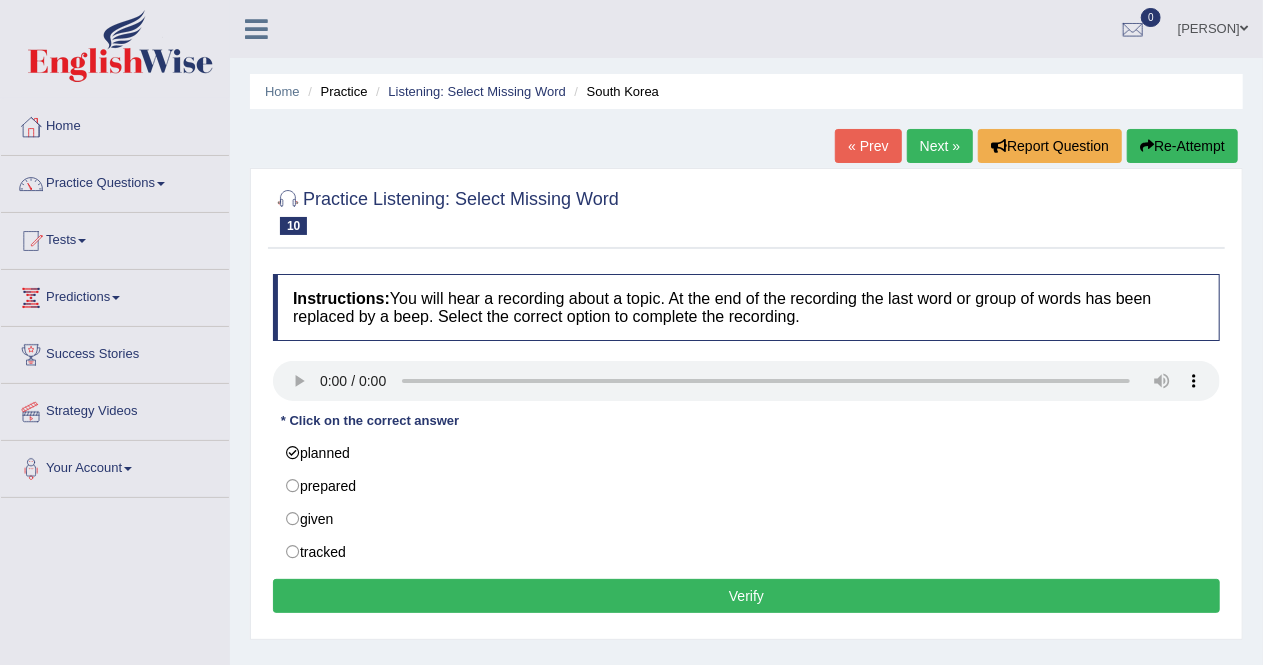 click on "Verify" at bounding box center [746, 596] 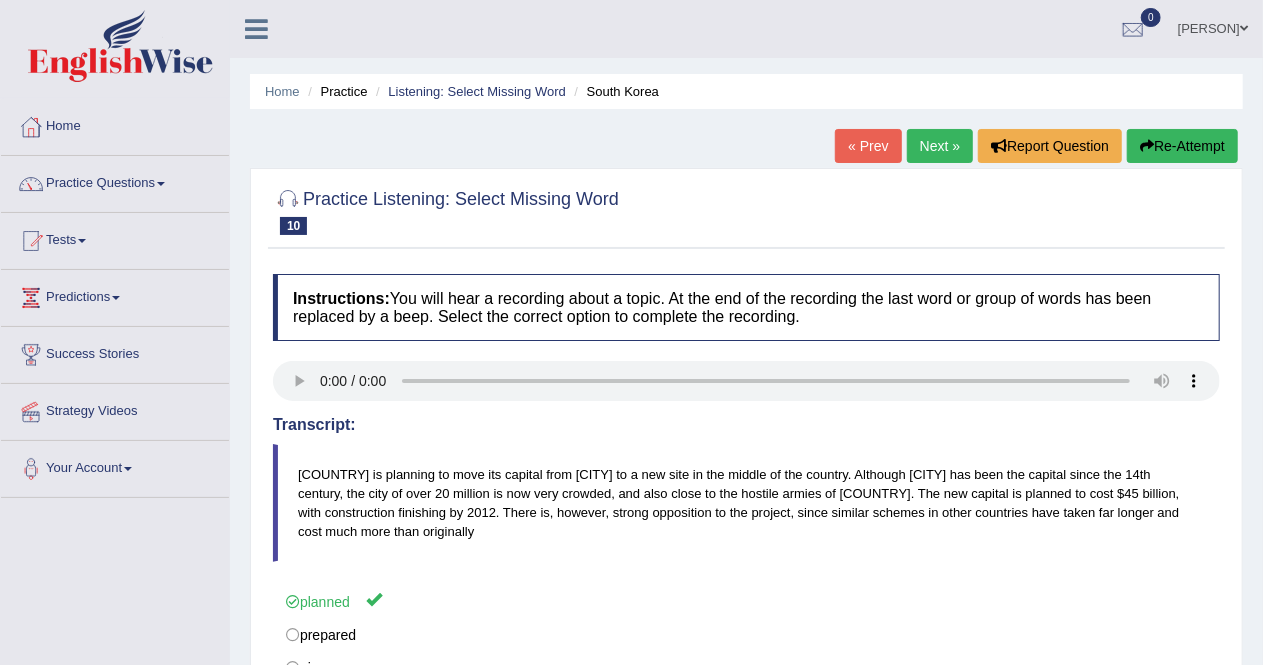 click on "Next »" at bounding box center [940, 146] 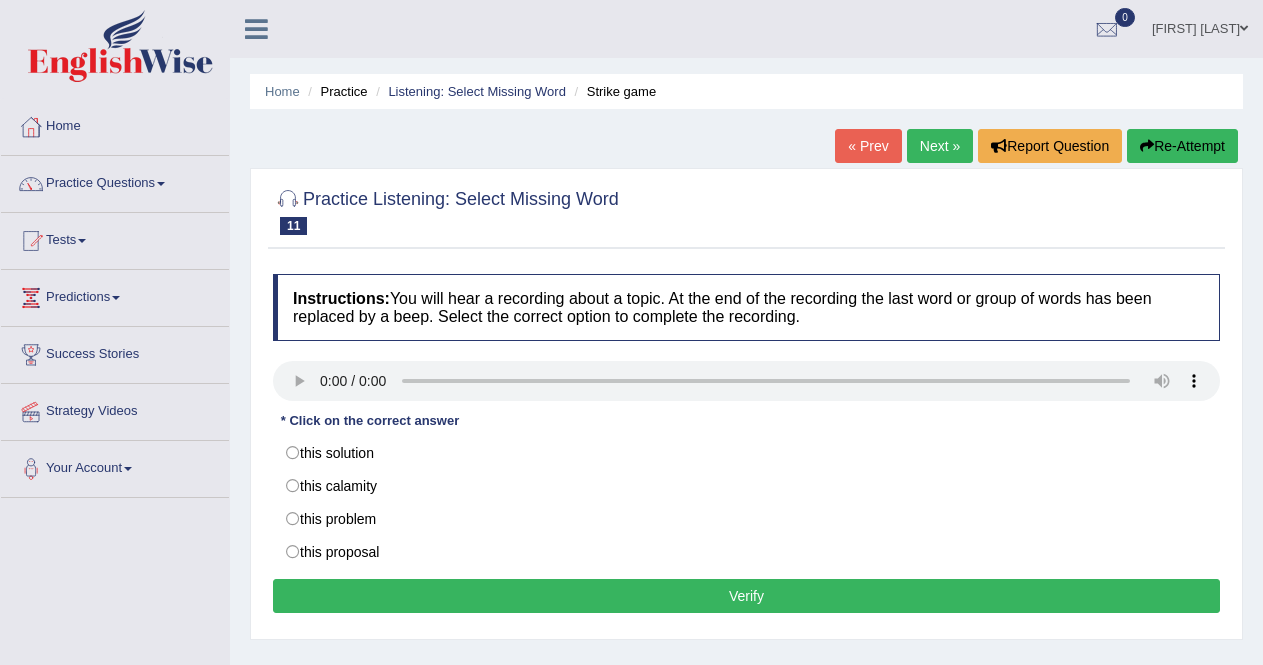 scroll, scrollTop: 0, scrollLeft: 0, axis: both 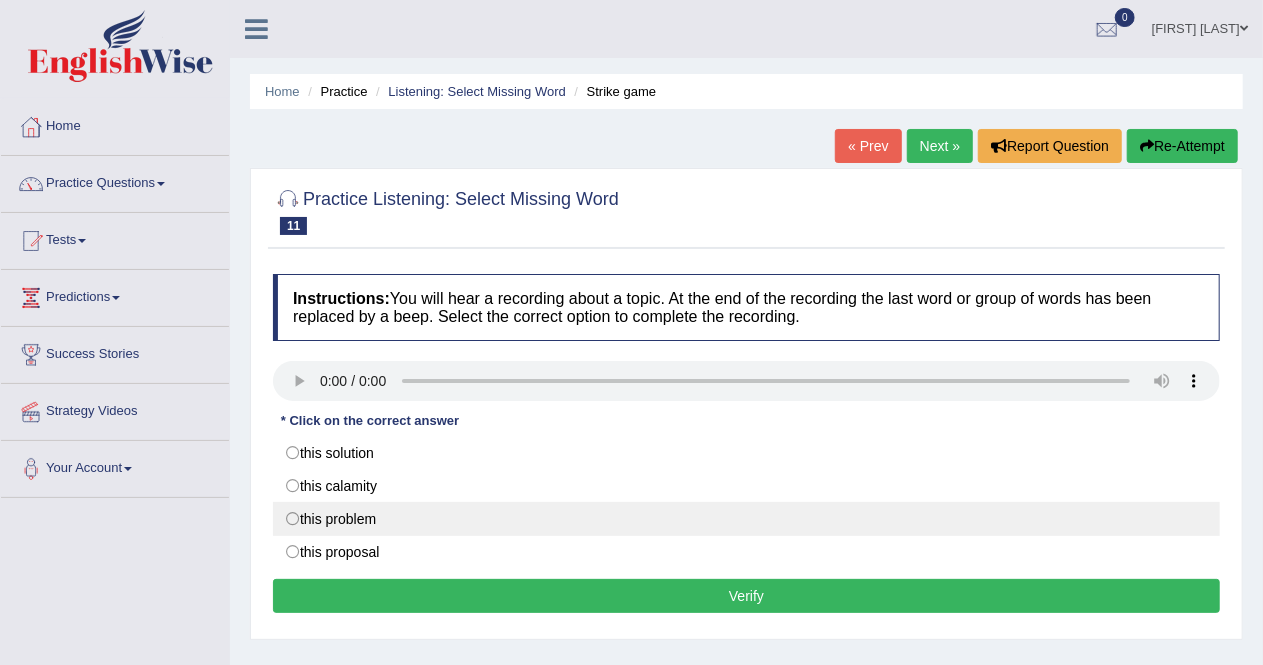 click on "this  problem" at bounding box center (746, 519) 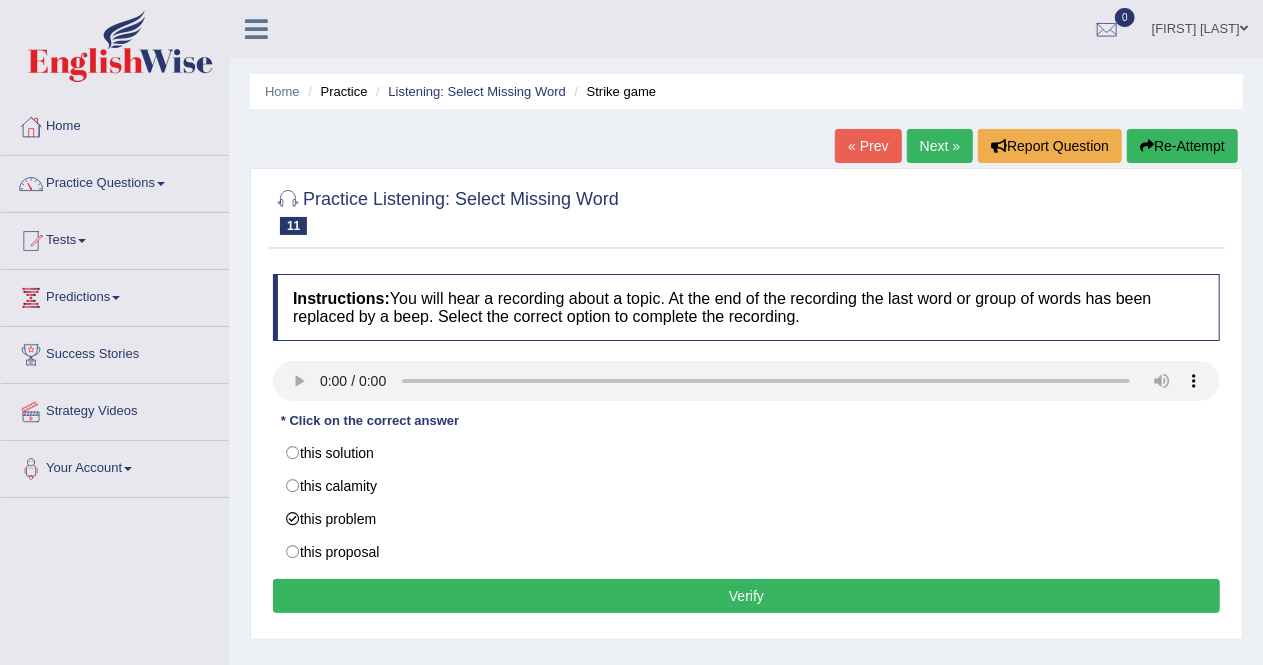 click on "Verify" at bounding box center [746, 596] 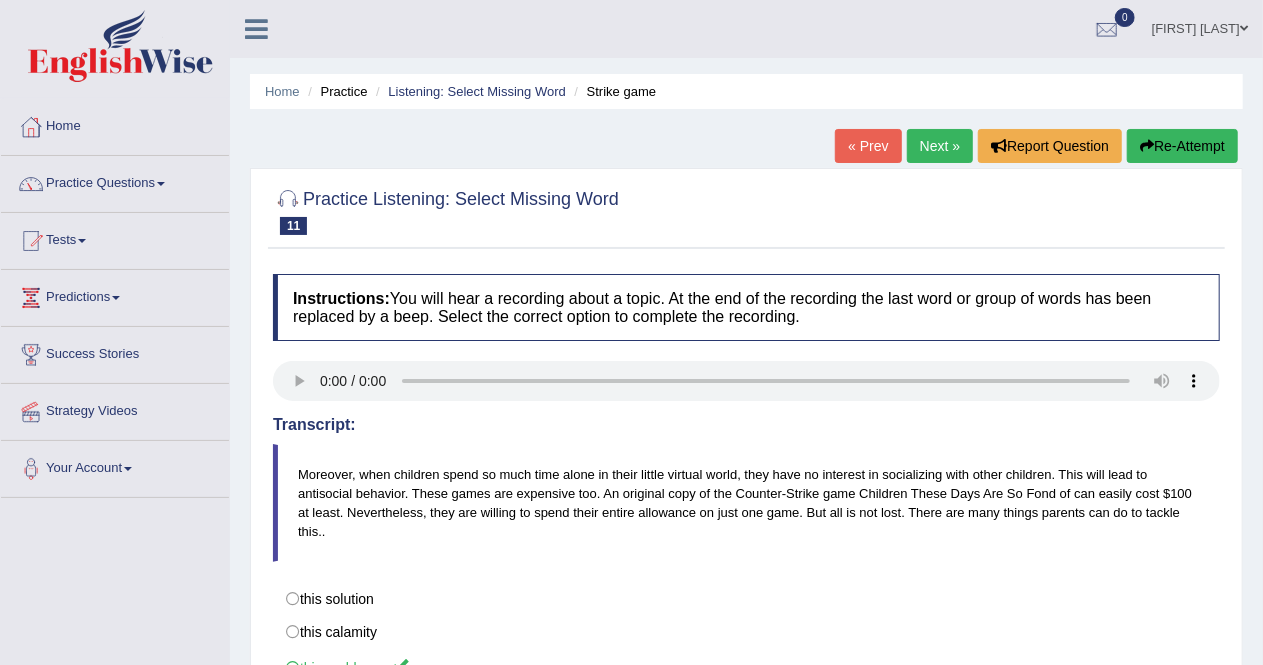 click on "Next »" at bounding box center [940, 146] 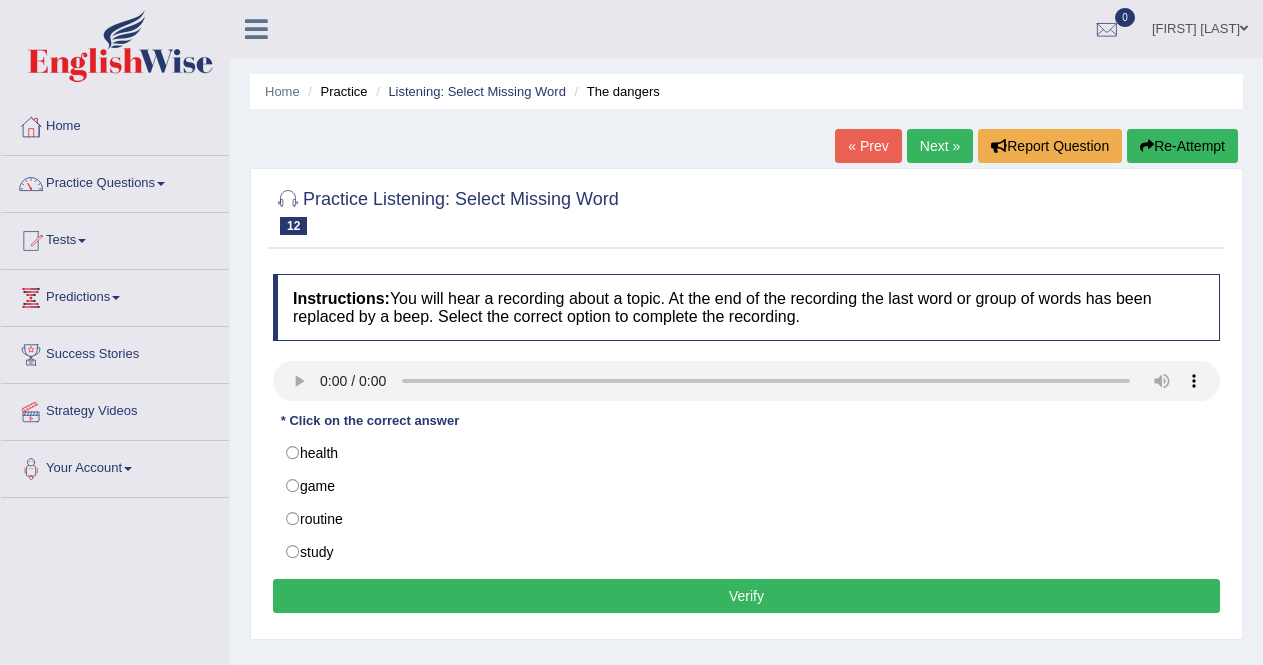 scroll, scrollTop: 0, scrollLeft: 0, axis: both 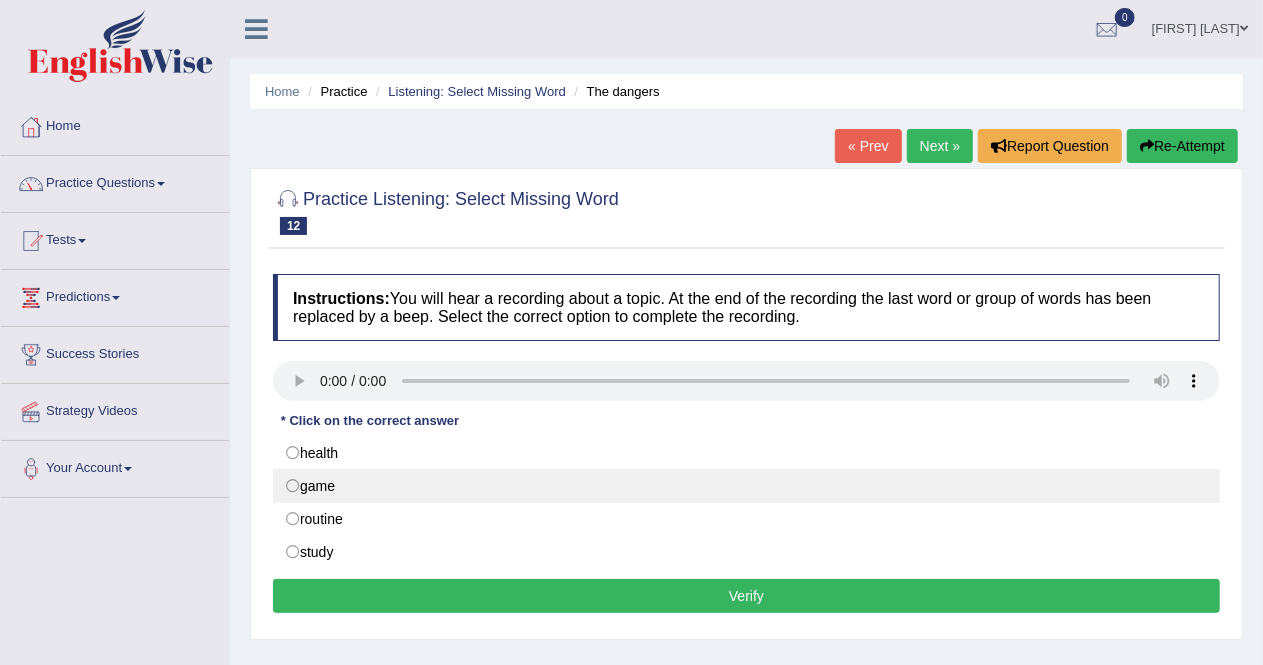 click on "game" at bounding box center [746, 486] 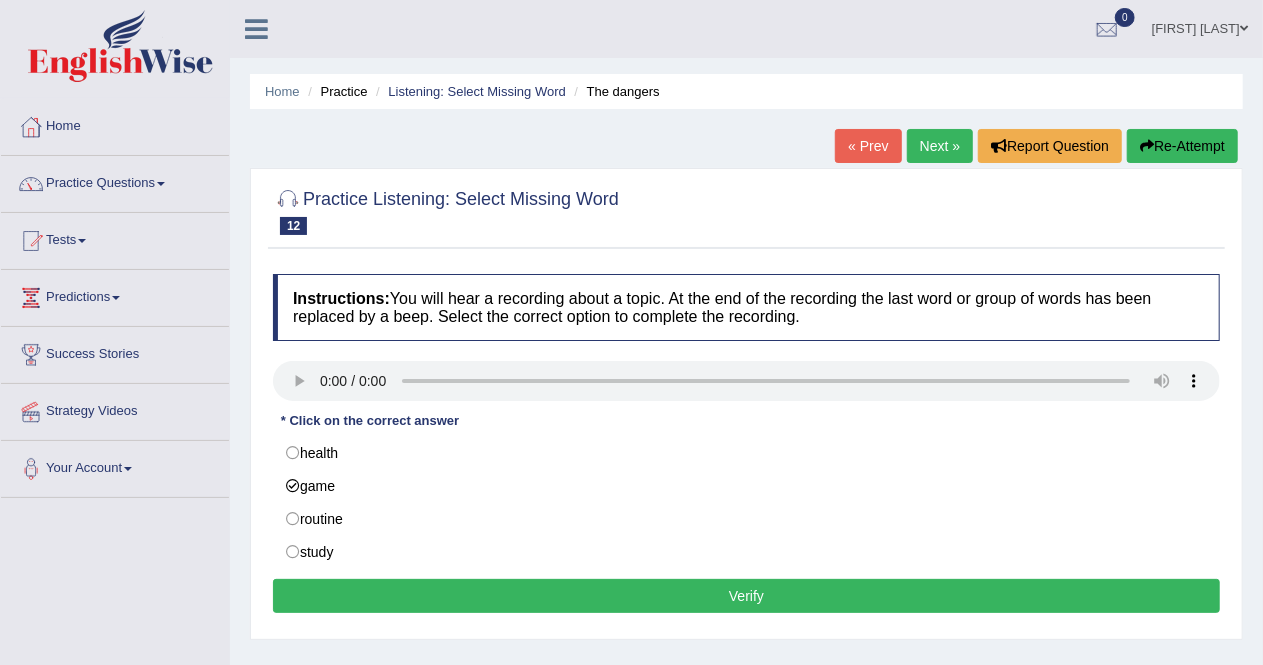 click on "Verify" at bounding box center [746, 596] 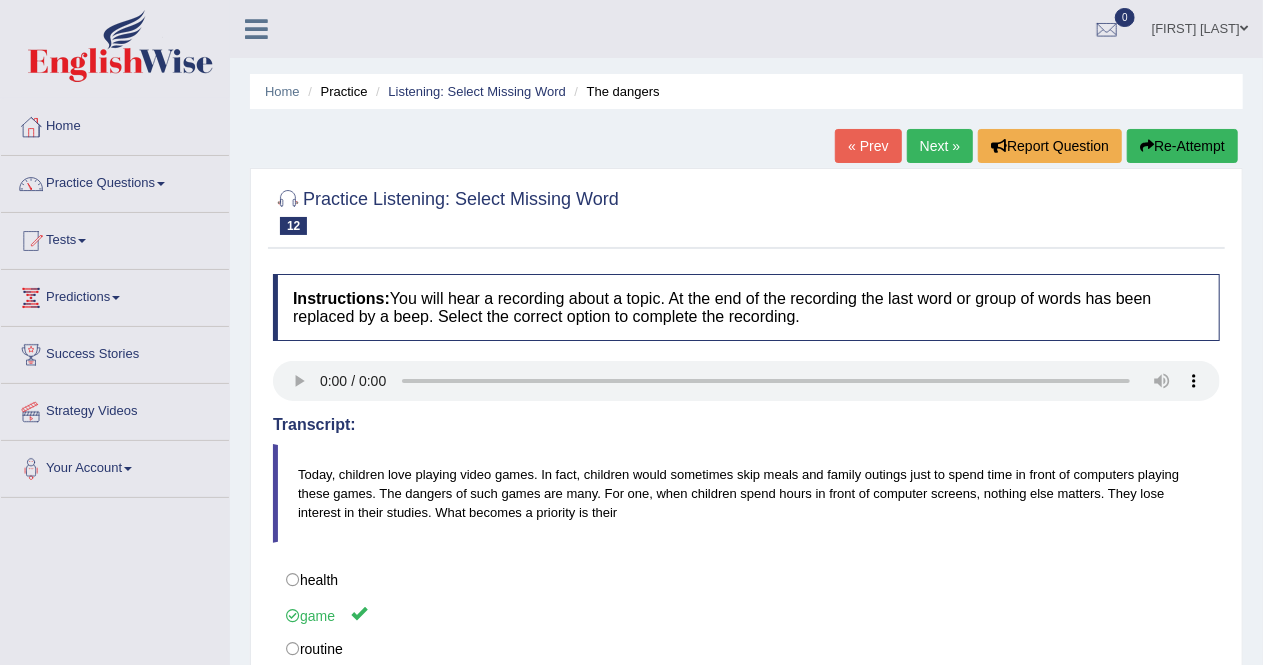 click on "Next »" at bounding box center [940, 146] 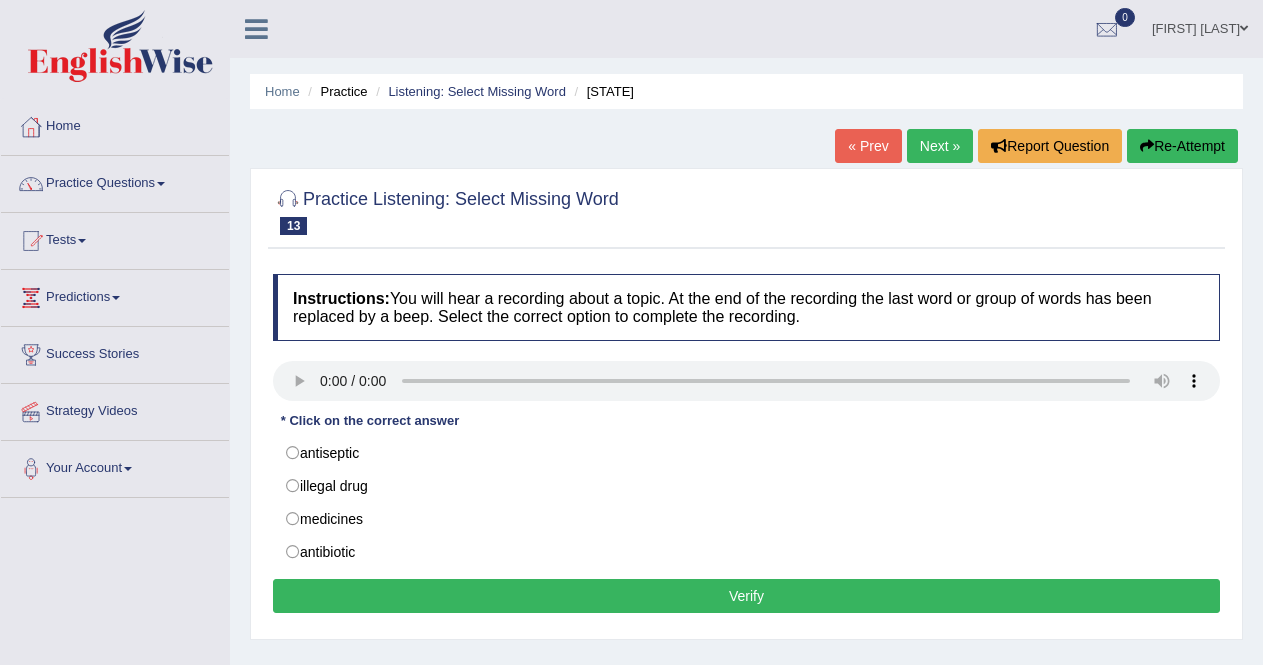 scroll, scrollTop: 0, scrollLeft: 0, axis: both 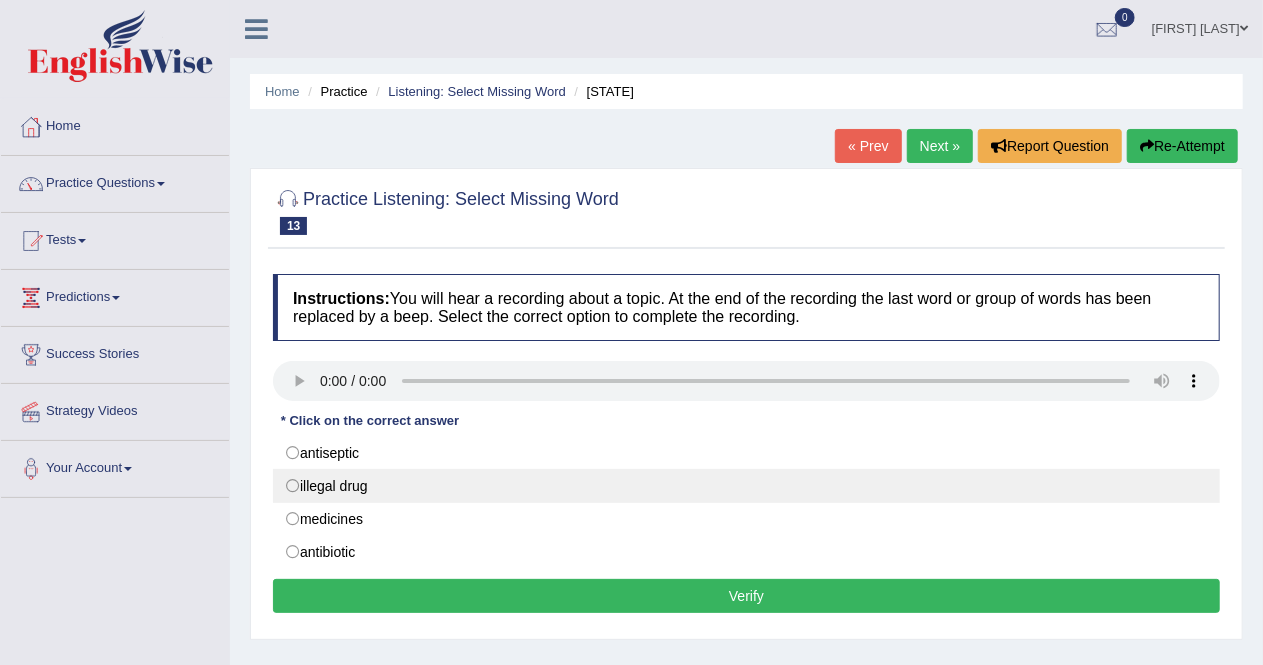 click on "illegal  drug" at bounding box center (746, 486) 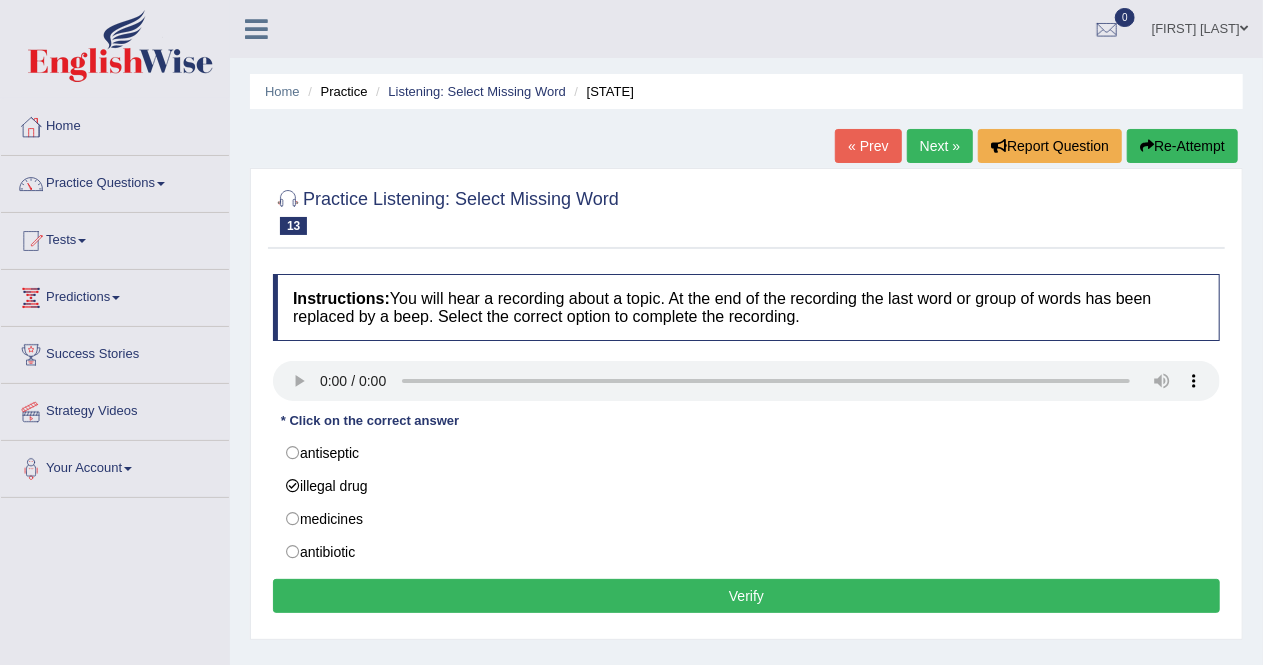 click on "Verify" at bounding box center (746, 596) 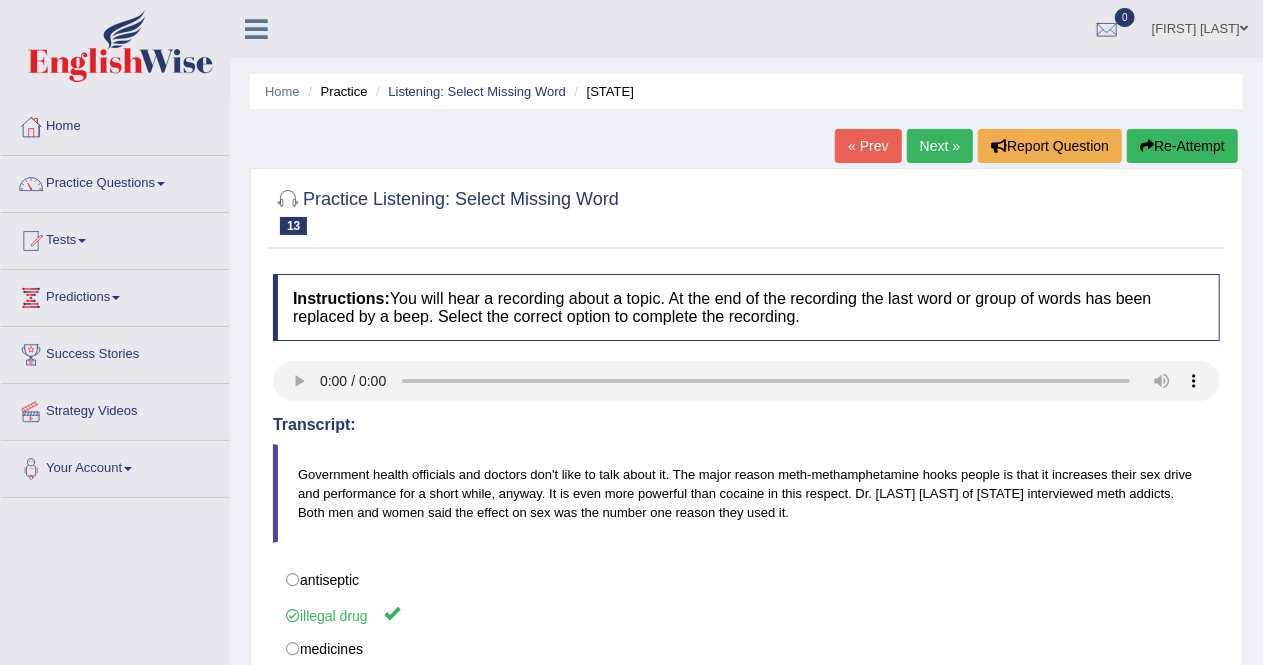click on "Next »" at bounding box center (940, 146) 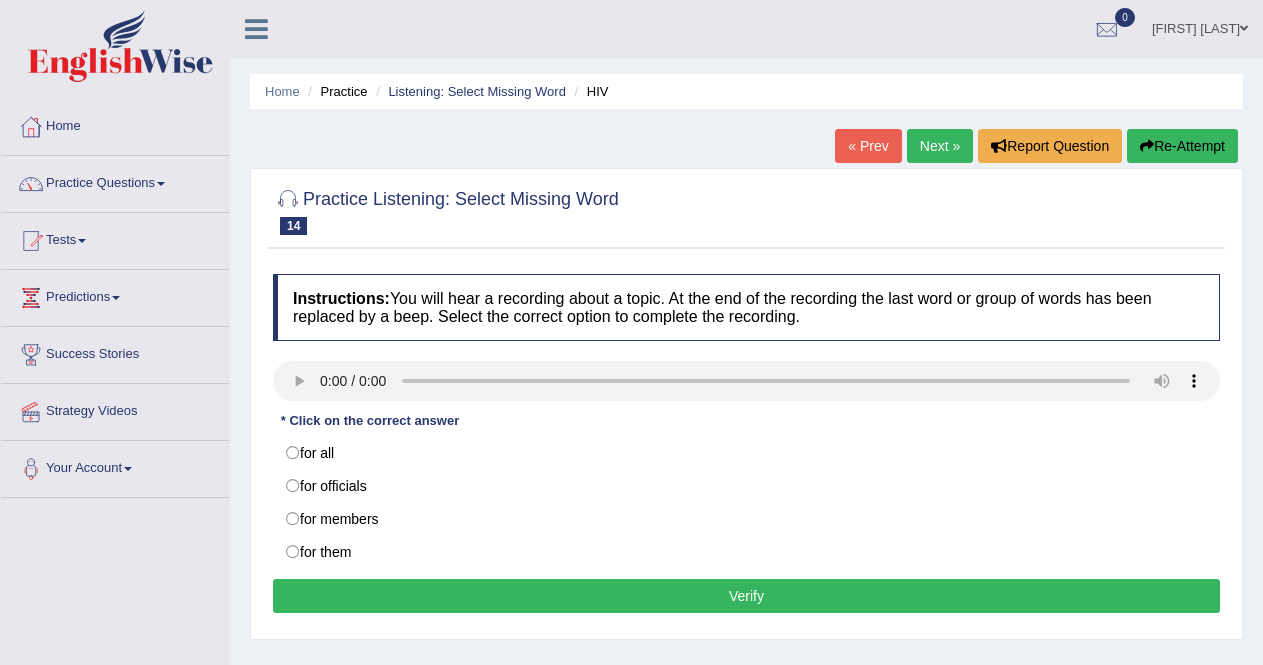 scroll, scrollTop: 0, scrollLeft: 0, axis: both 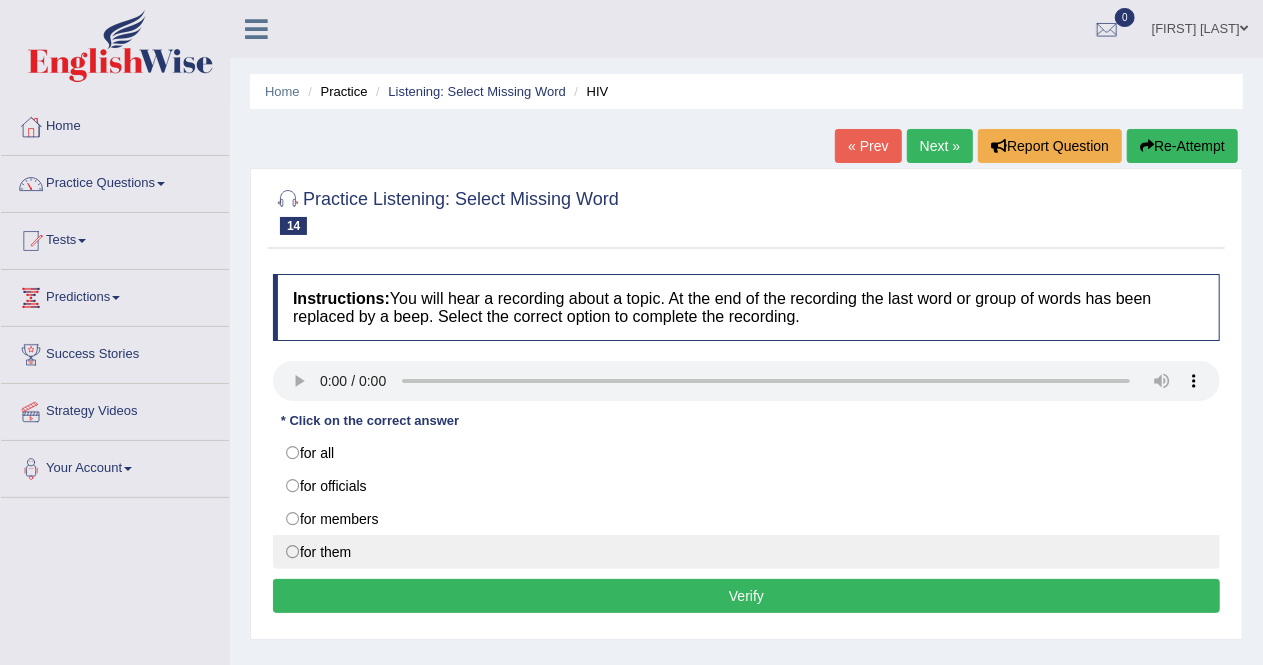 click on "for them" at bounding box center [746, 552] 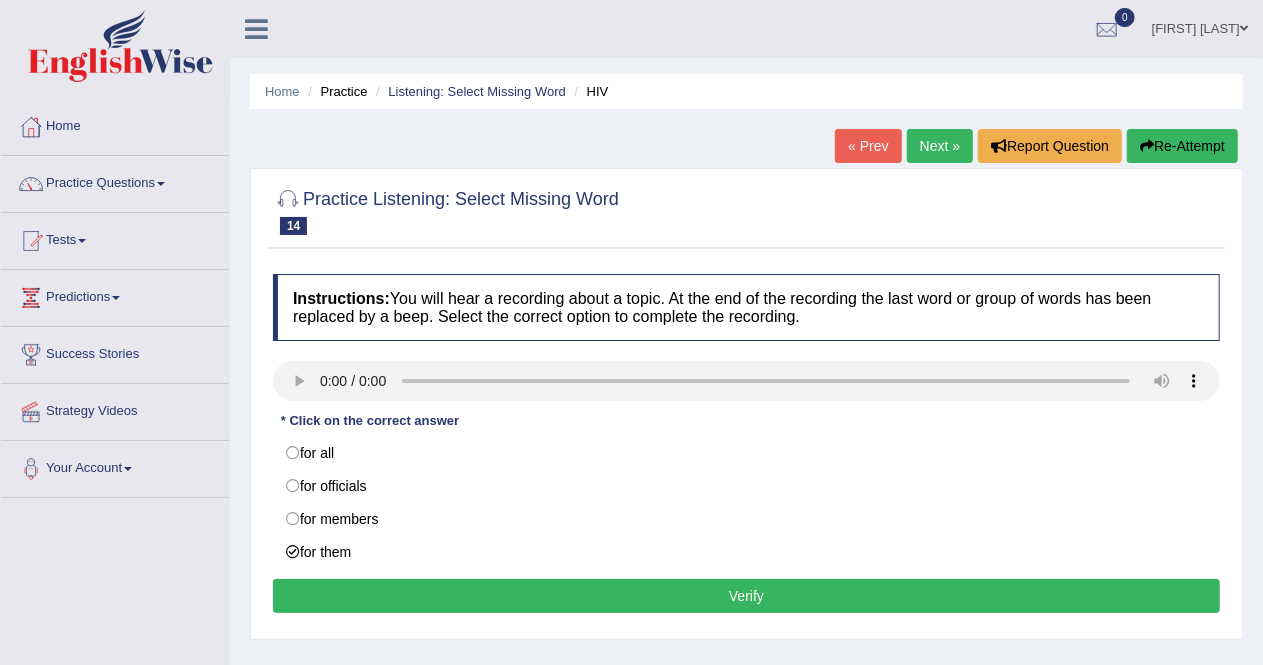 click on "Verify" at bounding box center [746, 596] 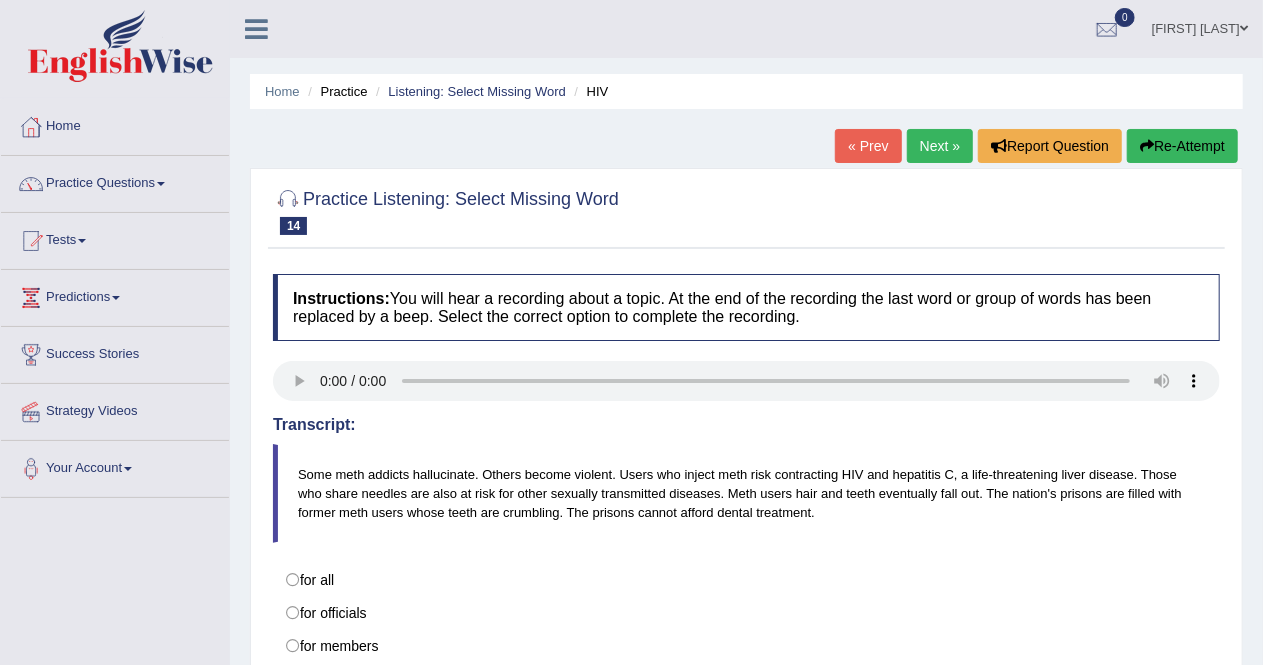 click on "Next »" at bounding box center (940, 146) 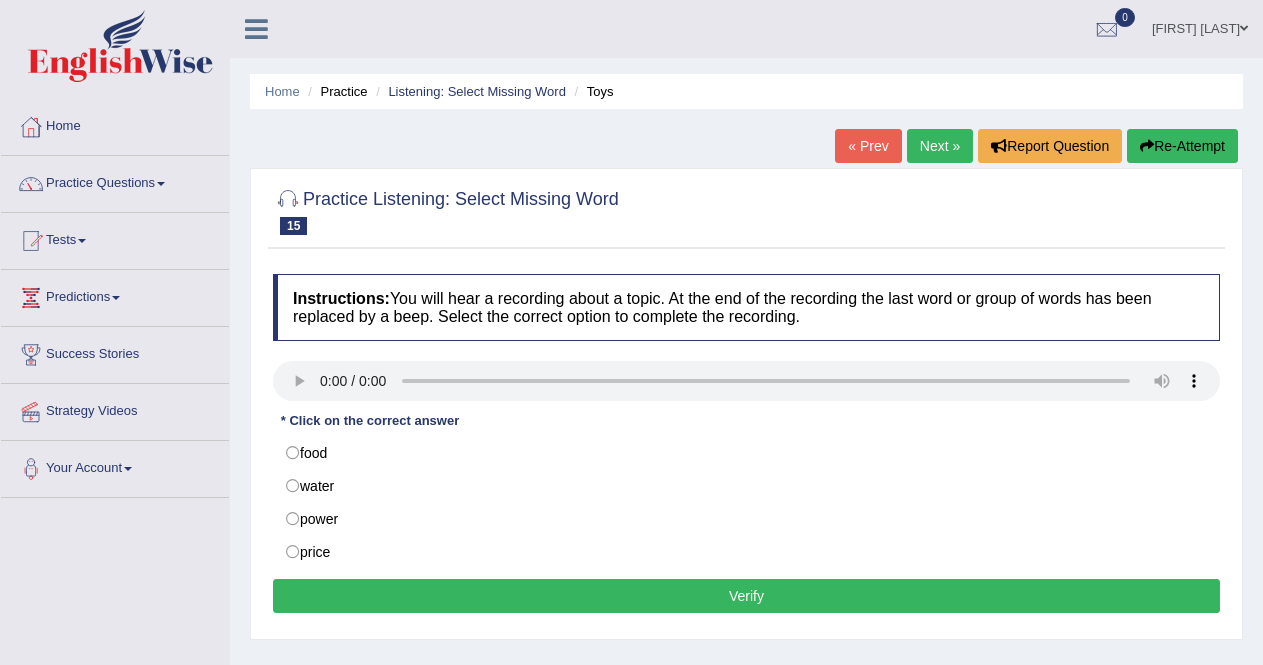 scroll, scrollTop: 0, scrollLeft: 0, axis: both 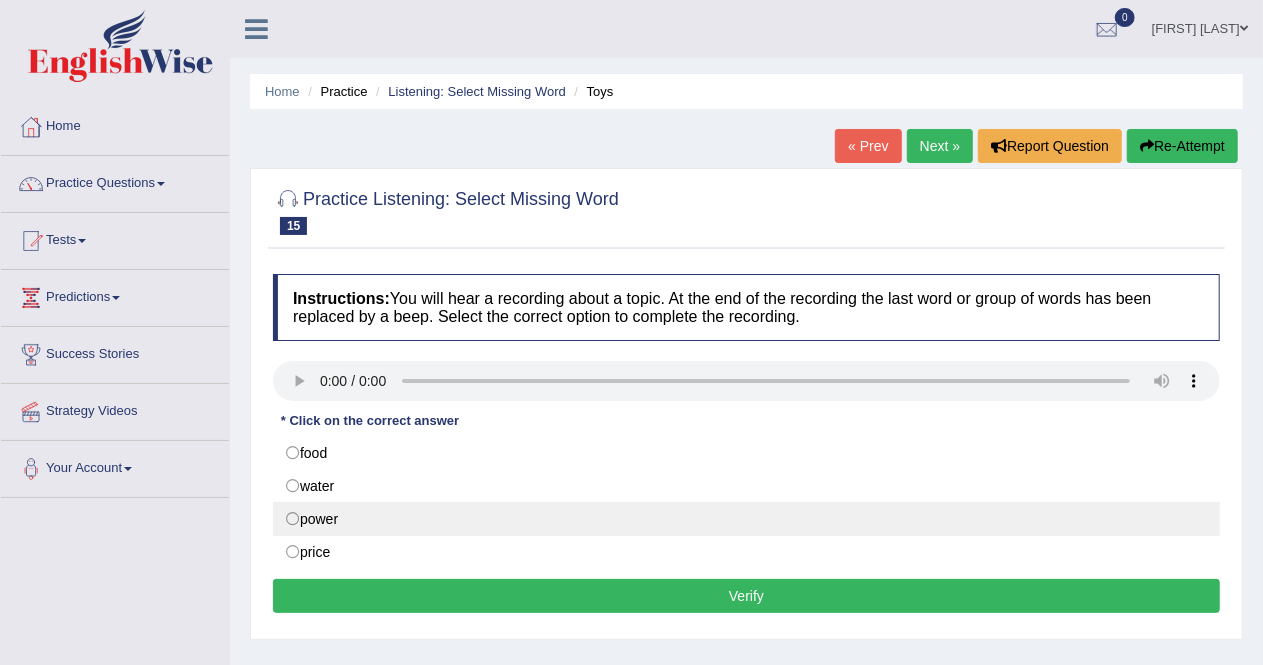 click on "power" at bounding box center (746, 519) 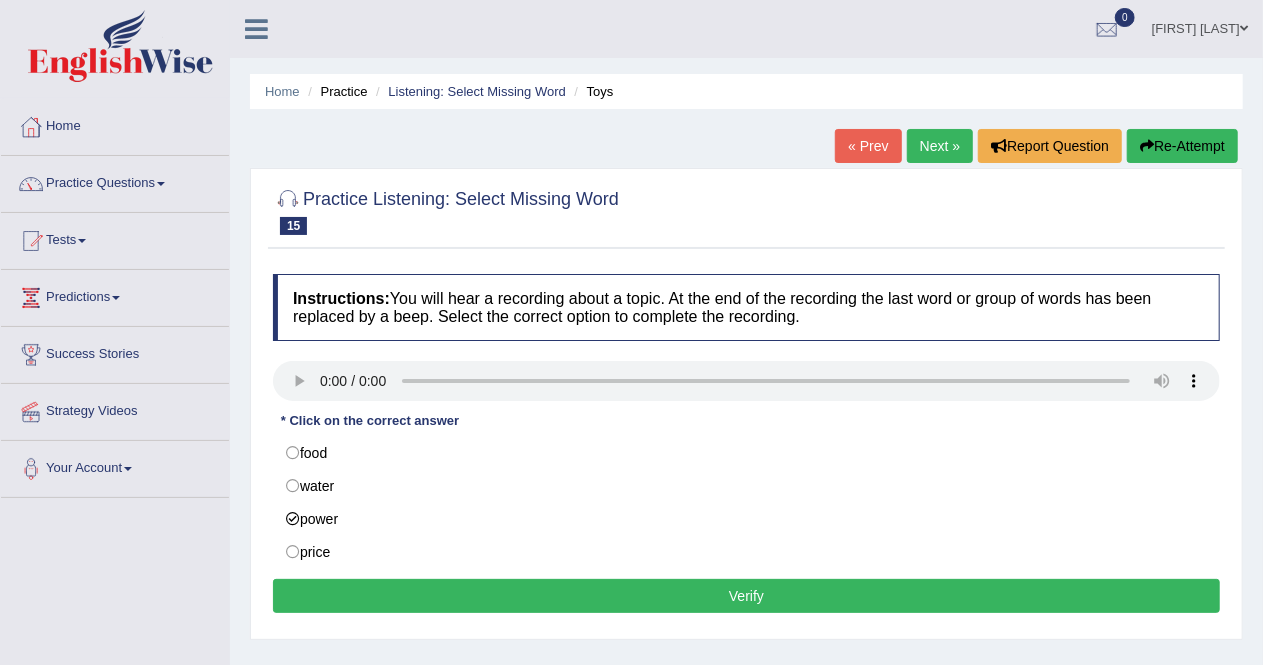 click on "Verify" at bounding box center (746, 596) 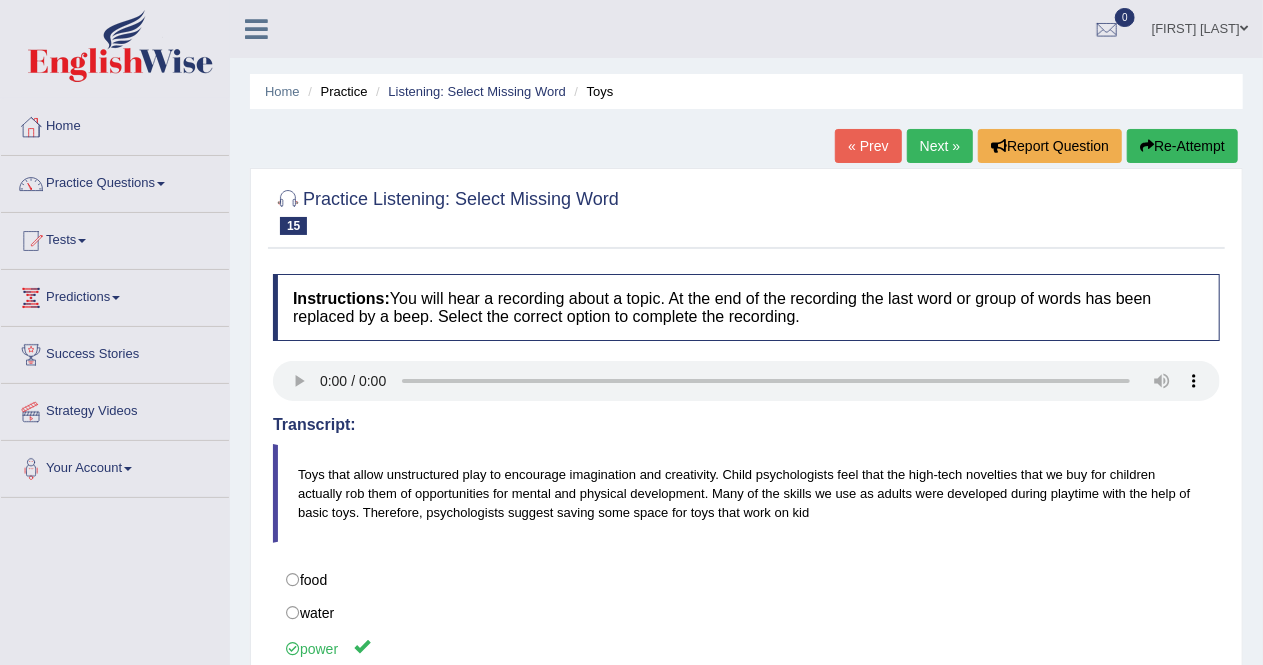 click on "Next »" at bounding box center [940, 146] 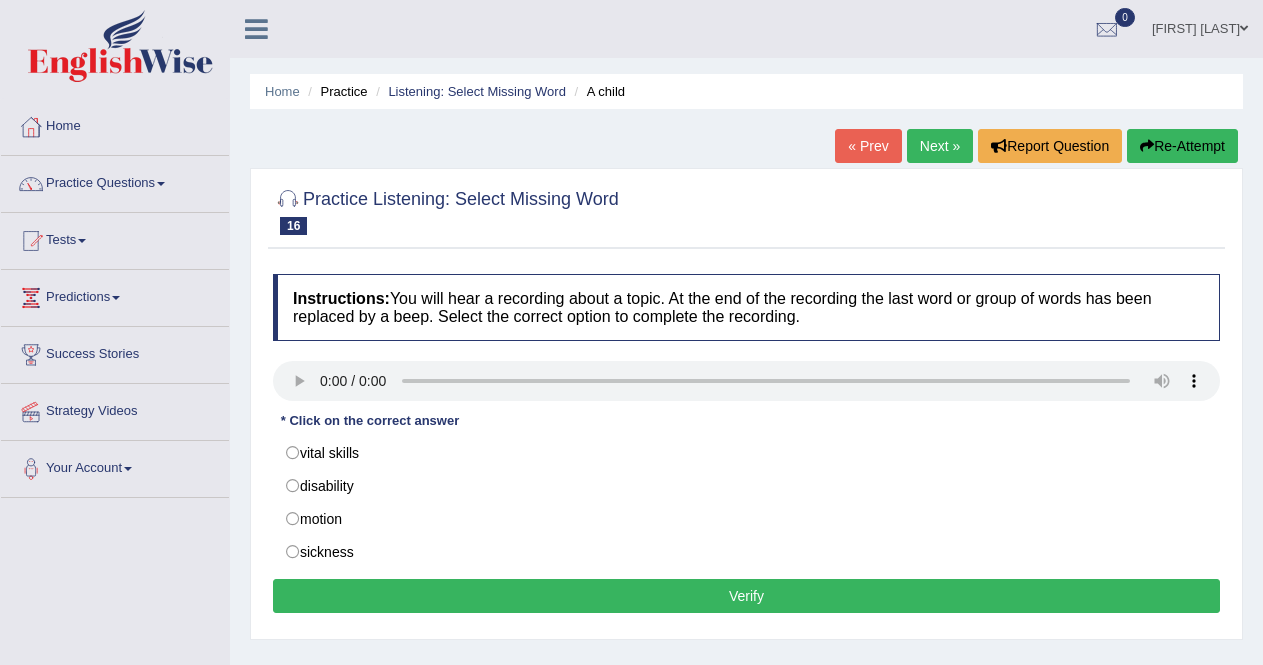 scroll, scrollTop: 0, scrollLeft: 0, axis: both 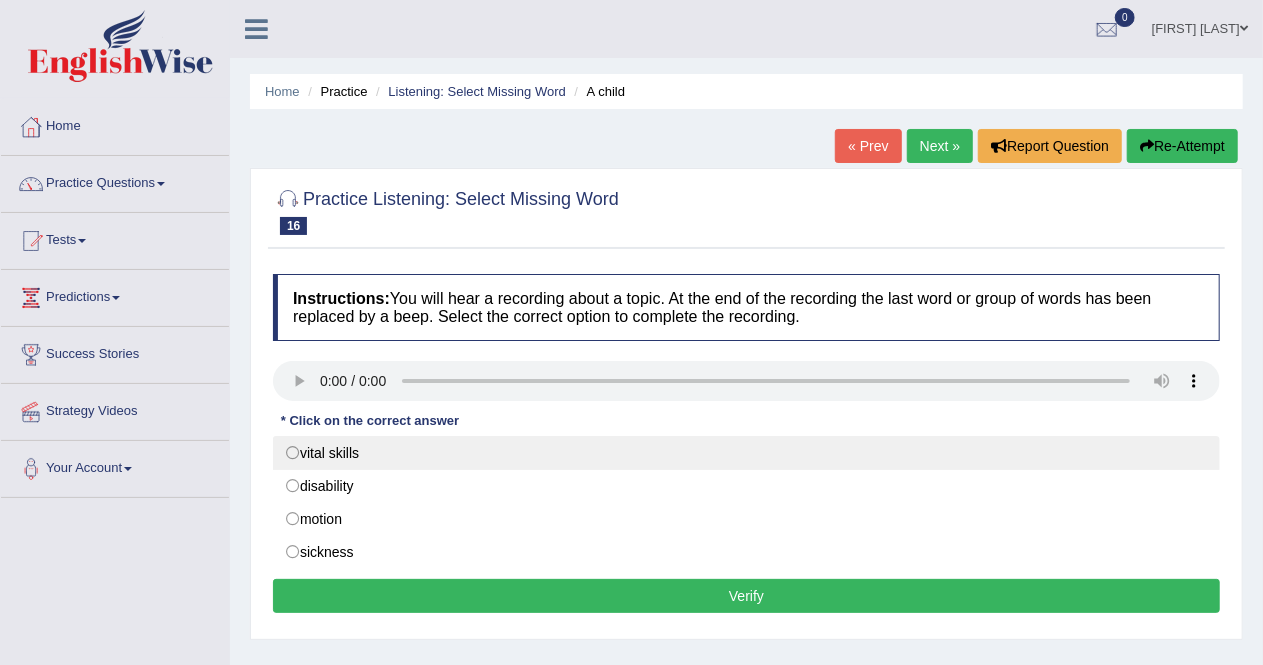 click on "vital  skills" at bounding box center (746, 453) 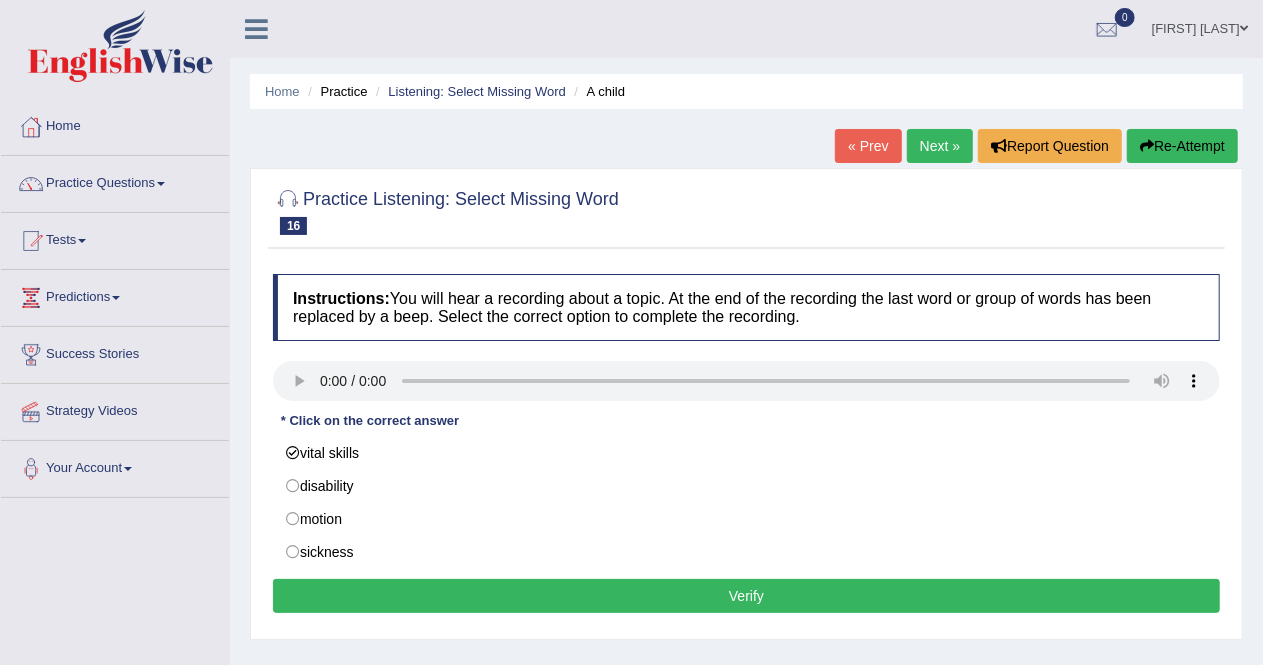 click on "Verify" at bounding box center (746, 596) 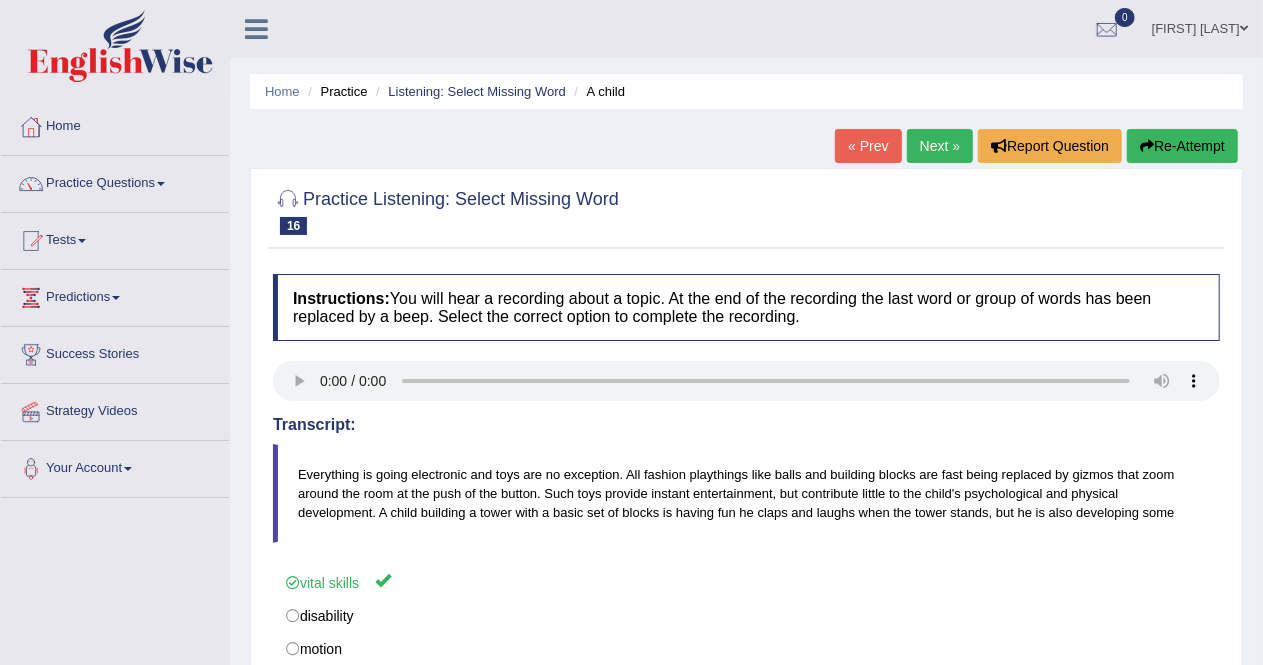 click on "Next »" at bounding box center (940, 146) 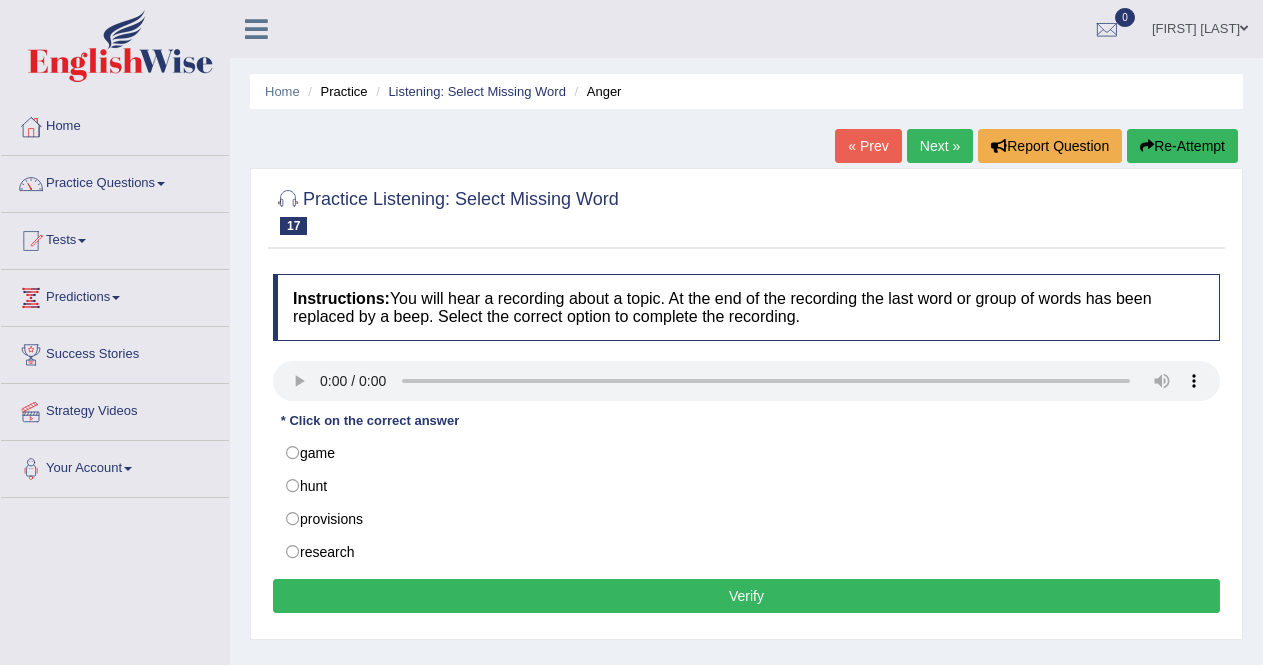 scroll, scrollTop: 0, scrollLeft: 0, axis: both 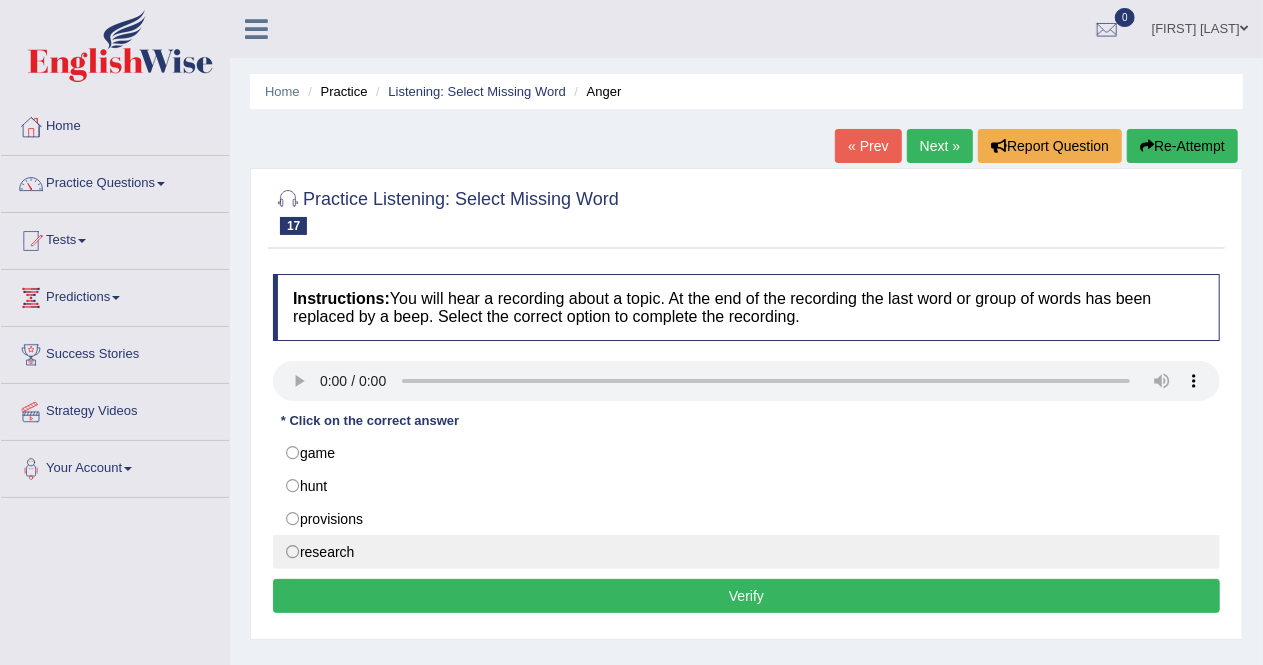 click on "research" at bounding box center (746, 552) 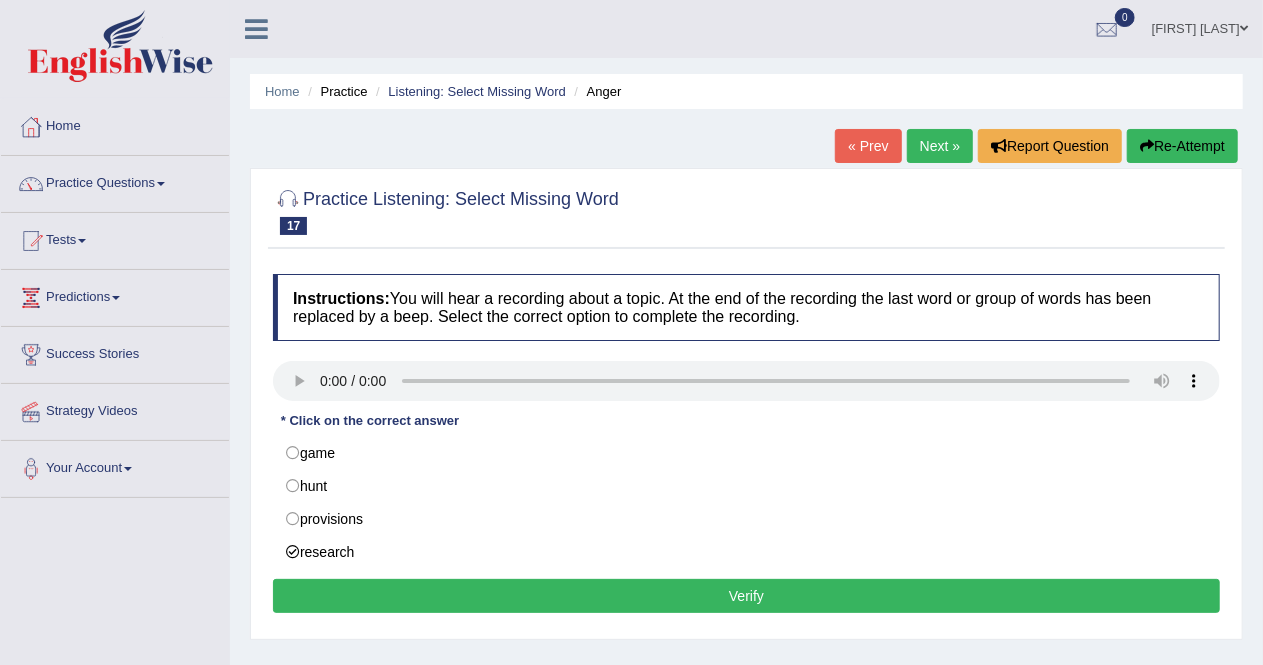 click on "Verify" at bounding box center (746, 596) 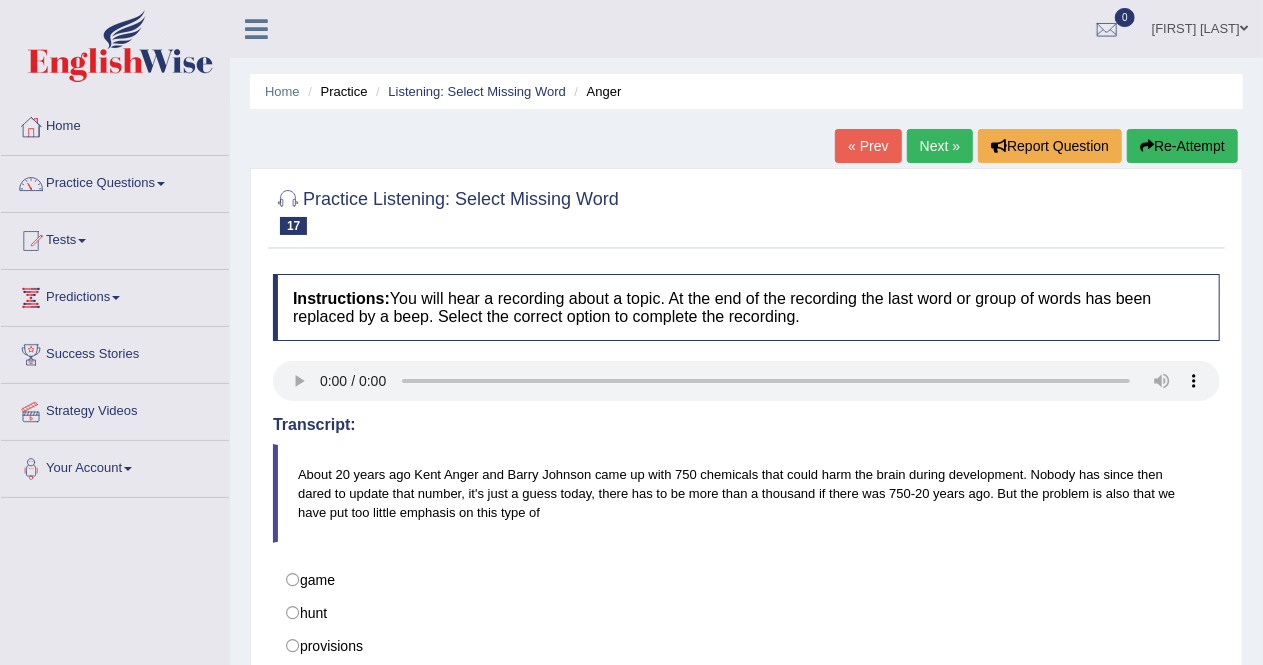 click on "Next »" at bounding box center (940, 146) 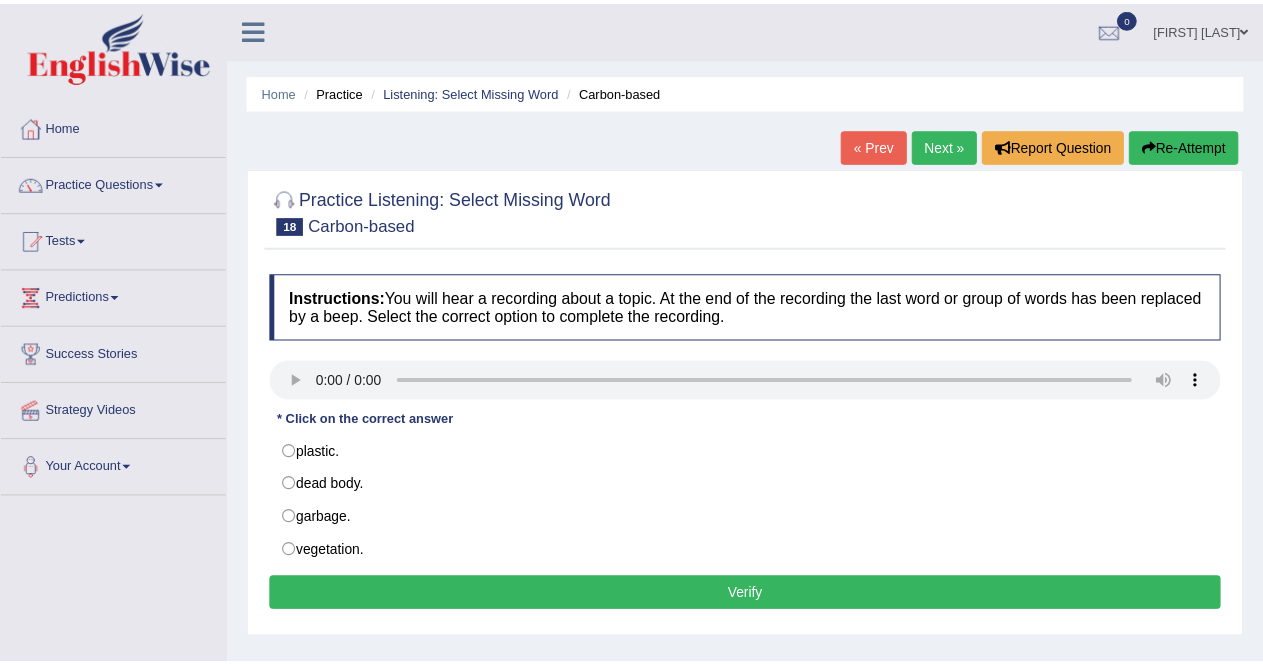 scroll, scrollTop: 0, scrollLeft: 0, axis: both 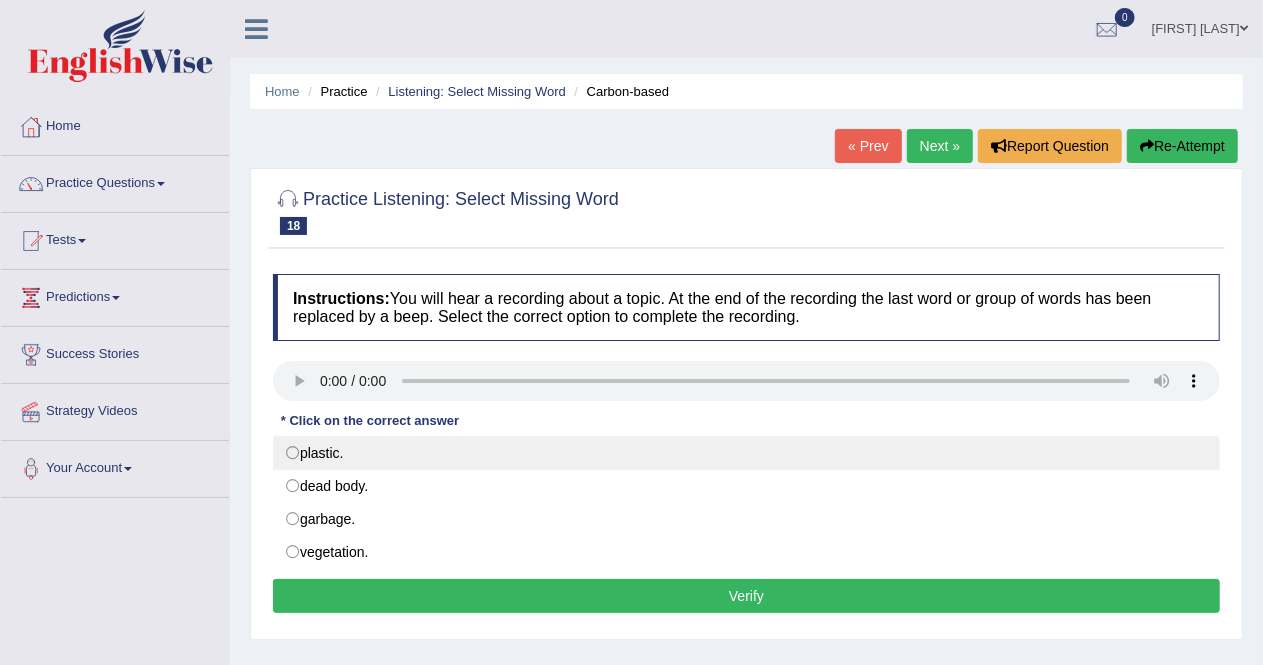 click on "plastic." at bounding box center [746, 453] 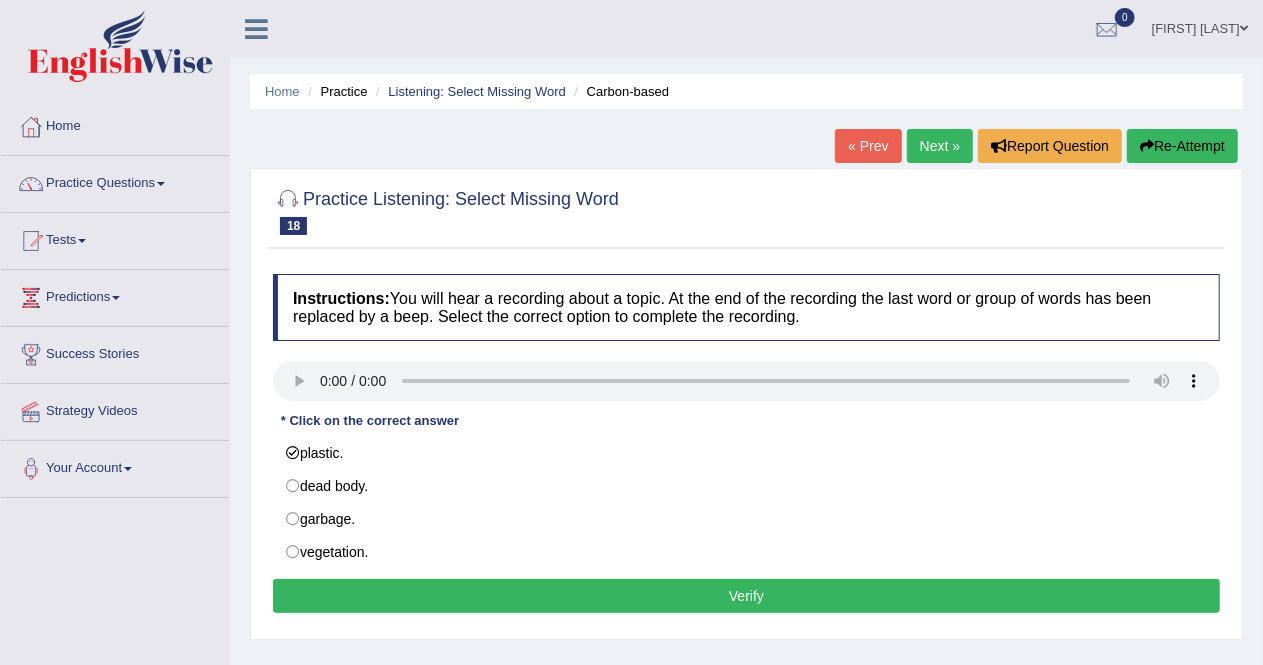 click on "Verify" at bounding box center [746, 596] 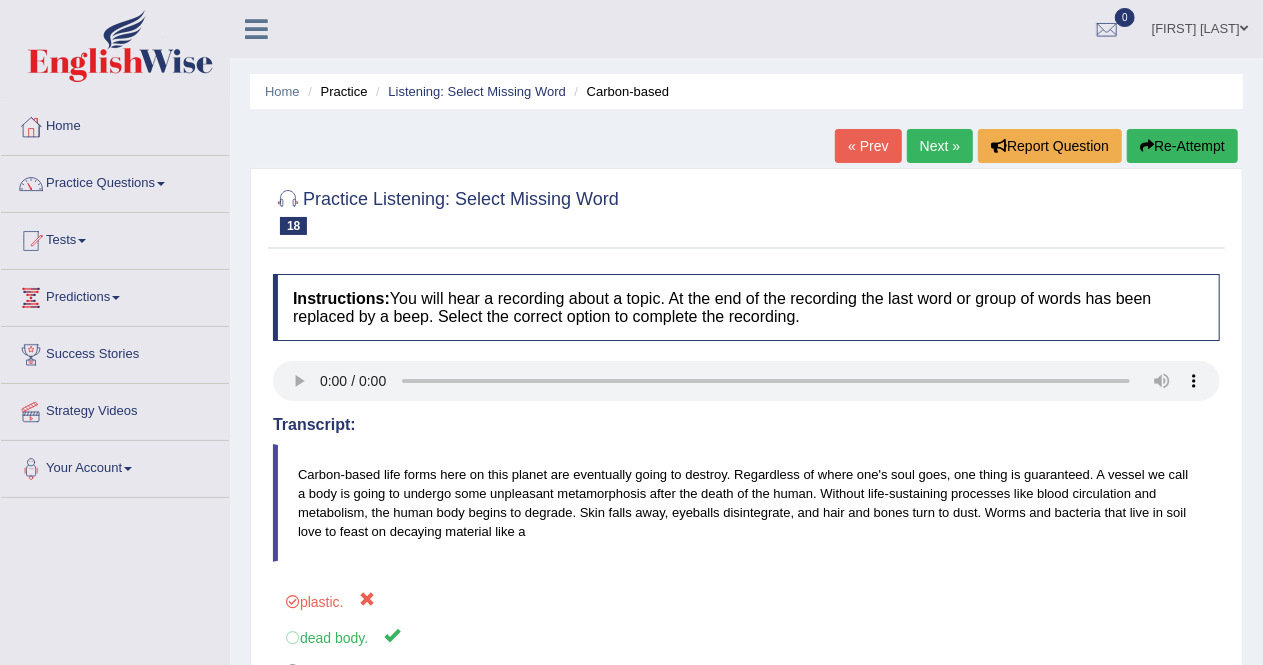 click on "Next »" at bounding box center [940, 146] 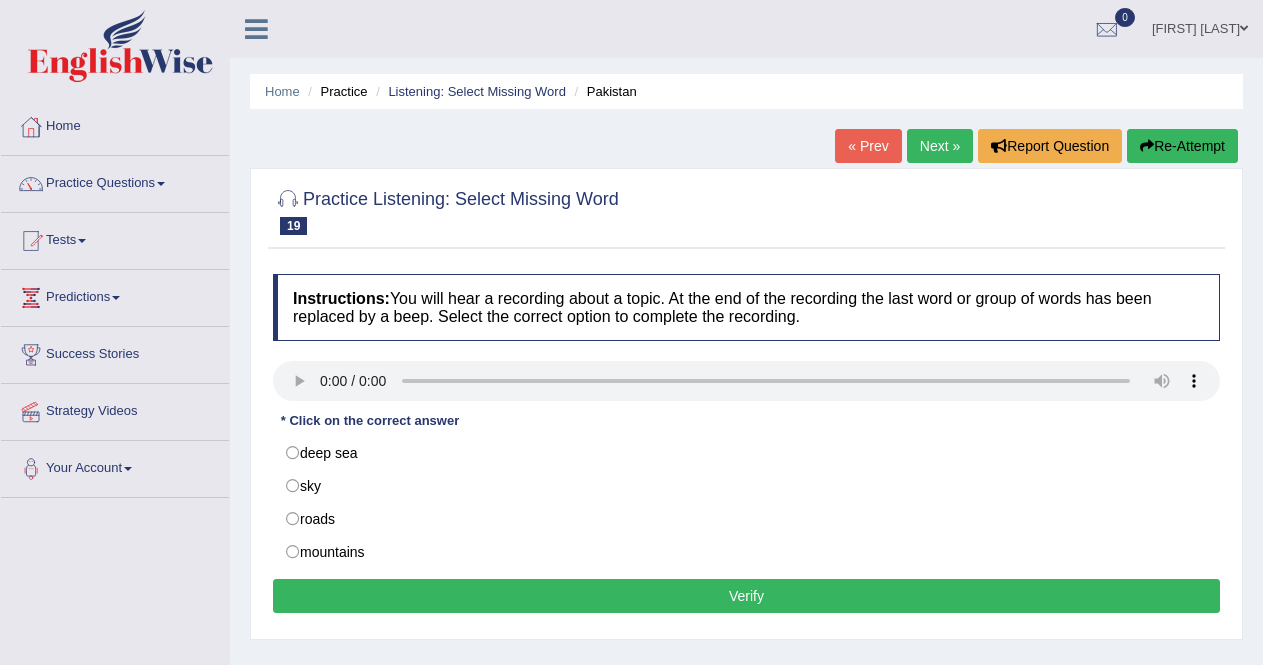scroll, scrollTop: 0, scrollLeft: 0, axis: both 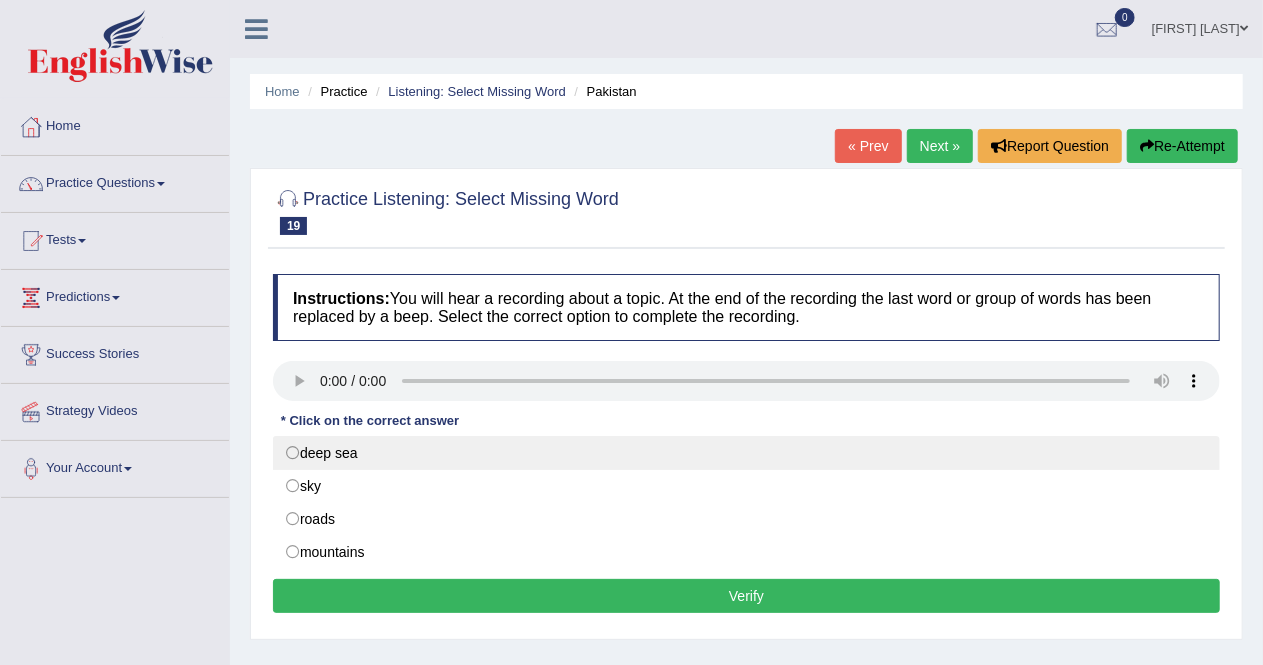 click on "deep  sea" at bounding box center [746, 453] 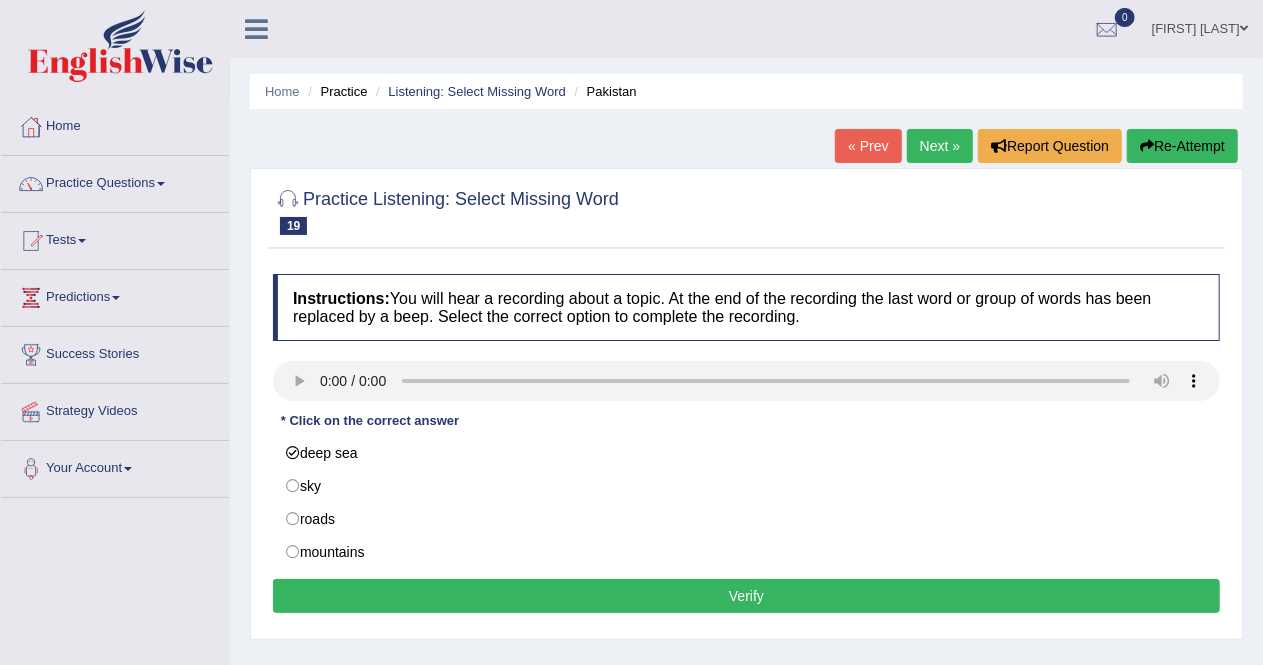 click on "Verify" at bounding box center [746, 596] 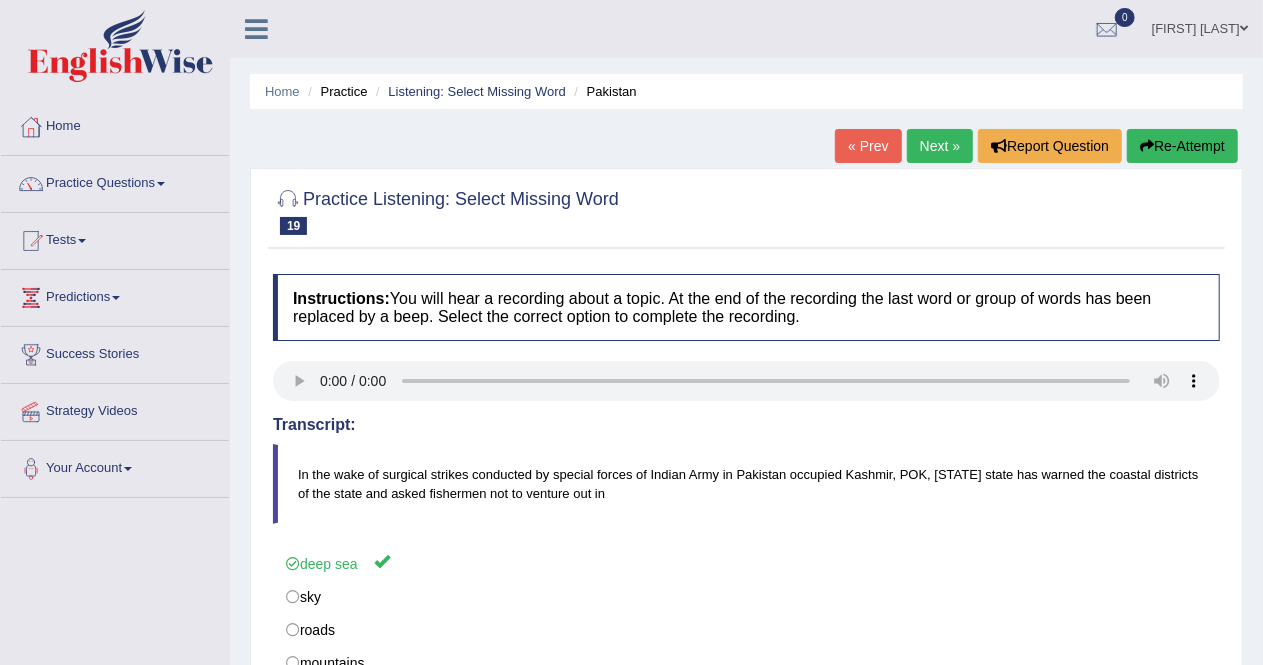 click on "Next »" at bounding box center (940, 146) 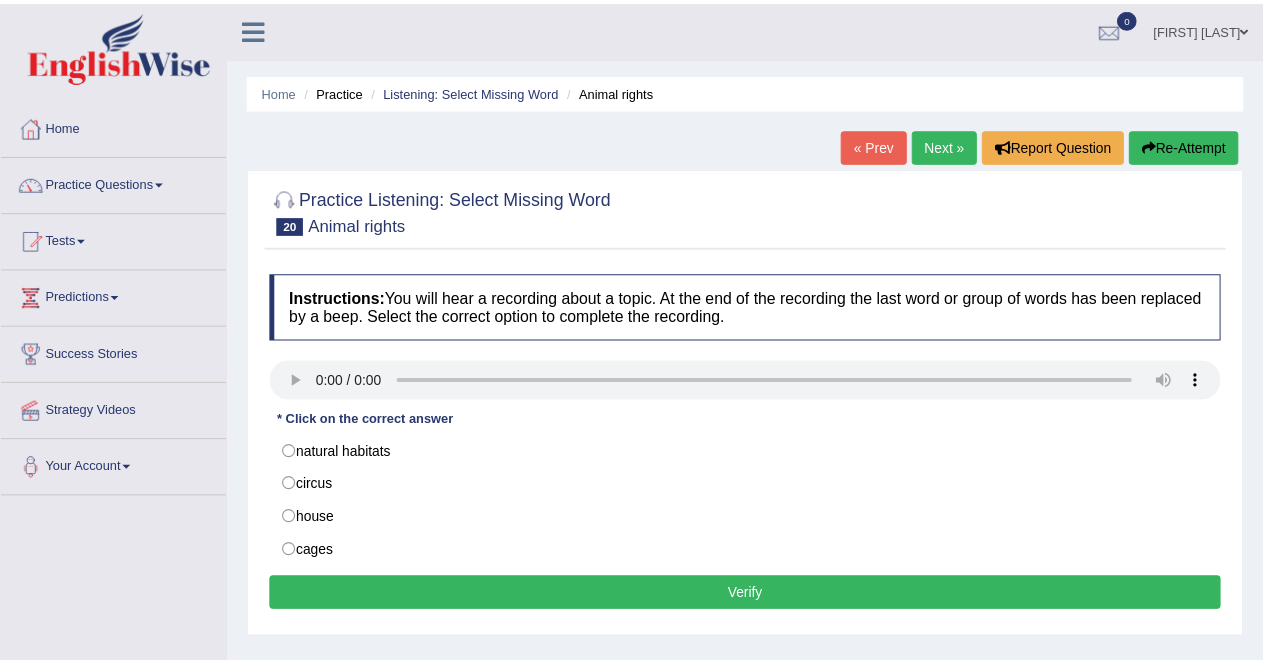 scroll, scrollTop: 0, scrollLeft: 0, axis: both 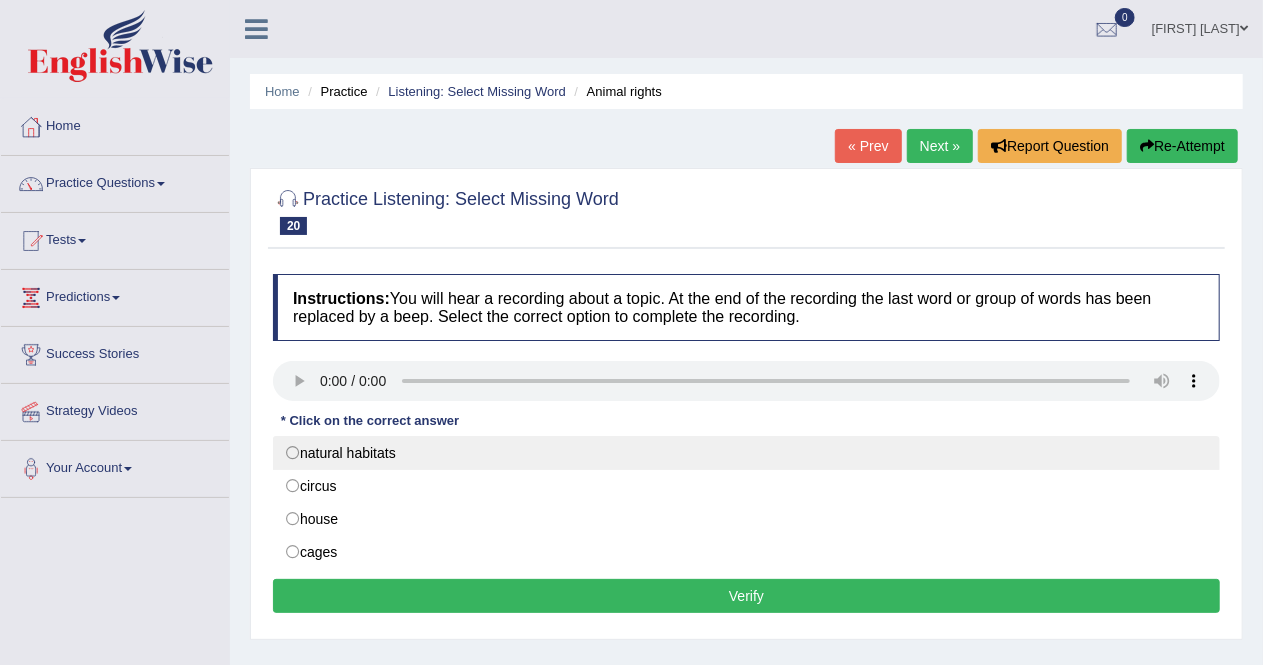 click on "natural  habitats" at bounding box center (746, 453) 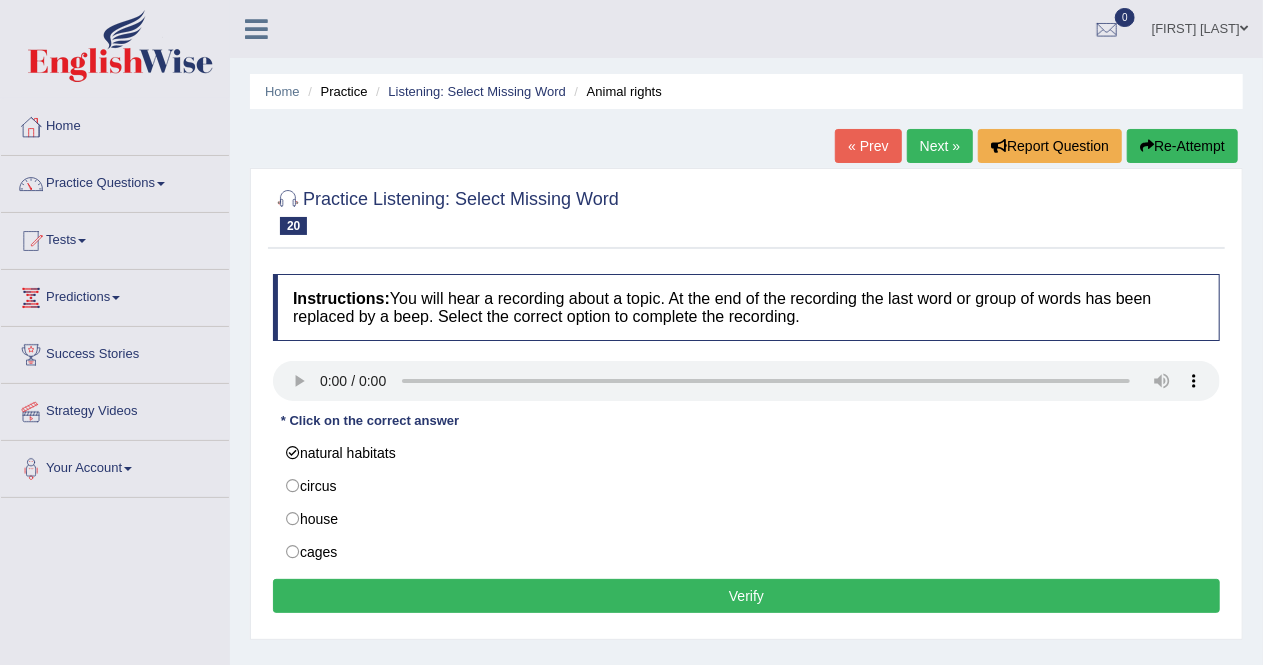 click on "Verify" at bounding box center [746, 596] 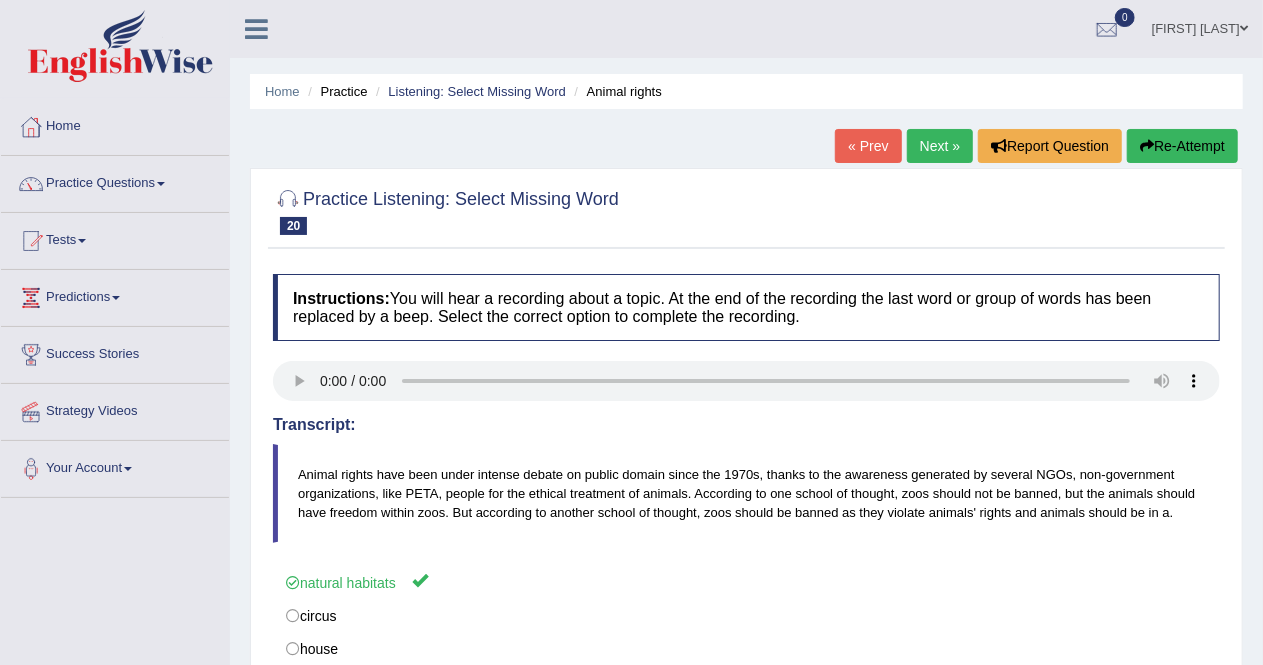 click on "Next »" at bounding box center (940, 146) 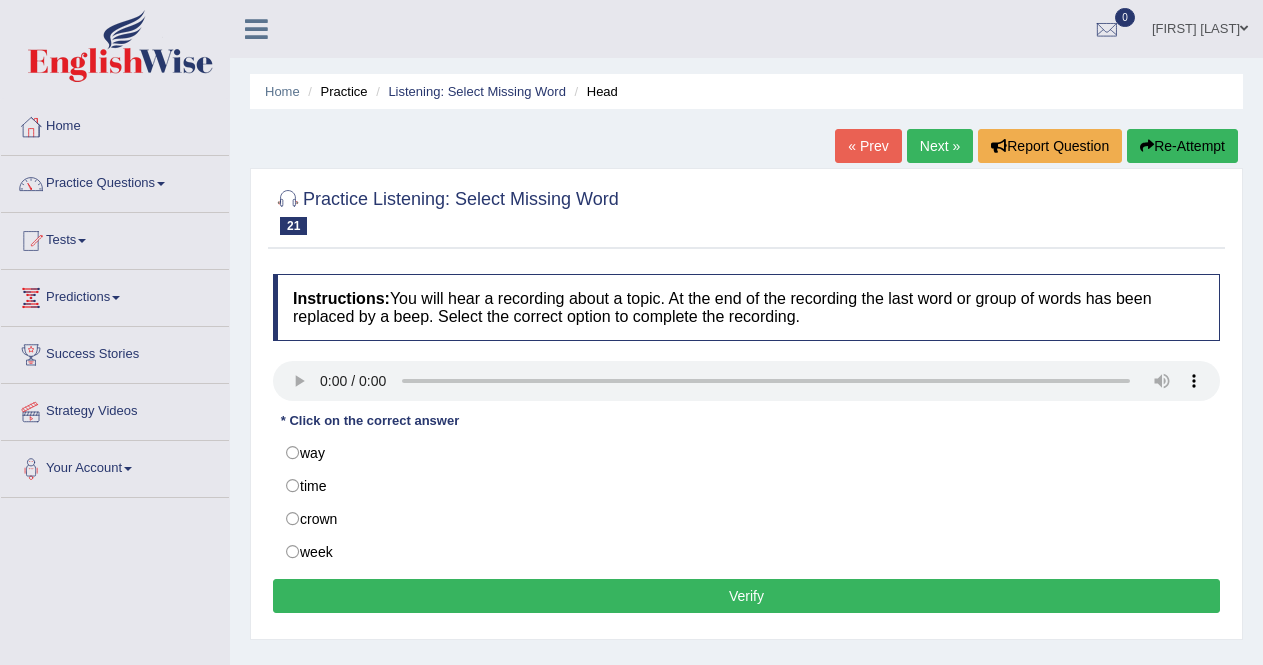 scroll, scrollTop: 0, scrollLeft: 0, axis: both 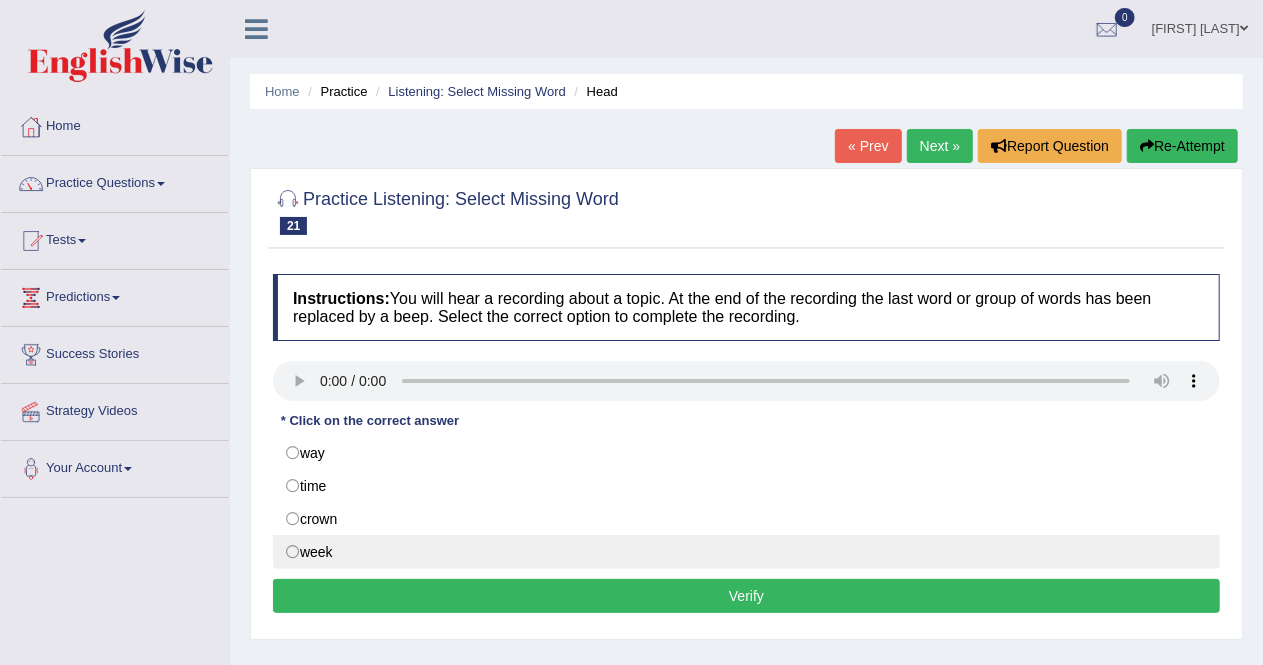 click on "week" at bounding box center [746, 552] 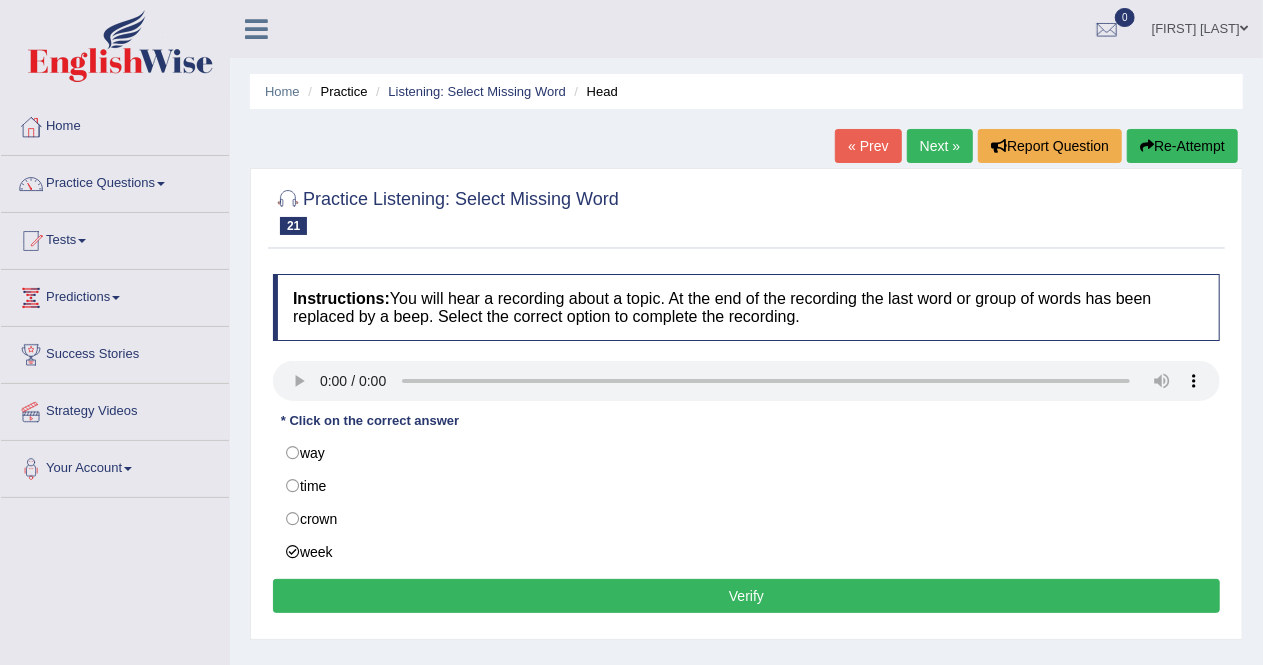 click on "Verify" at bounding box center (746, 596) 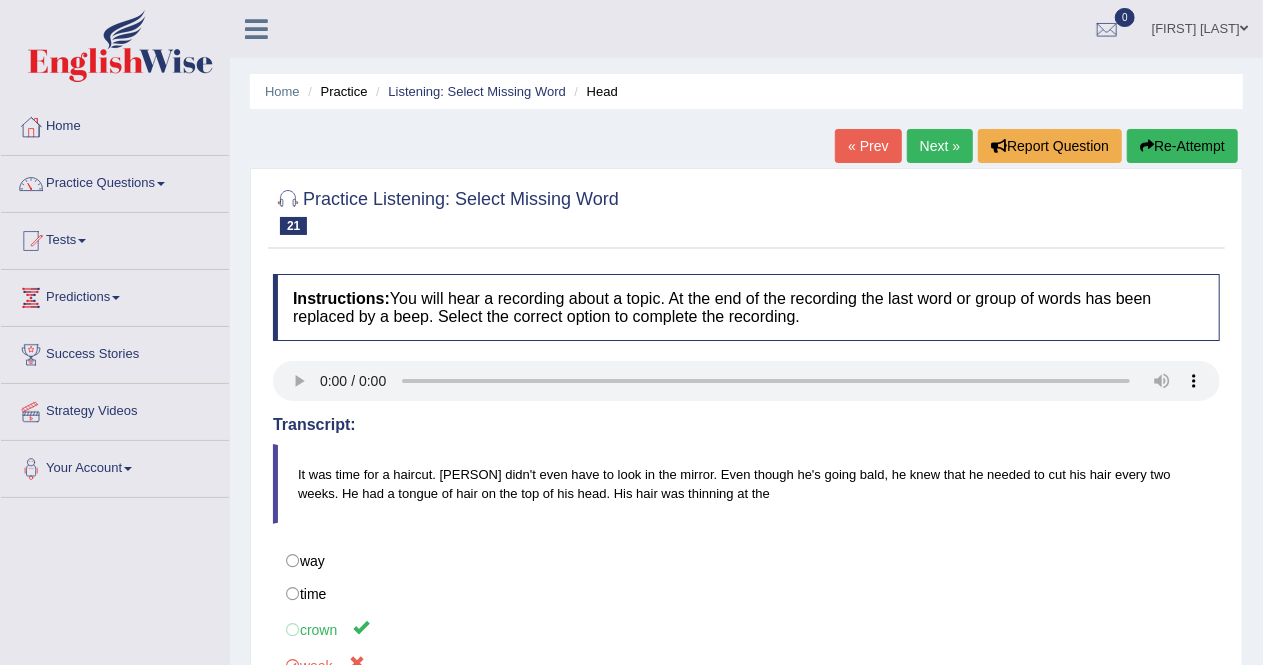 click on "Next »" at bounding box center (940, 146) 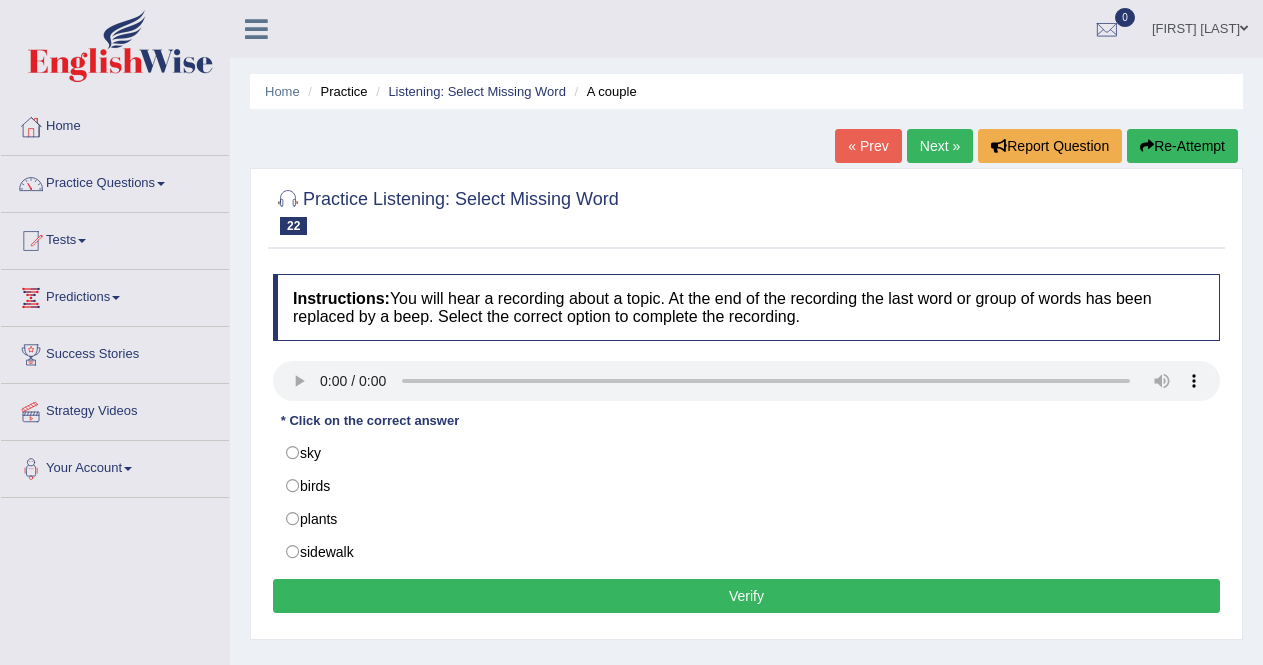 scroll, scrollTop: 0, scrollLeft: 0, axis: both 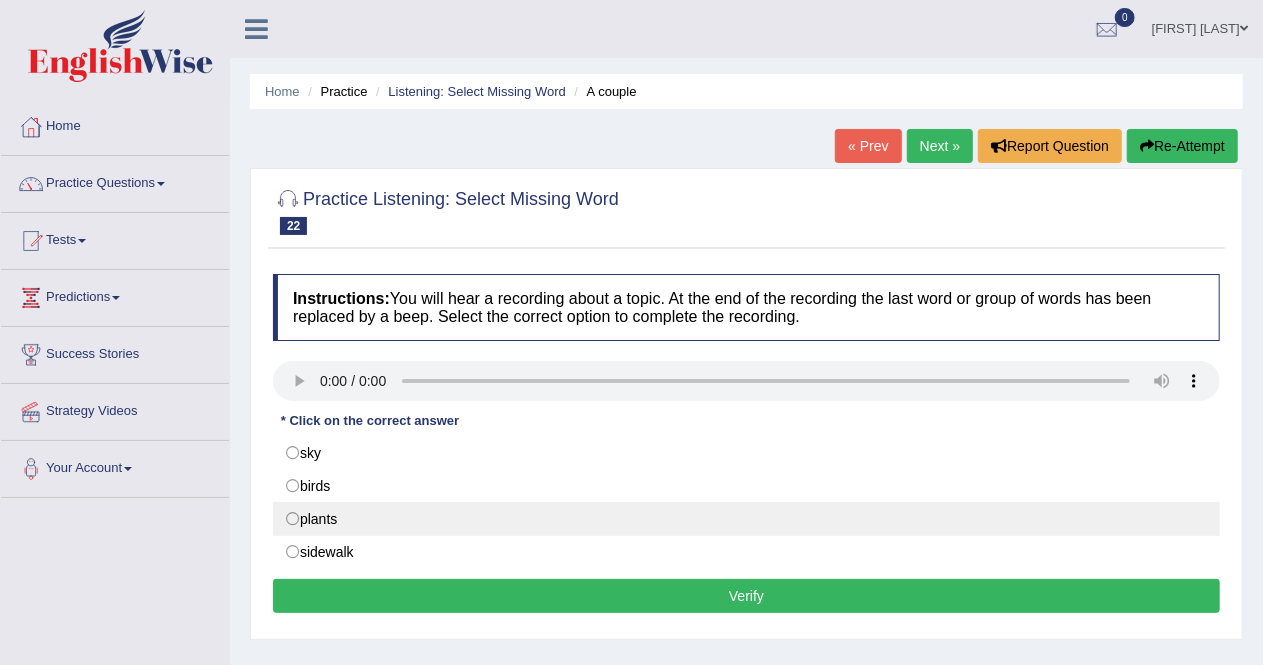 click on "plants" at bounding box center (746, 519) 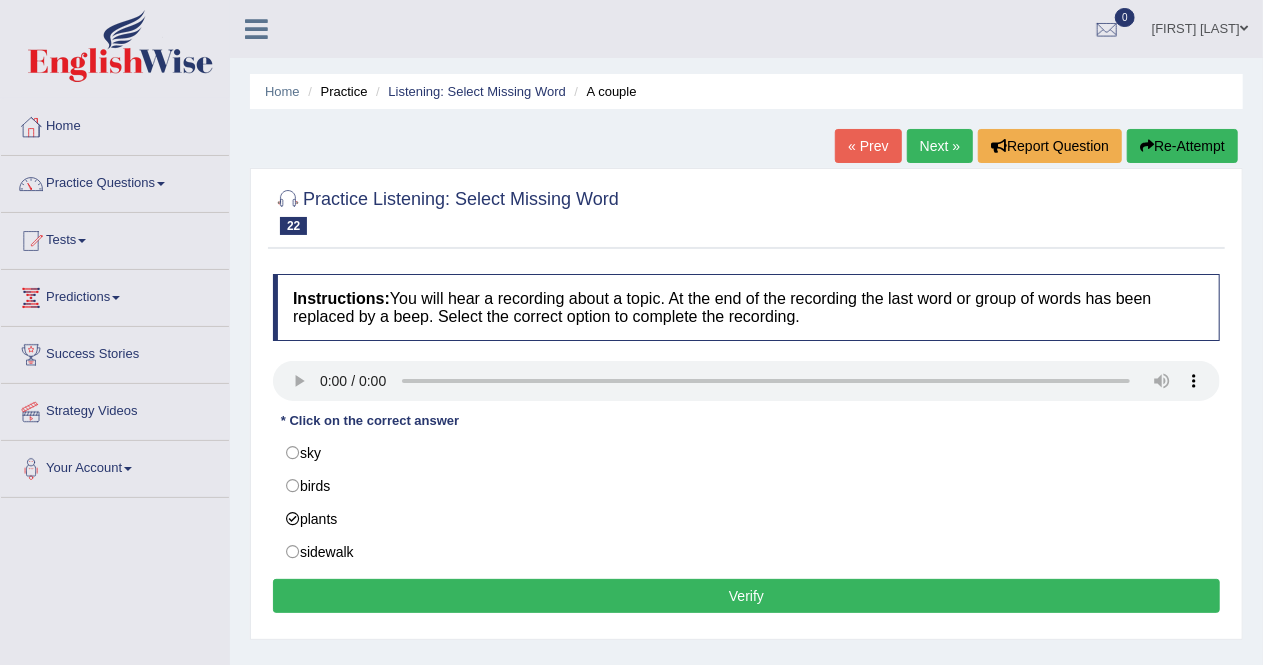 click on "Verify" at bounding box center [746, 596] 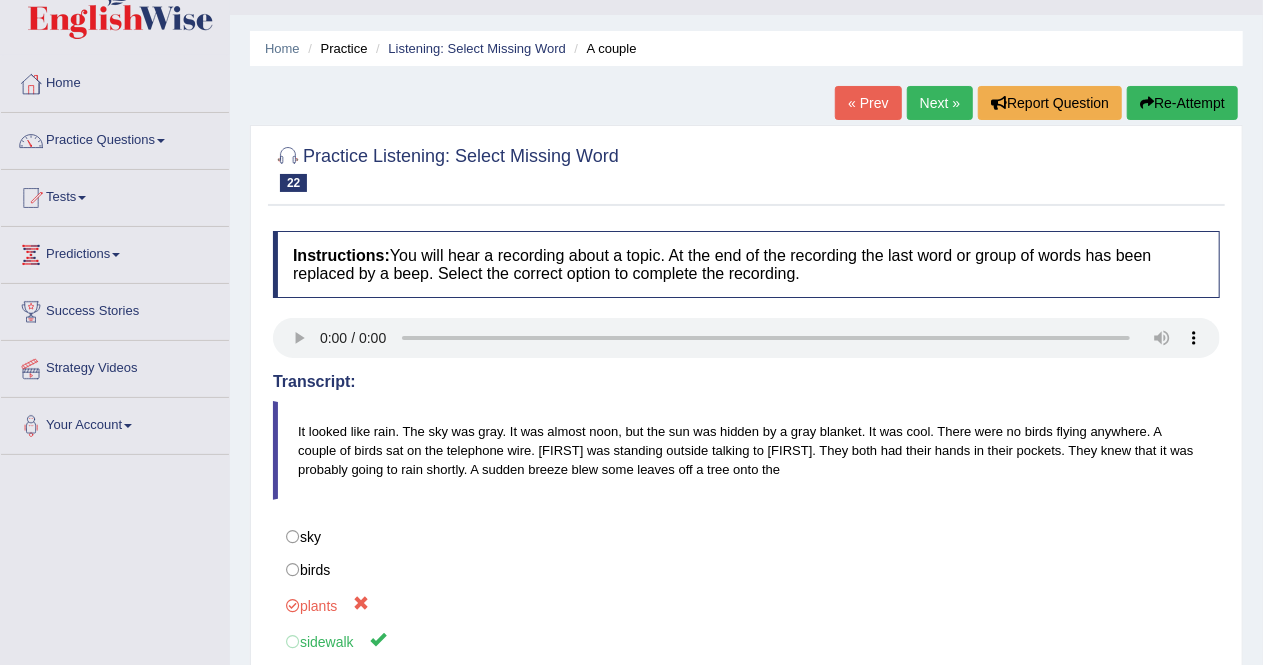 scroll, scrollTop: 38, scrollLeft: 0, axis: vertical 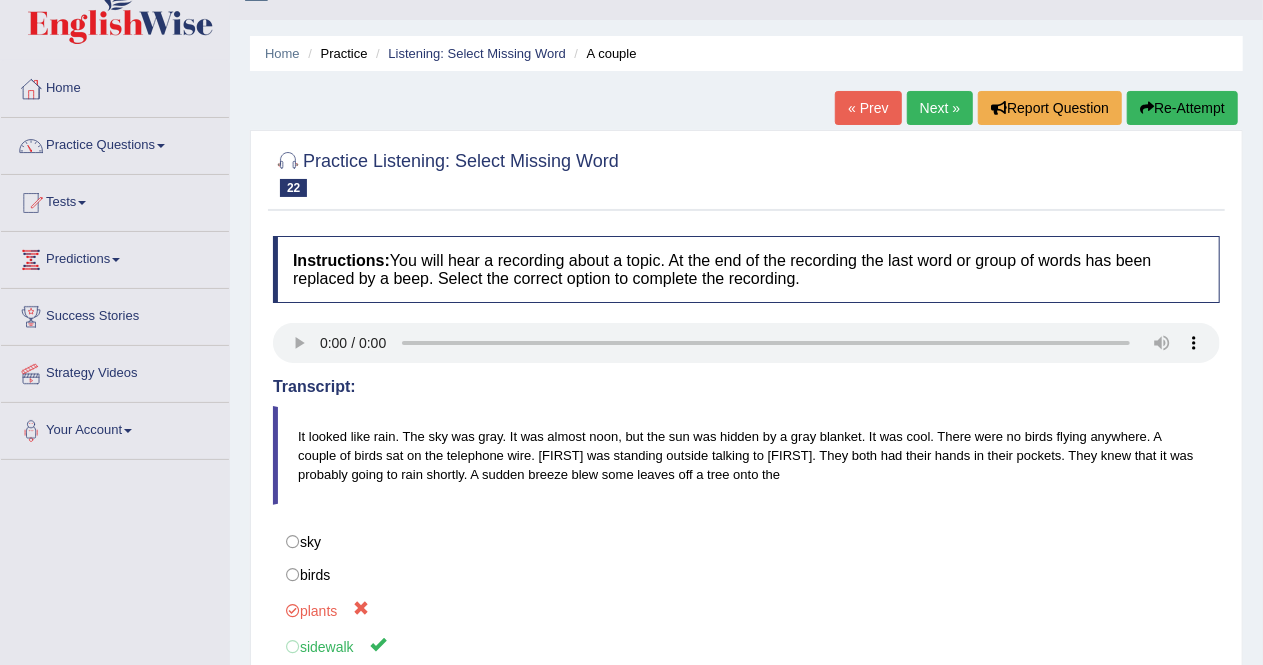 click on "Next »" at bounding box center (940, 108) 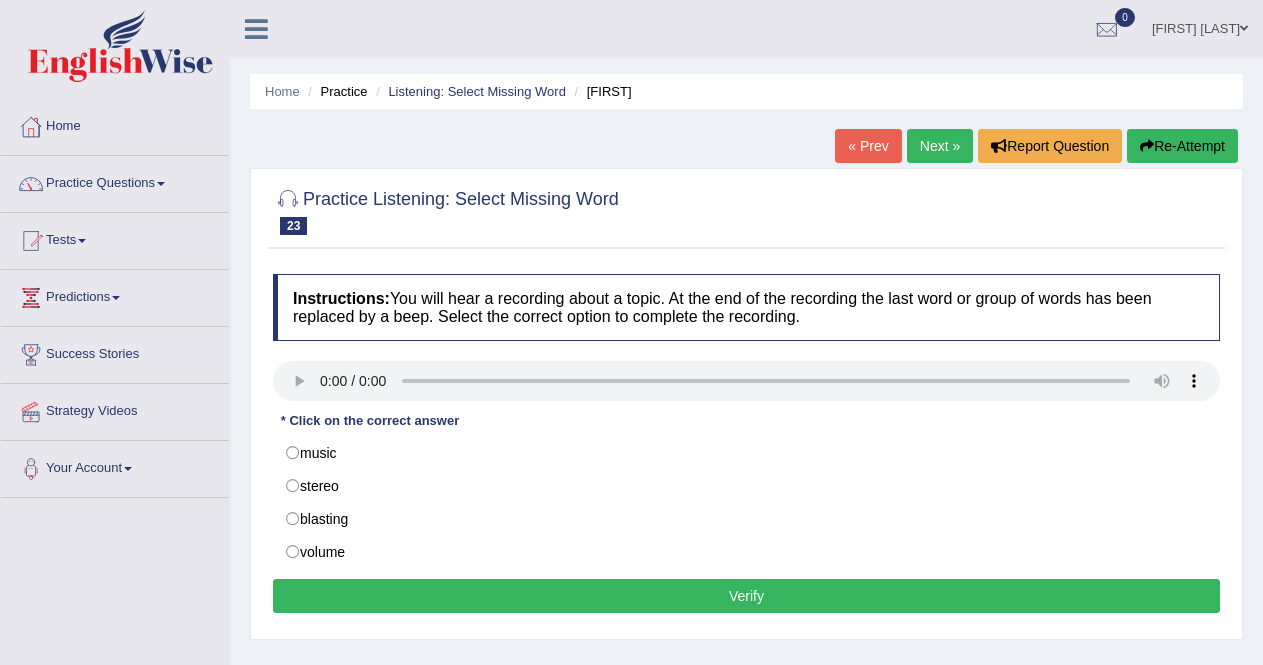 scroll, scrollTop: 0, scrollLeft: 0, axis: both 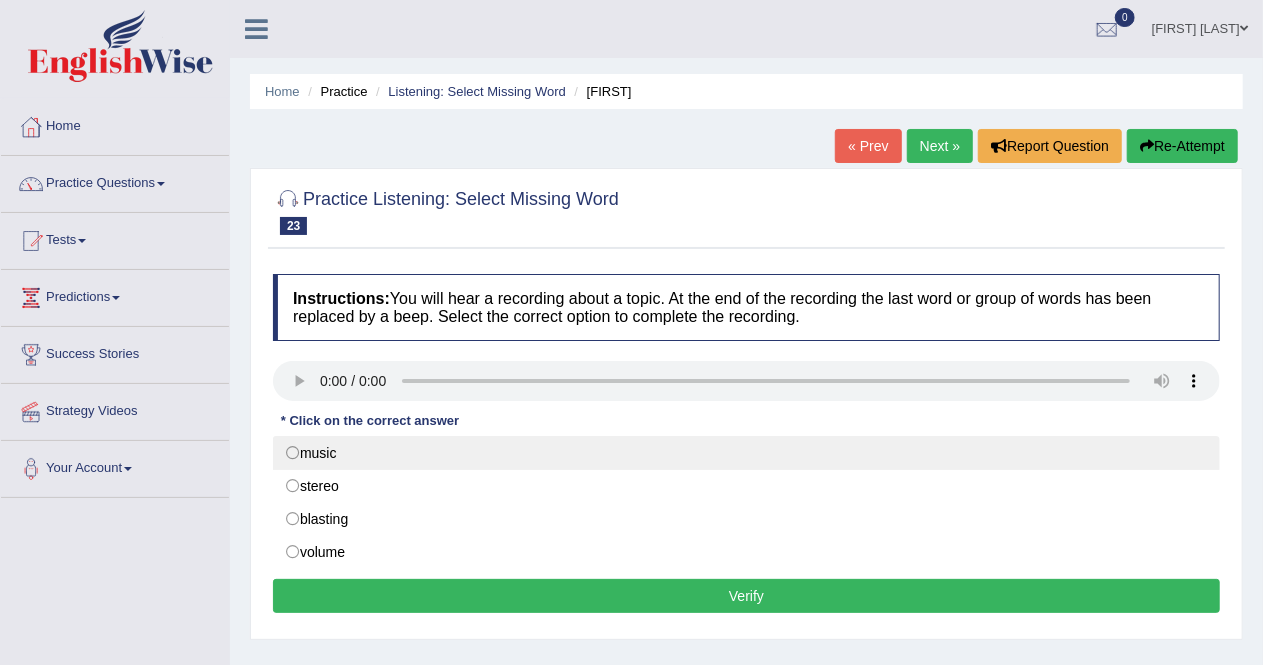 click on "music" at bounding box center (746, 453) 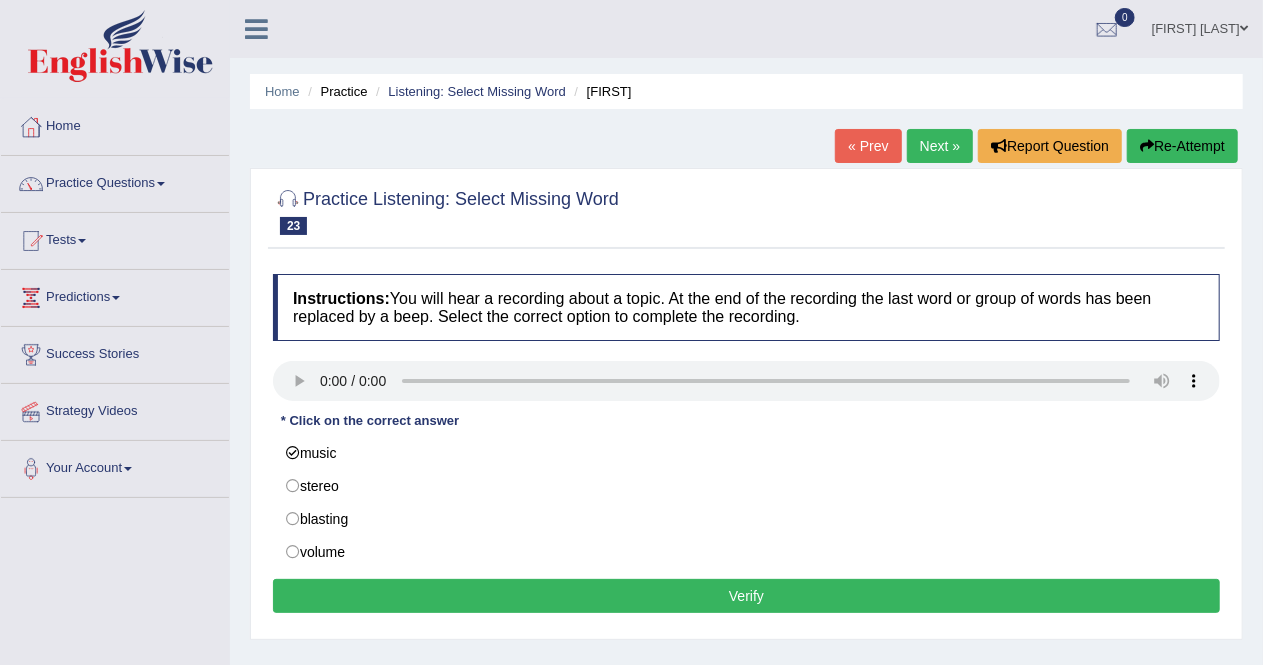 click on "Verify" at bounding box center [746, 596] 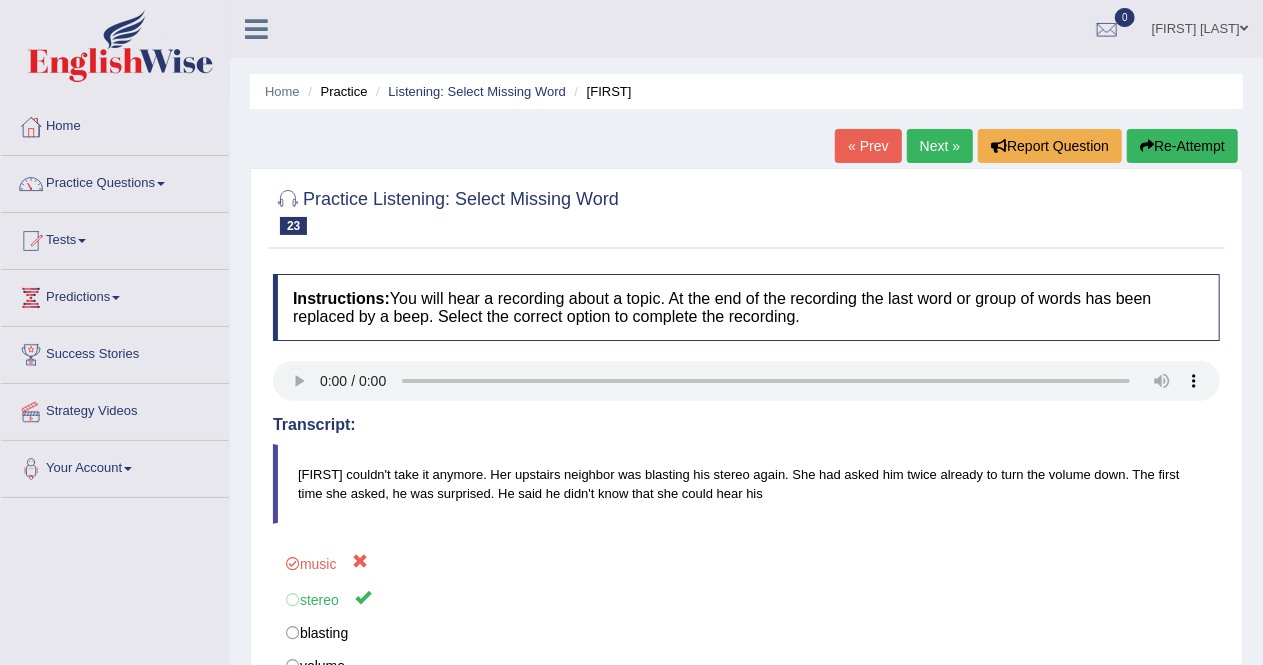 click on "Next »" at bounding box center (940, 146) 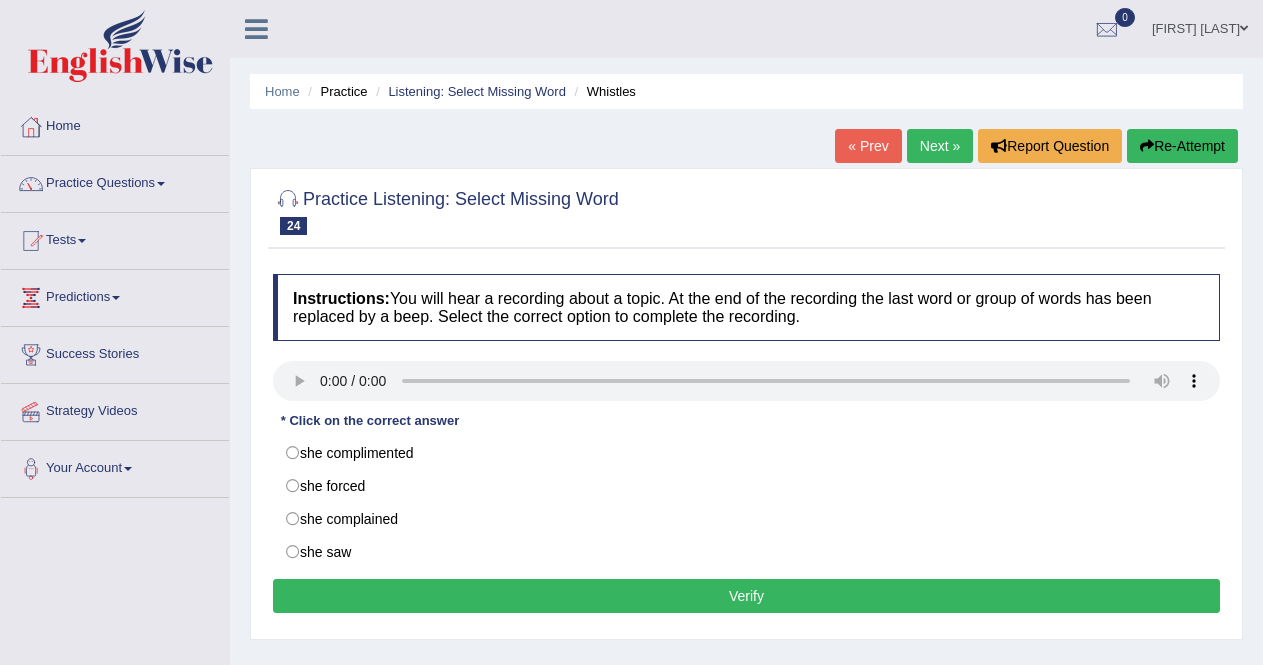 scroll, scrollTop: 0, scrollLeft: 0, axis: both 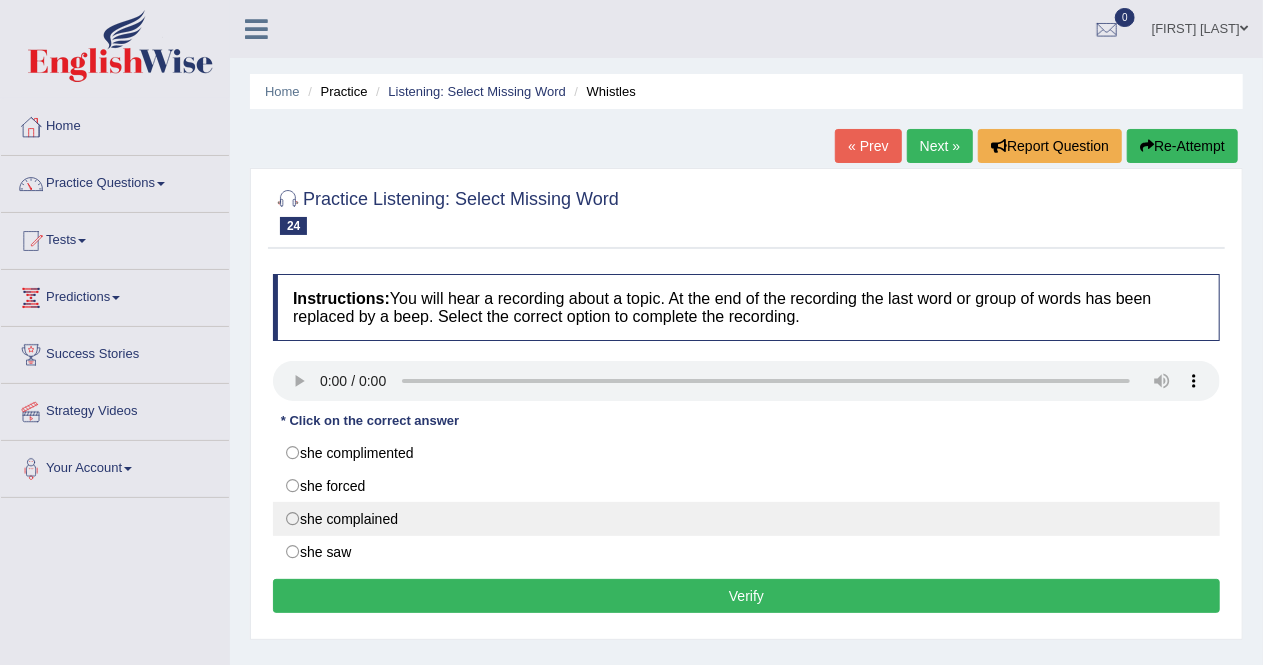 click on "she  complained" at bounding box center (746, 519) 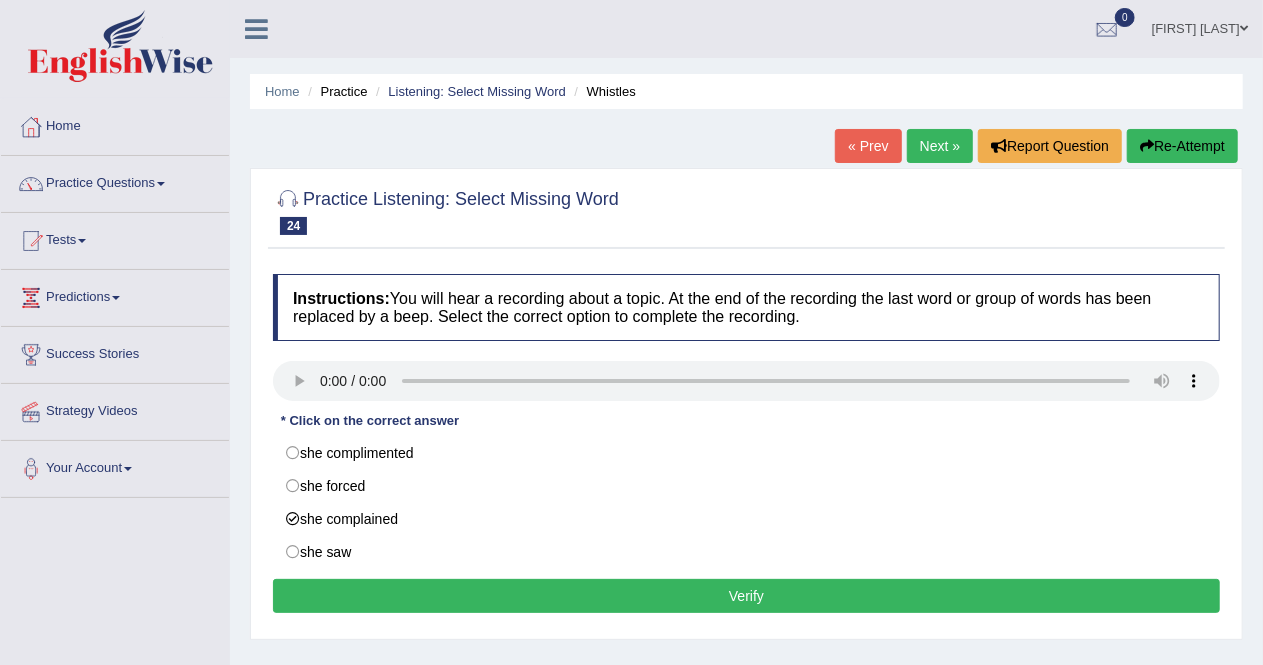 click on "Verify" at bounding box center [746, 596] 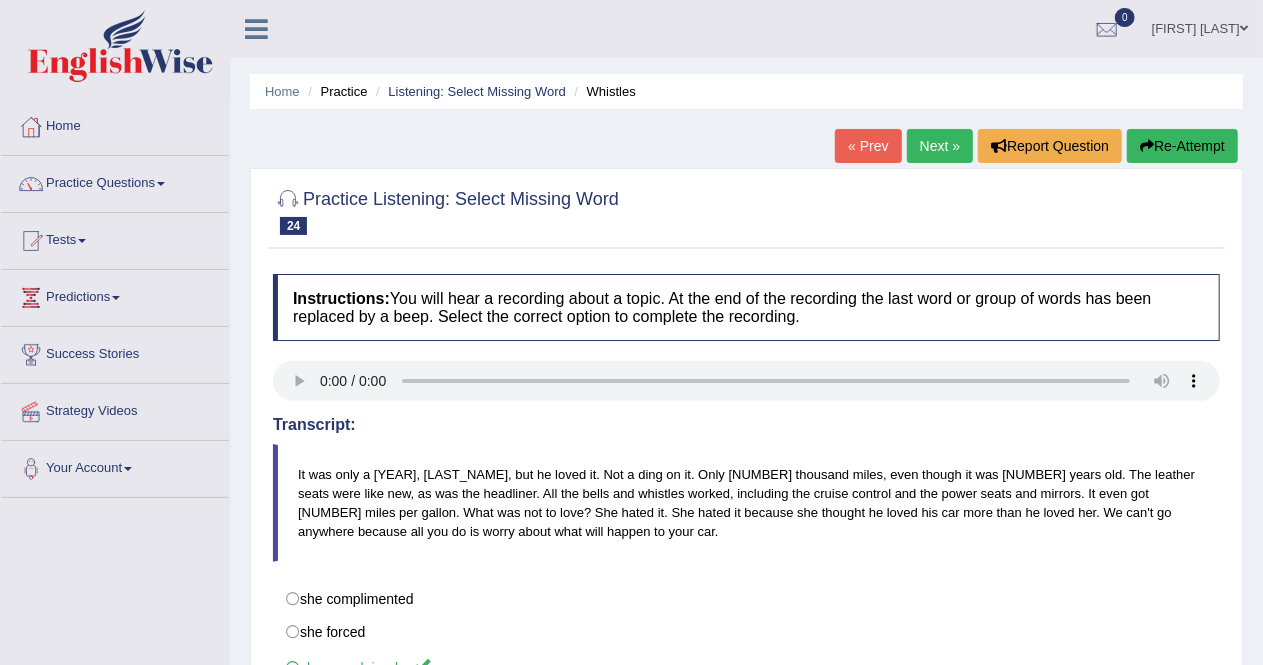 click on "Next »" at bounding box center [940, 146] 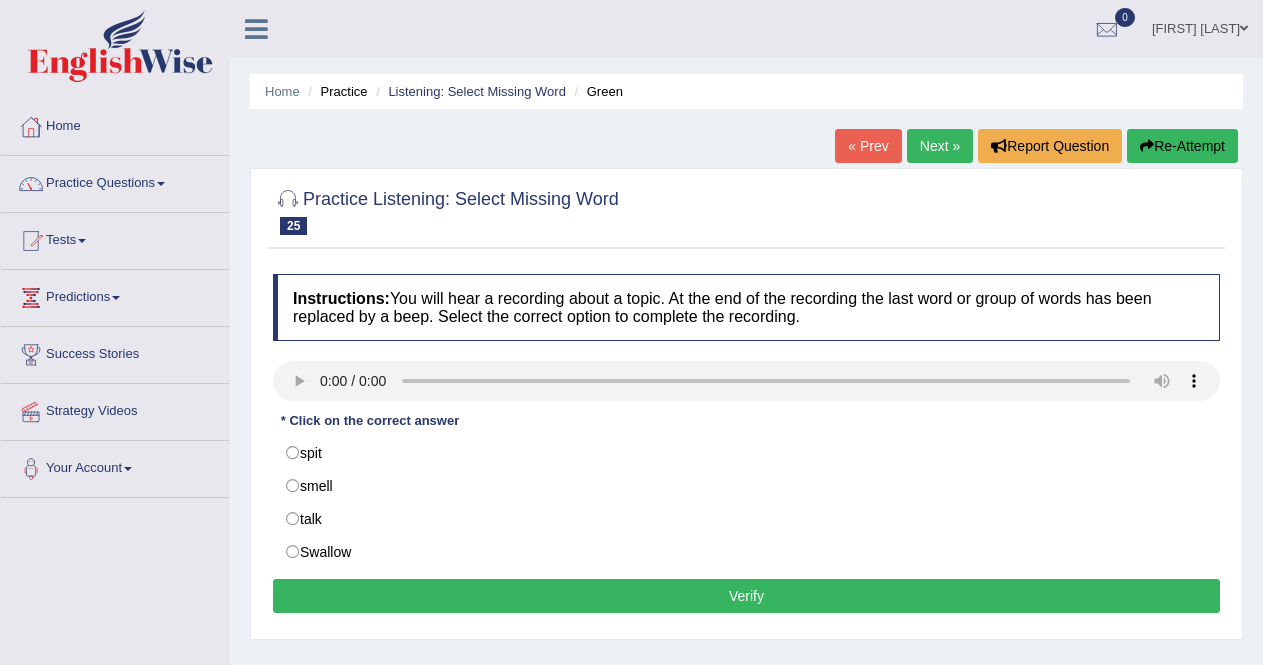 scroll, scrollTop: 0, scrollLeft: 0, axis: both 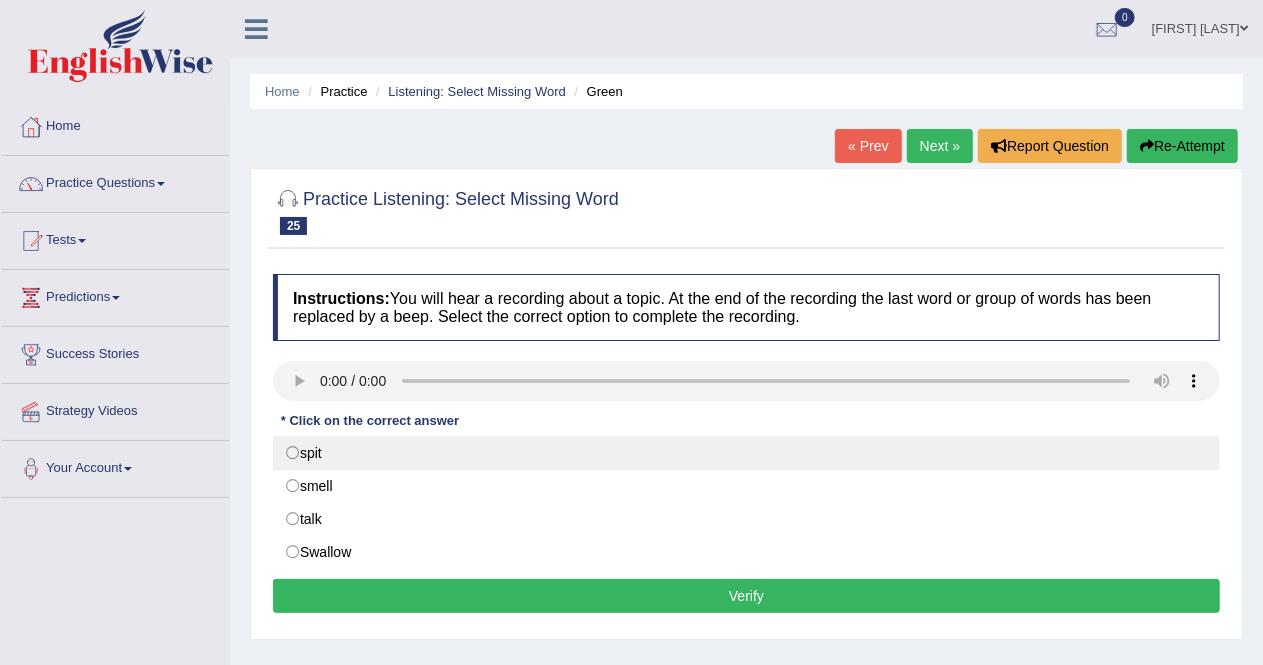click on "spit" at bounding box center [746, 453] 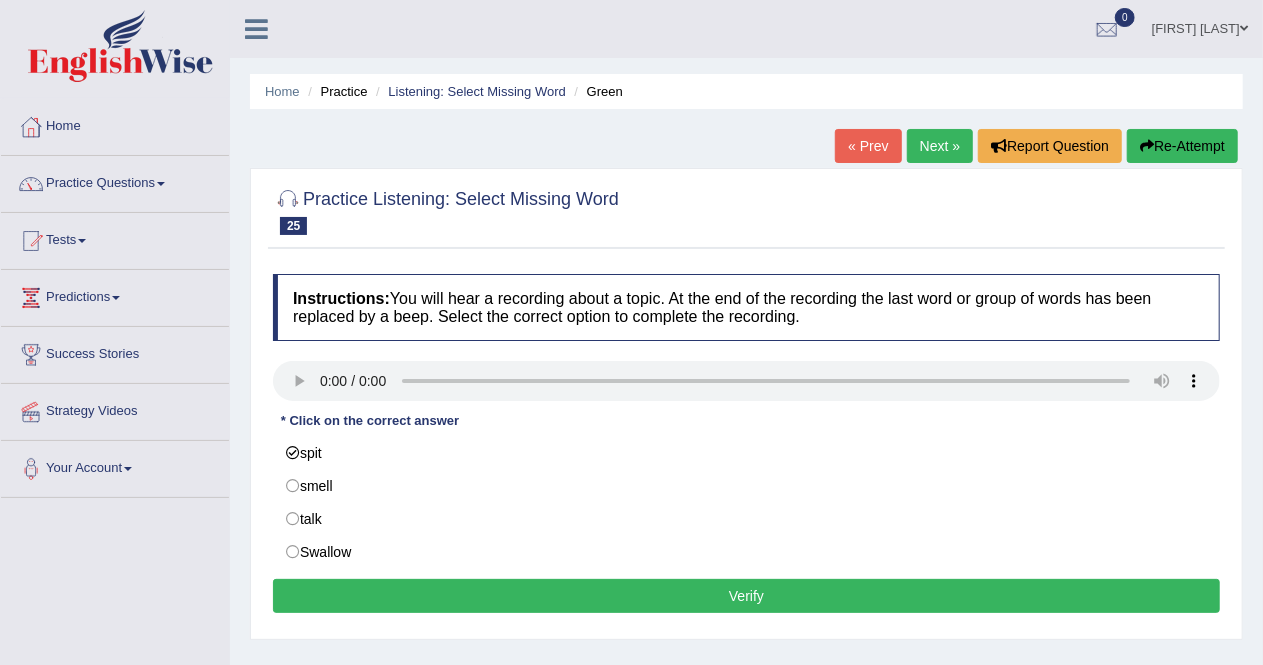 click on "Verify" at bounding box center [746, 596] 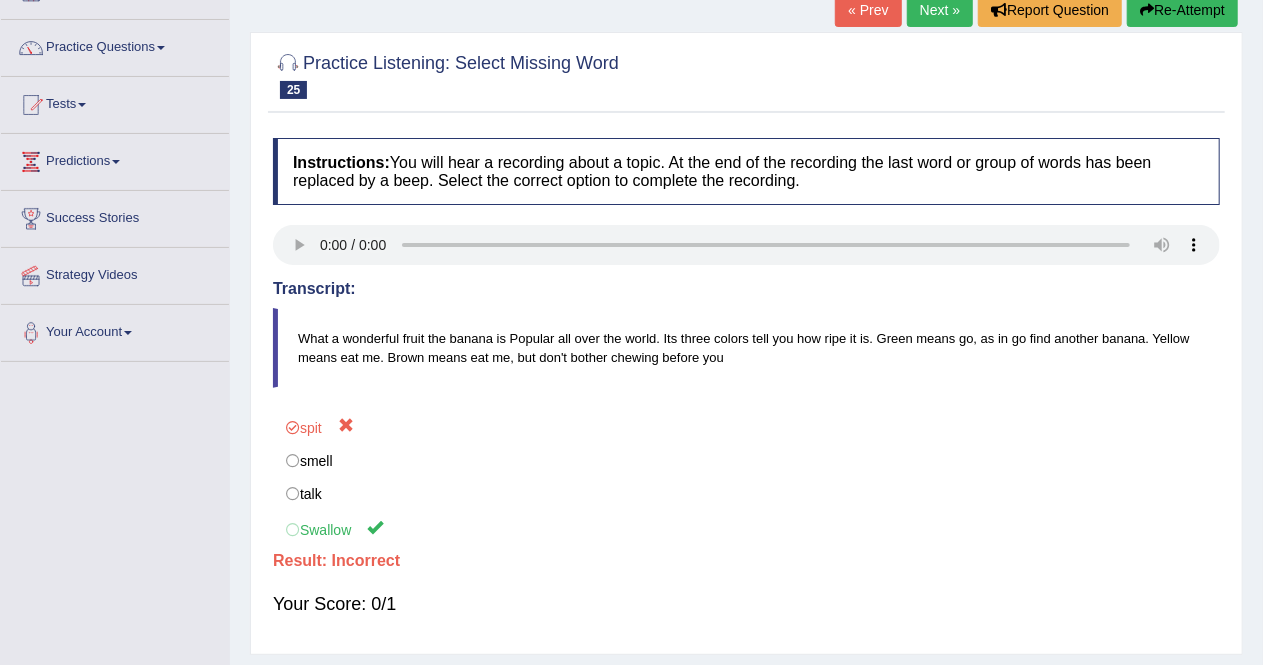scroll, scrollTop: 151, scrollLeft: 0, axis: vertical 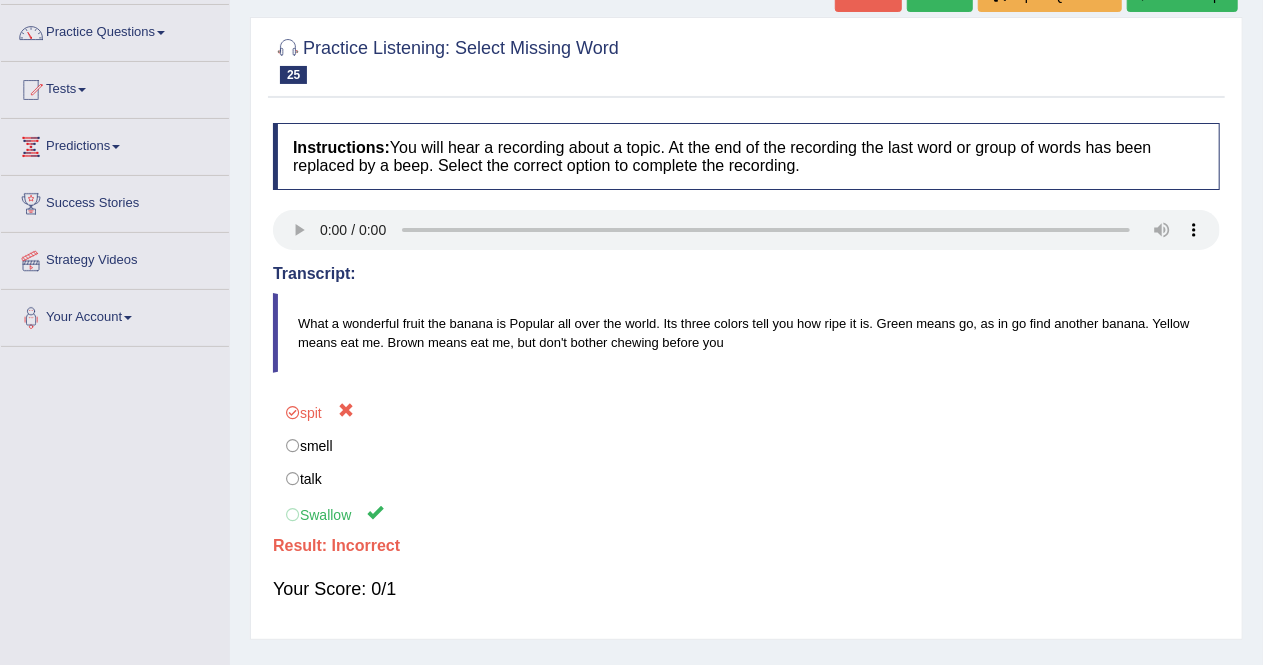 drag, startPoint x: 726, startPoint y: 339, endPoint x: 573, endPoint y: 372, distance: 156.51837 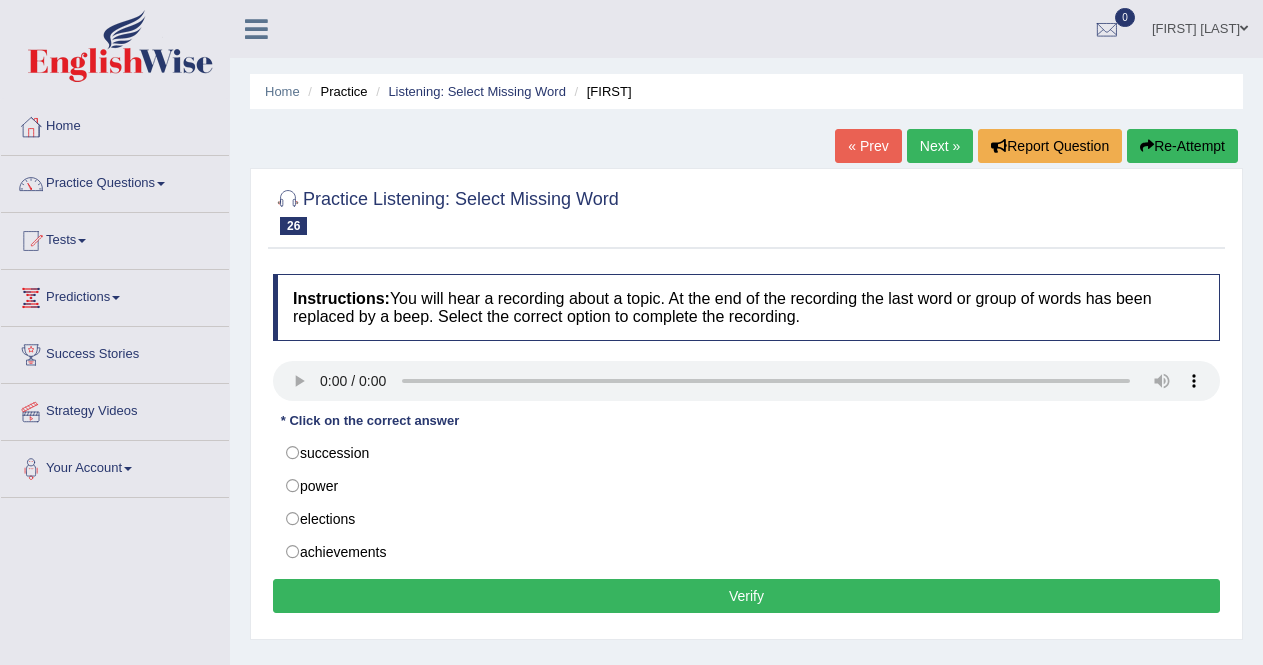 scroll, scrollTop: 0, scrollLeft: 0, axis: both 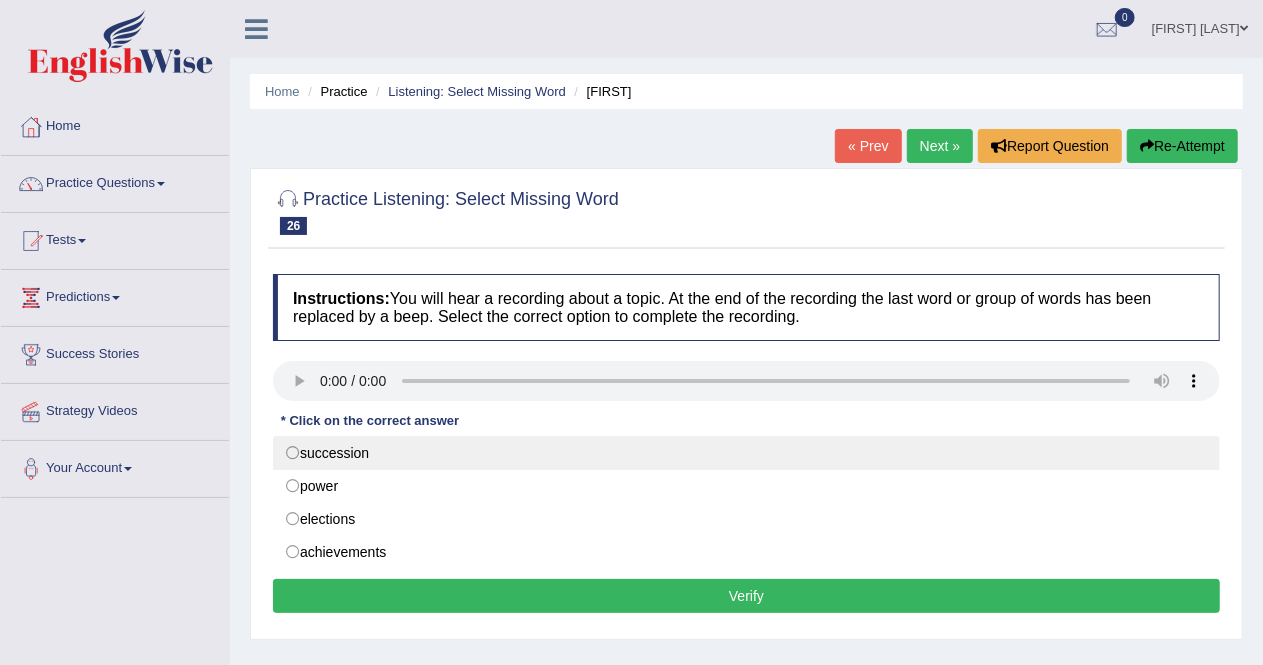 click on "succession" at bounding box center (746, 453) 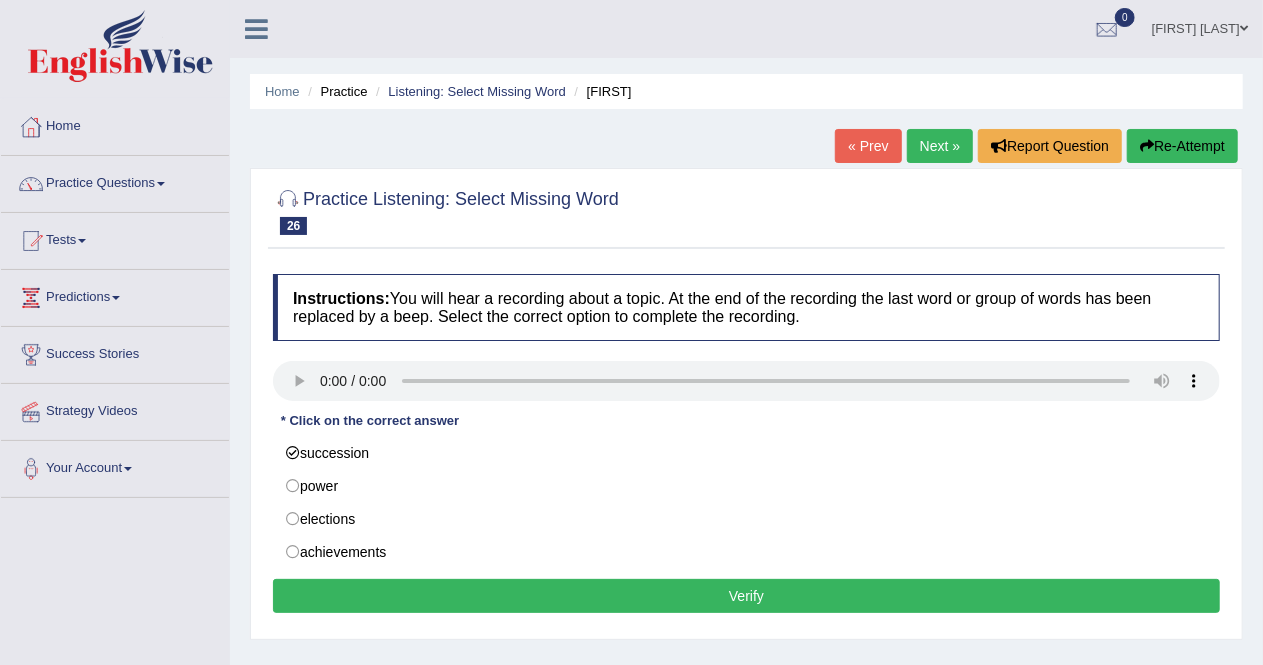 click on "Verify" at bounding box center (746, 596) 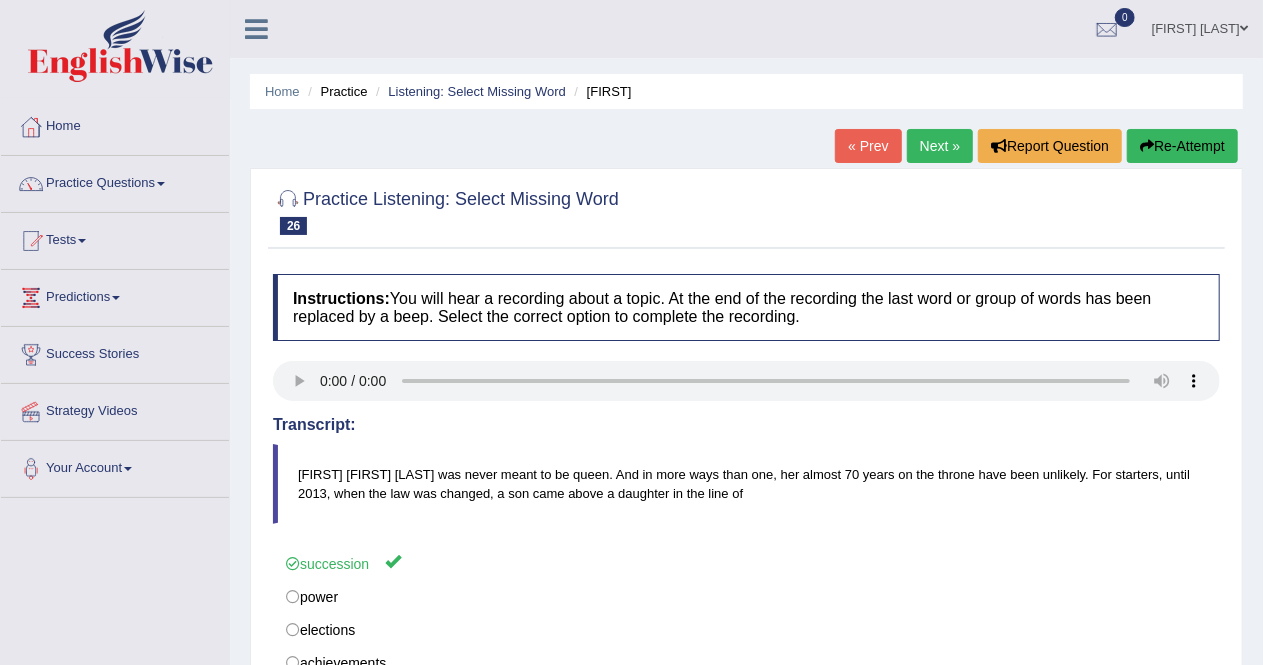 click on "Next »" at bounding box center [940, 146] 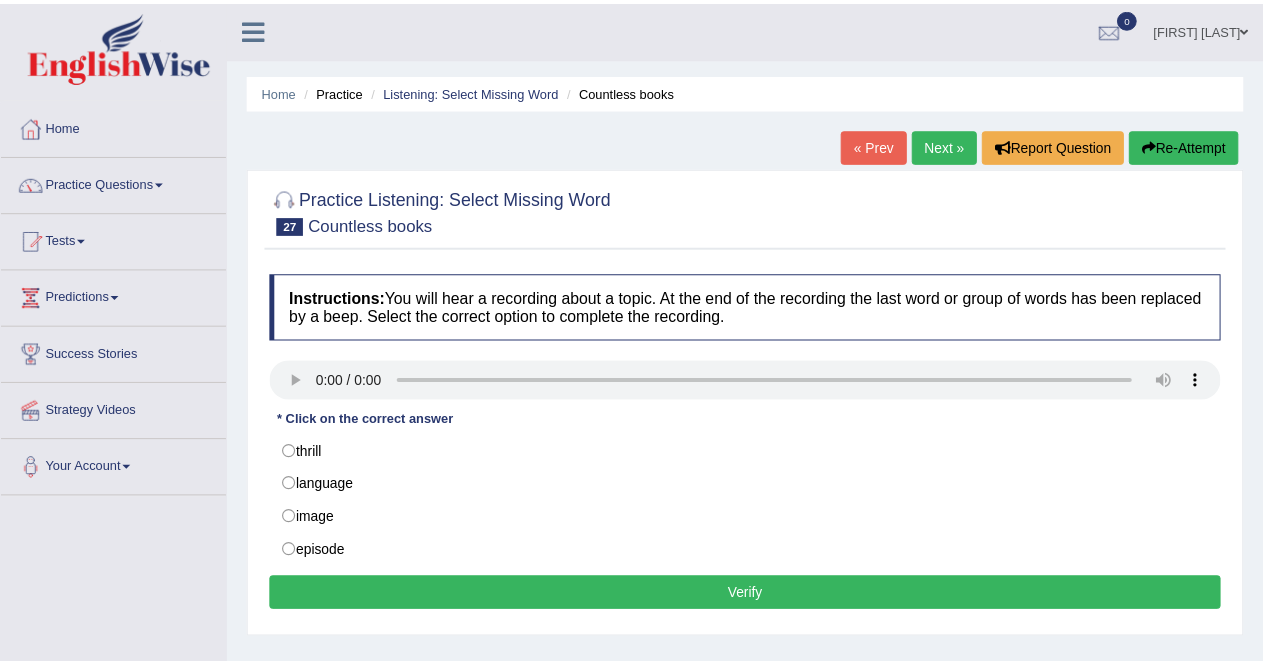 scroll, scrollTop: 0, scrollLeft: 0, axis: both 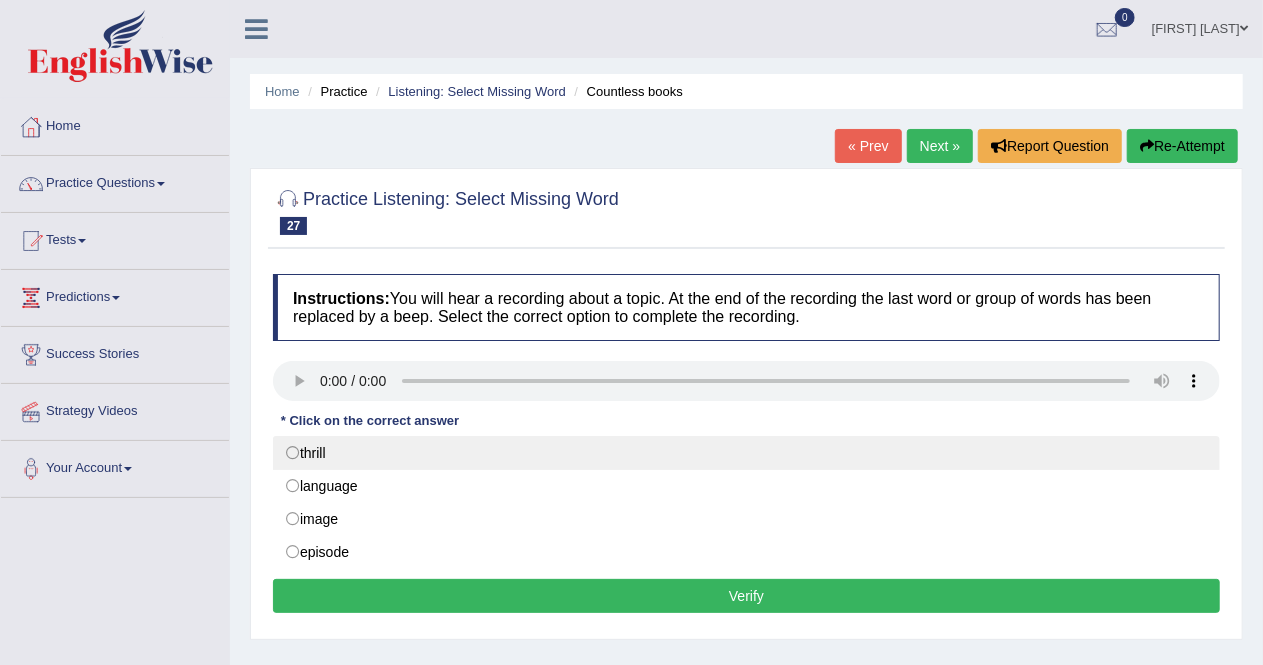 click on "thrill" at bounding box center [746, 453] 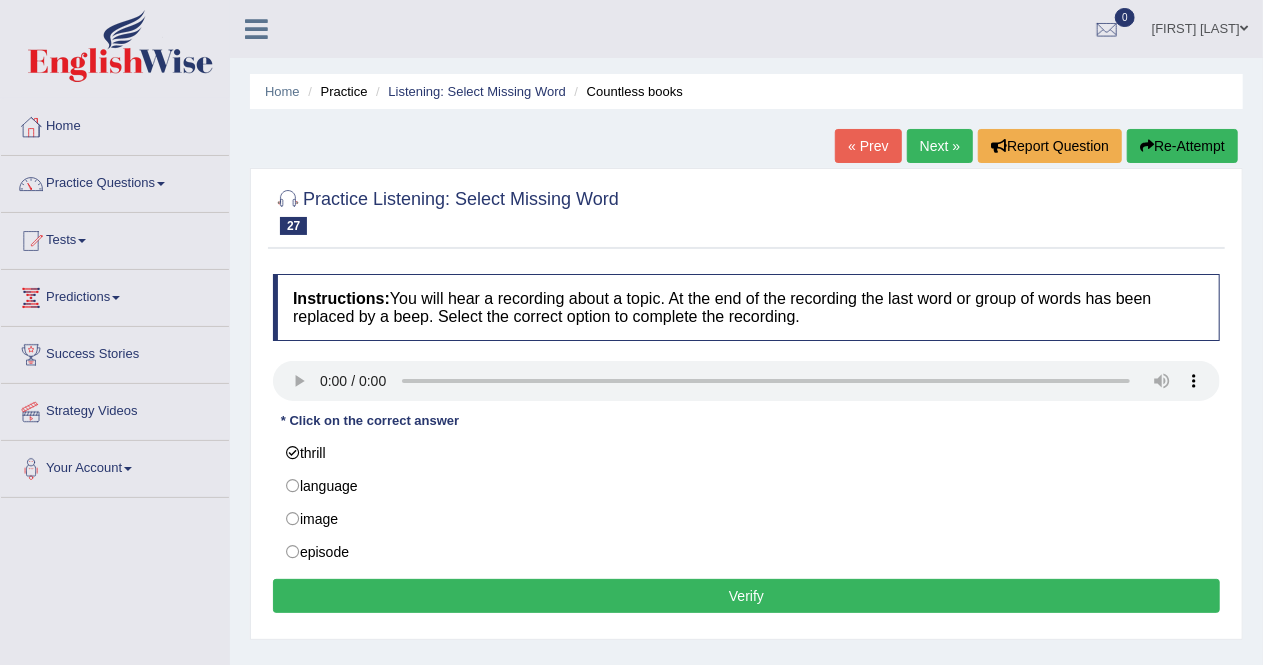 click on "Verify" at bounding box center [746, 596] 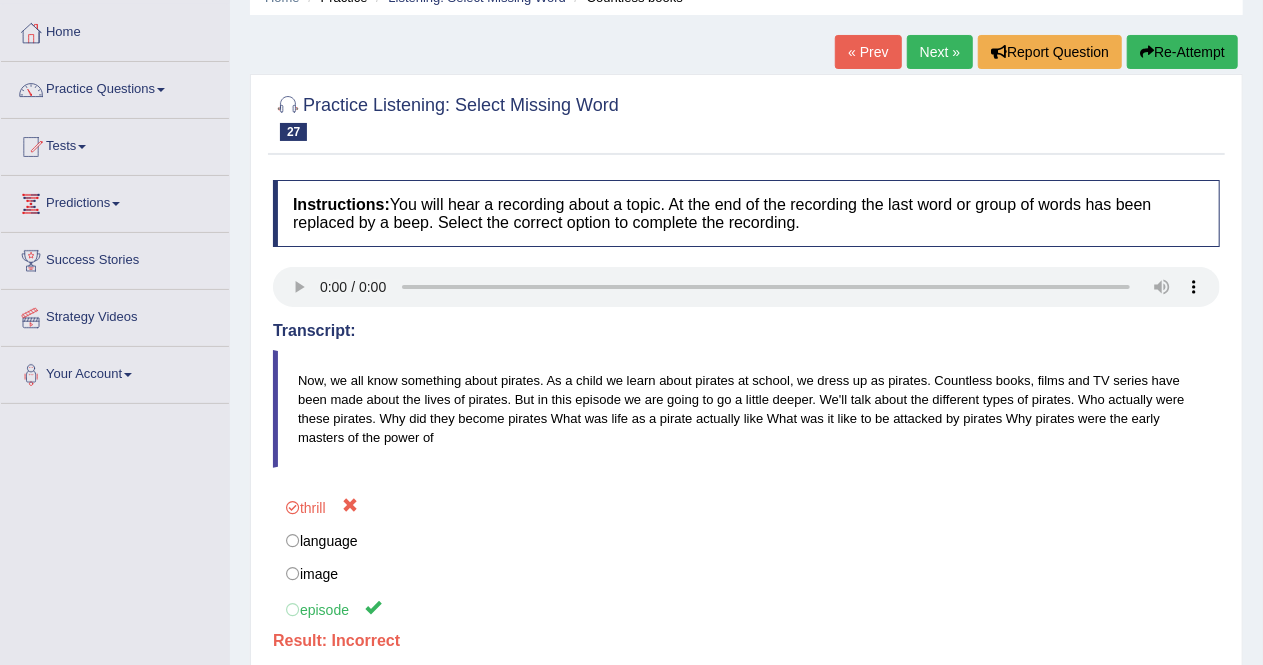 scroll, scrollTop: 44, scrollLeft: 0, axis: vertical 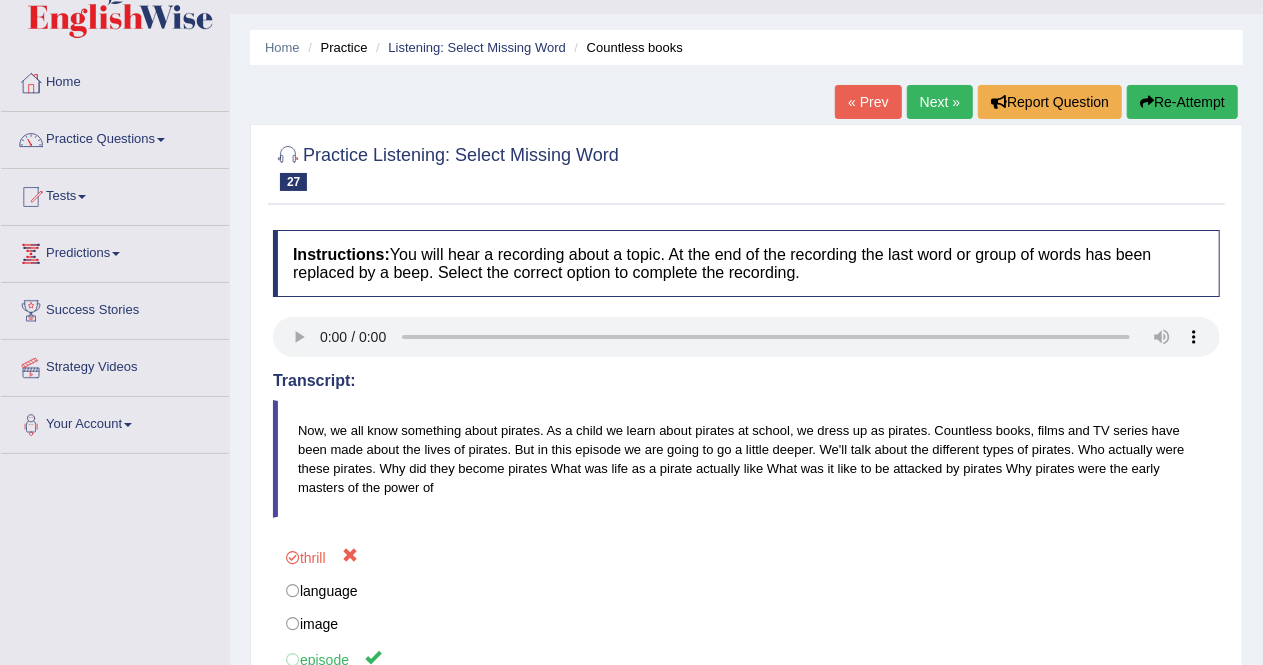 click on "Next »" at bounding box center [940, 102] 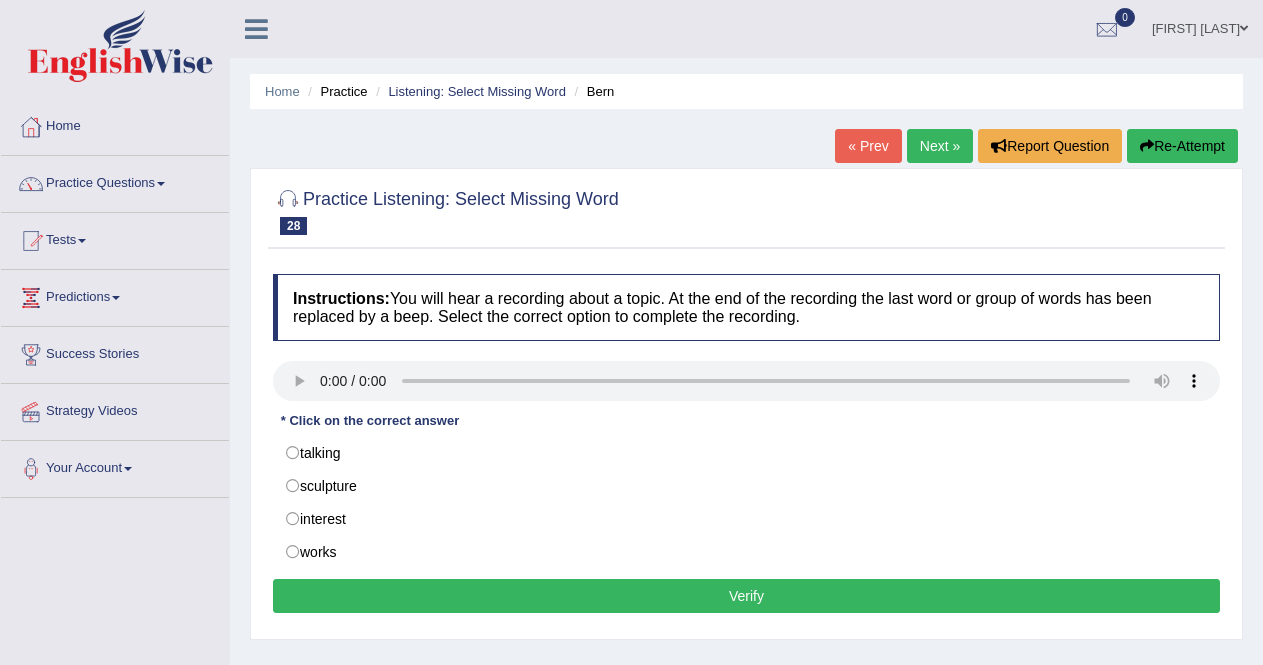 scroll, scrollTop: 0, scrollLeft: 0, axis: both 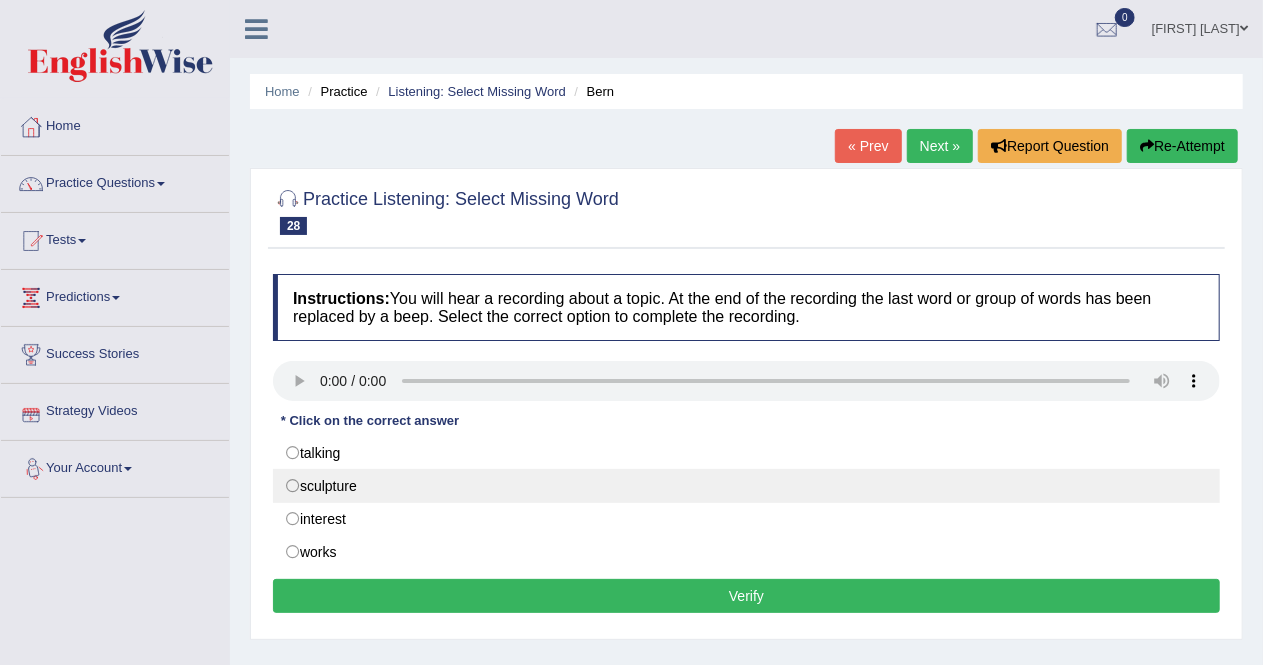click on "sculpture" at bounding box center (746, 486) 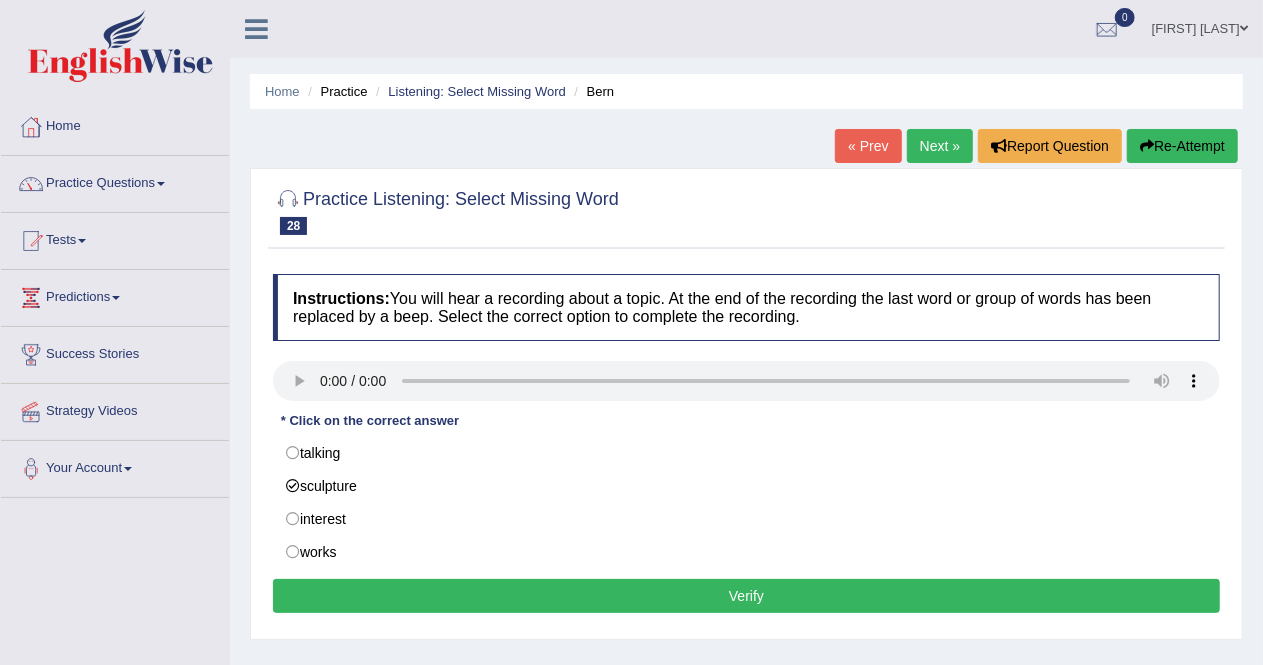 click on "Verify" at bounding box center [746, 596] 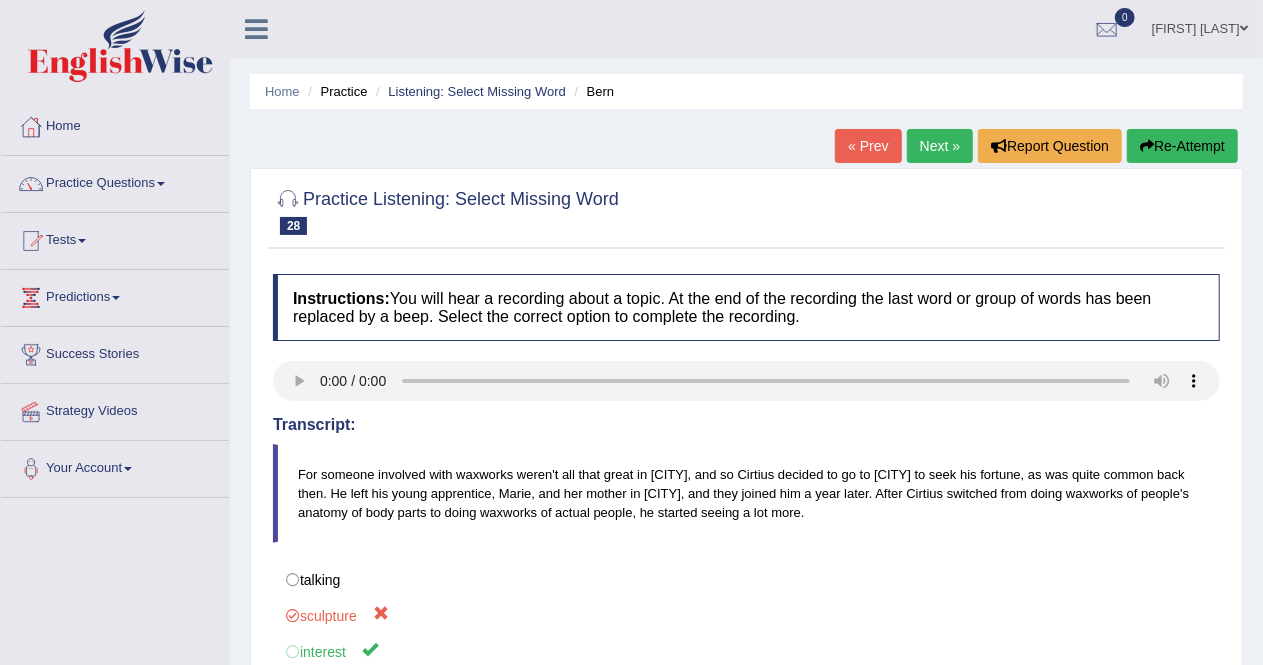 click on "Next »" at bounding box center [940, 146] 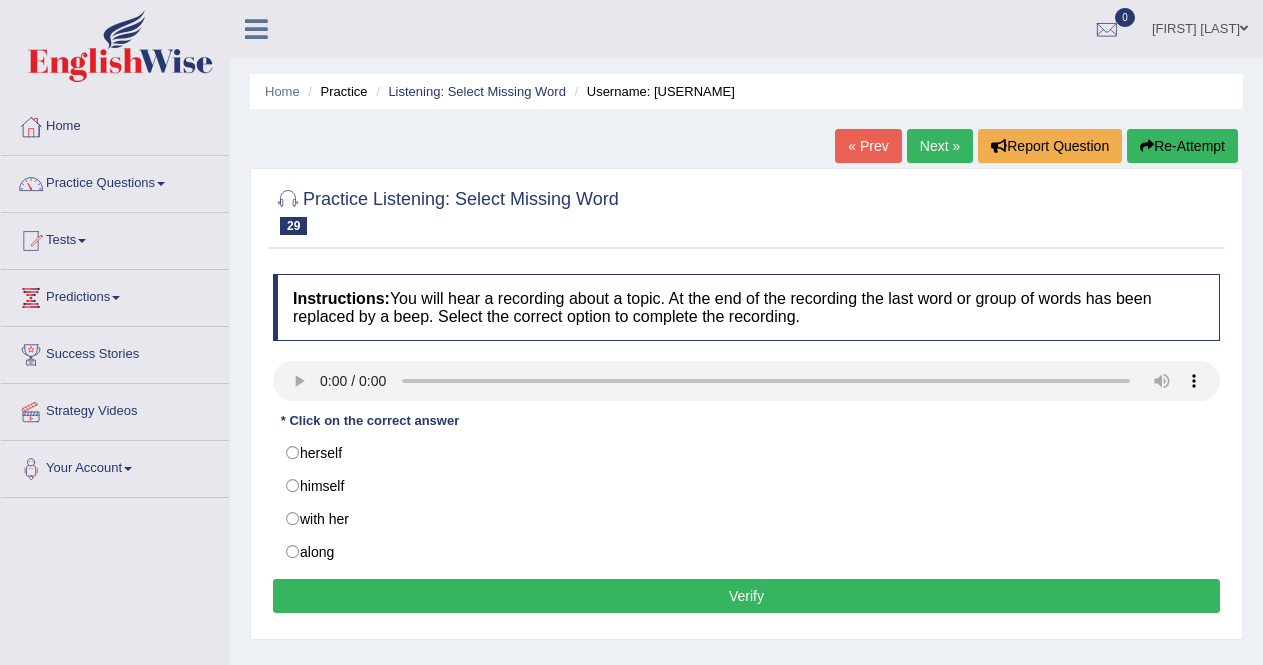 scroll, scrollTop: 0, scrollLeft: 0, axis: both 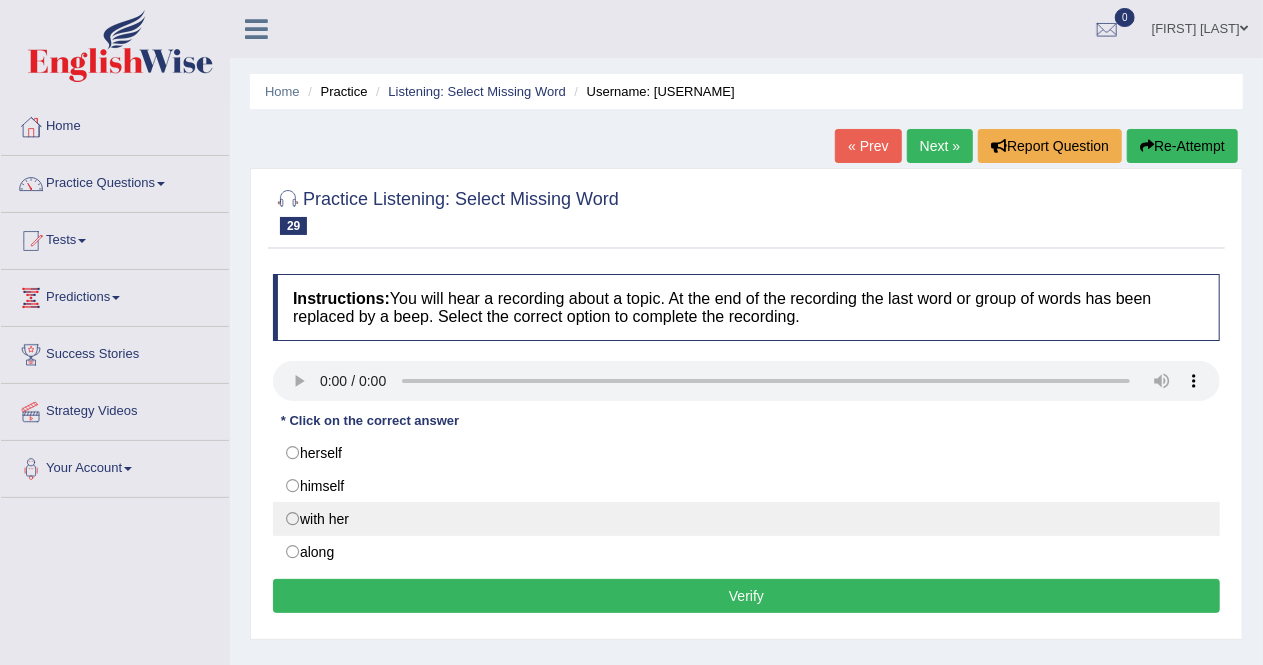 click on "with her" at bounding box center [746, 519] 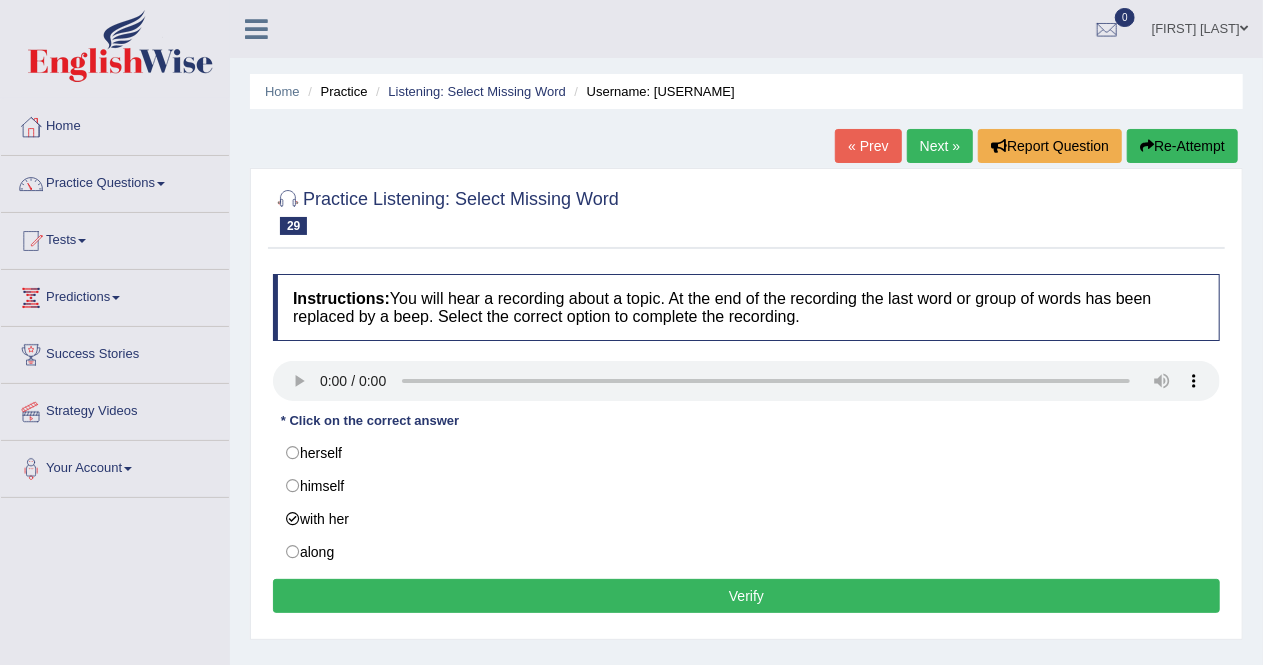 click on "Verify" at bounding box center (746, 596) 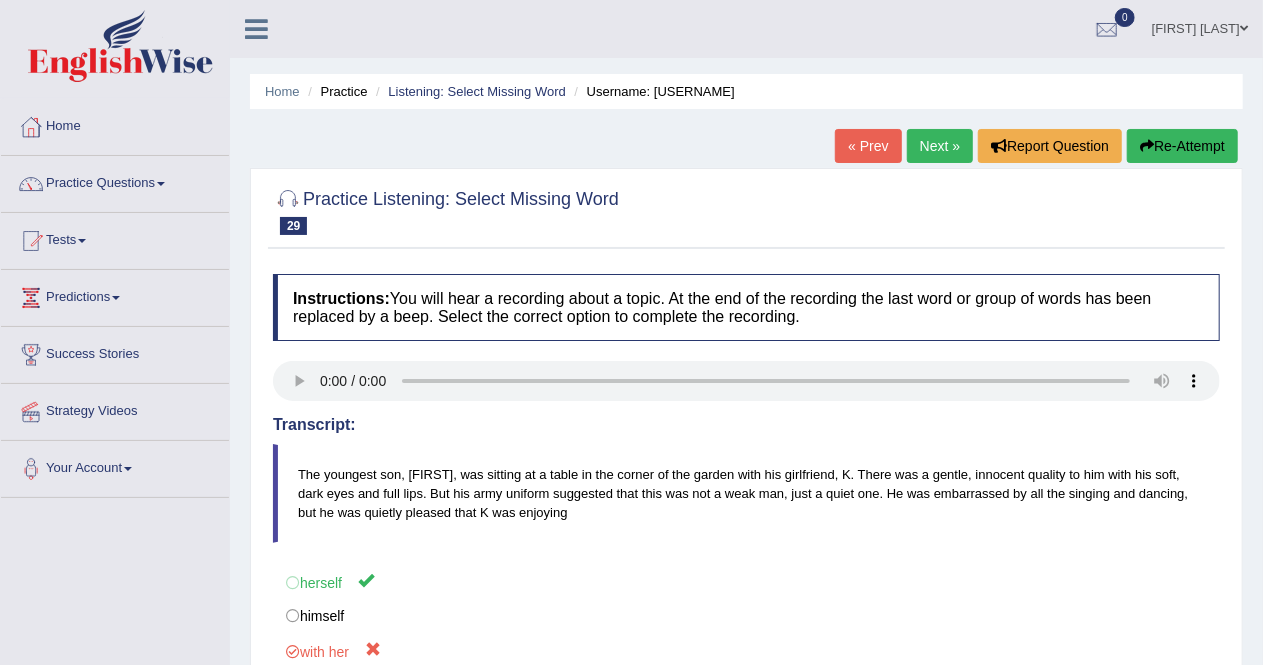 click on "Next »" at bounding box center (940, 146) 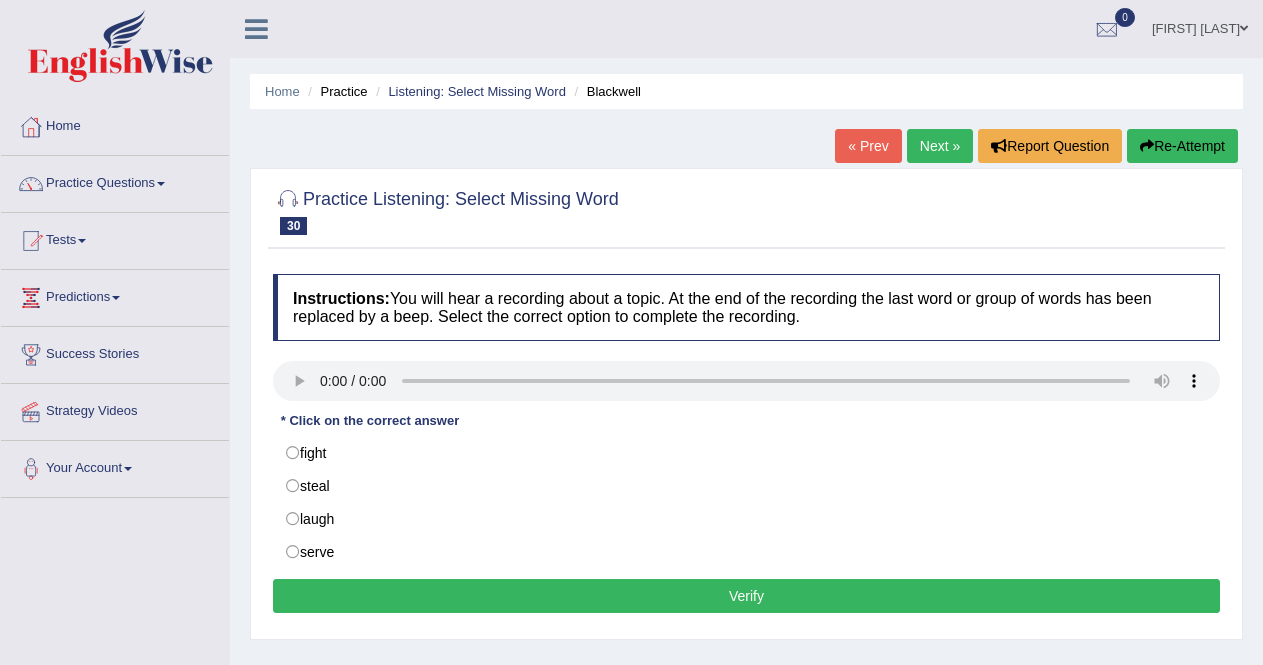 scroll, scrollTop: 0, scrollLeft: 0, axis: both 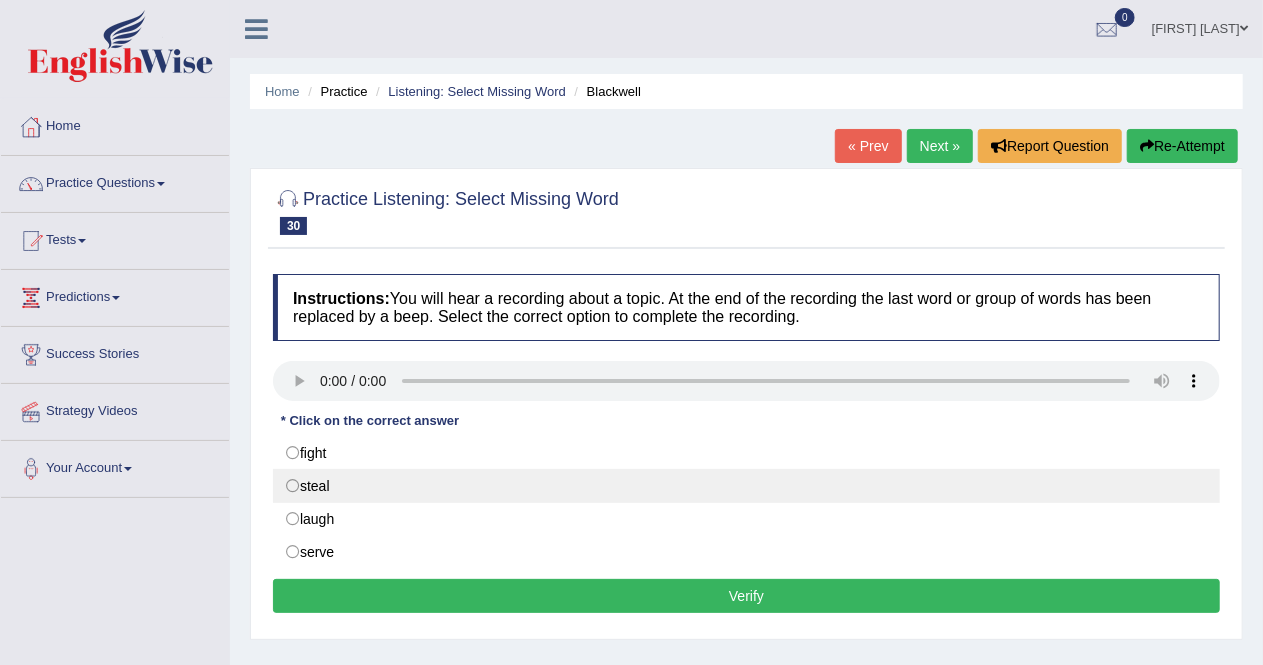 click on "steal" at bounding box center (746, 486) 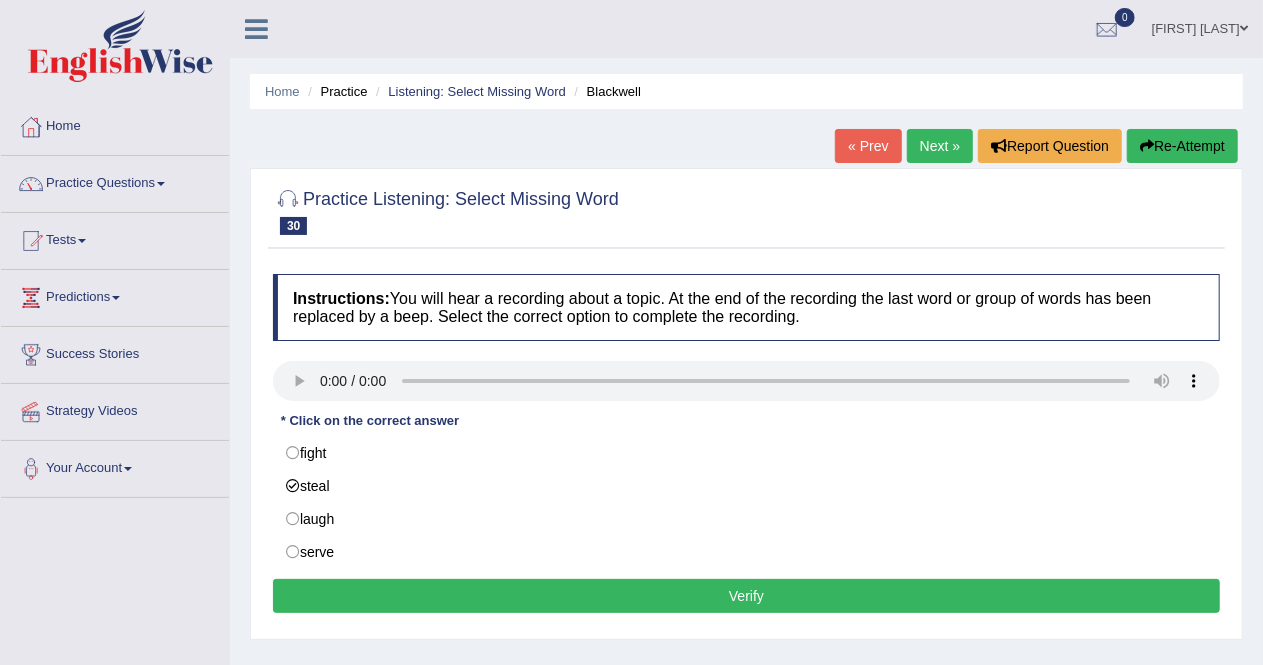 click on "Verify" at bounding box center [746, 596] 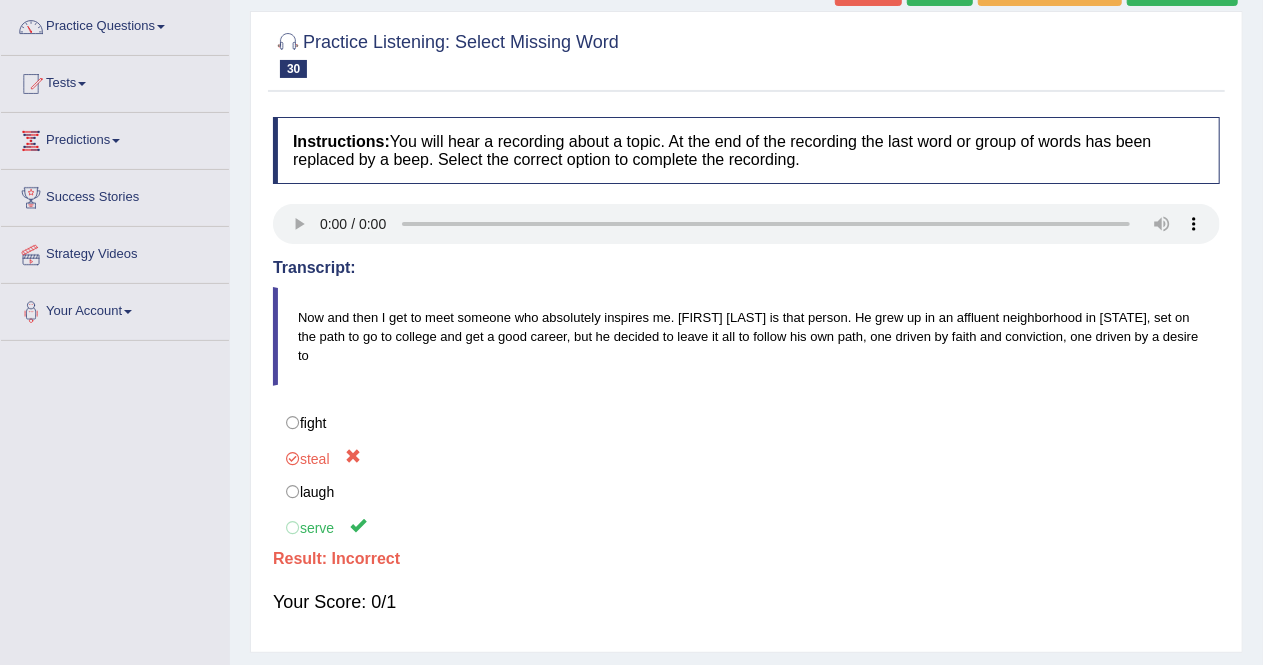 scroll, scrollTop: 160, scrollLeft: 0, axis: vertical 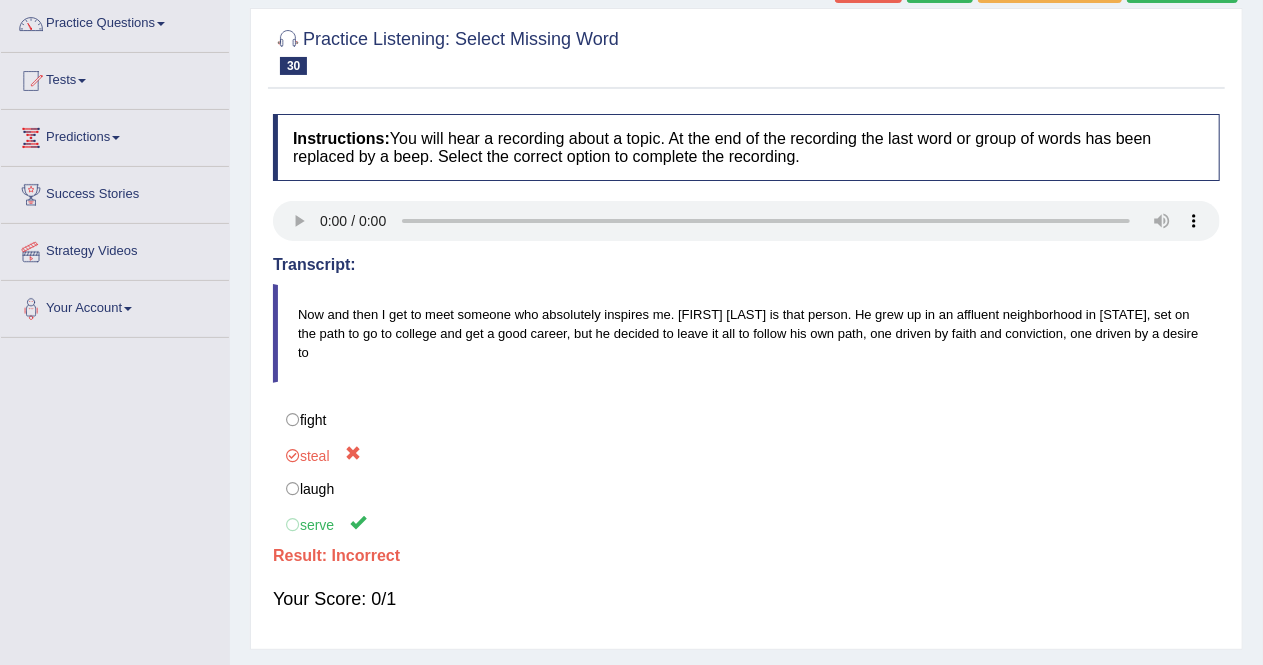 click on "Next »" at bounding box center (940, -14) 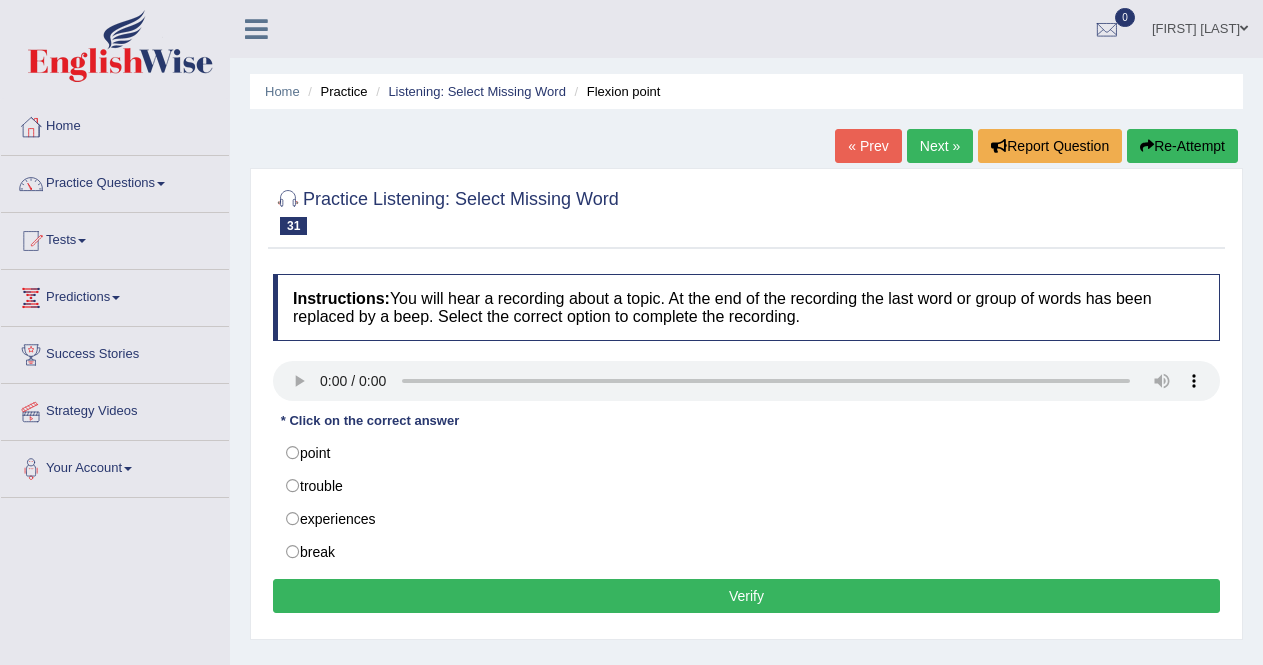 scroll, scrollTop: 0, scrollLeft: 0, axis: both 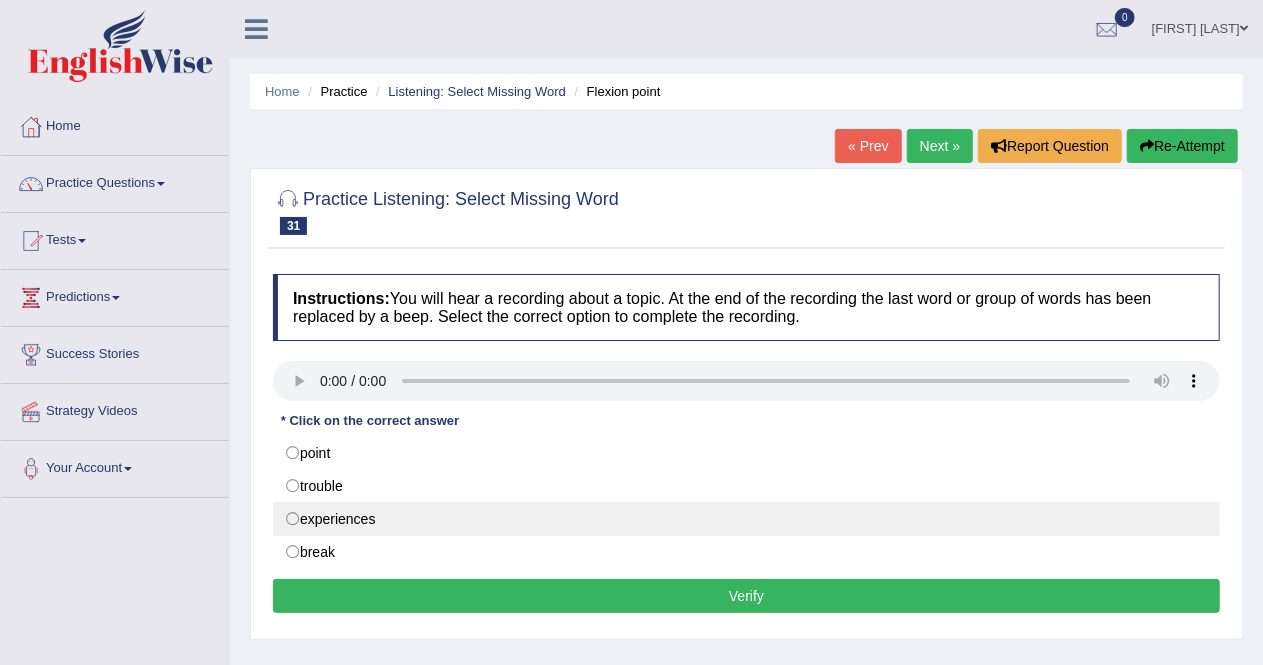 click on "experiences" at bounding box center (746, 519) 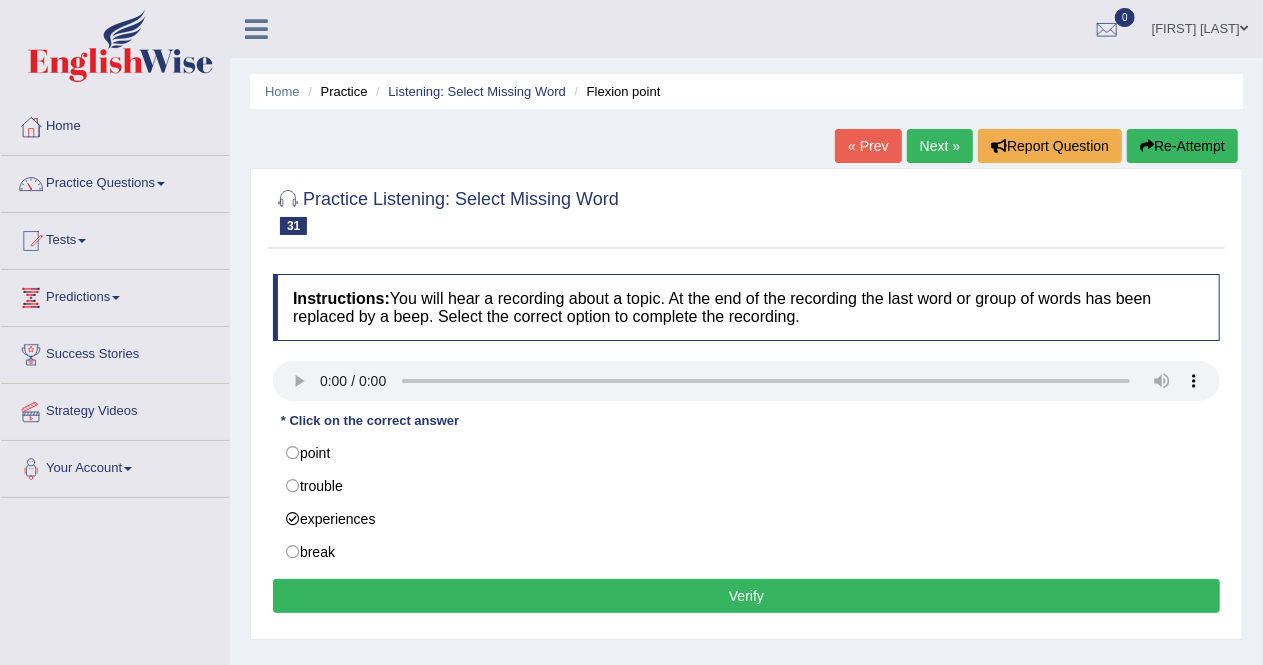 click on "Verify" at bounding box center [746, 596] 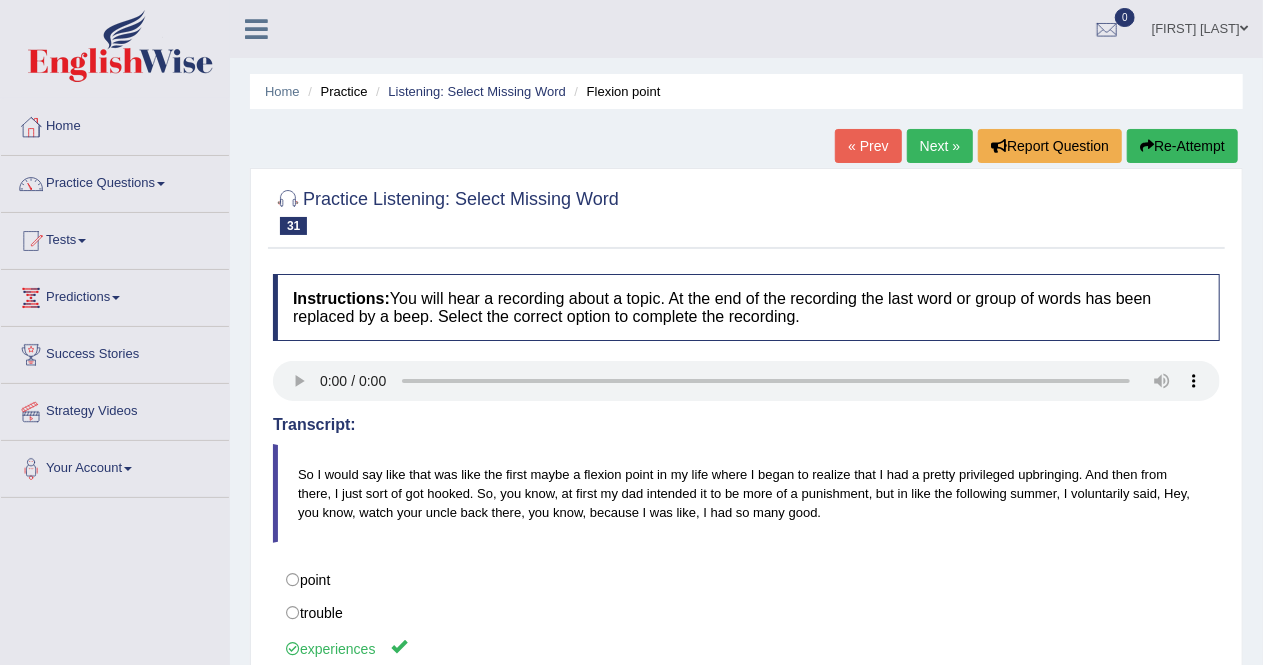 click on "Next »" at bounding box center [940, 146] 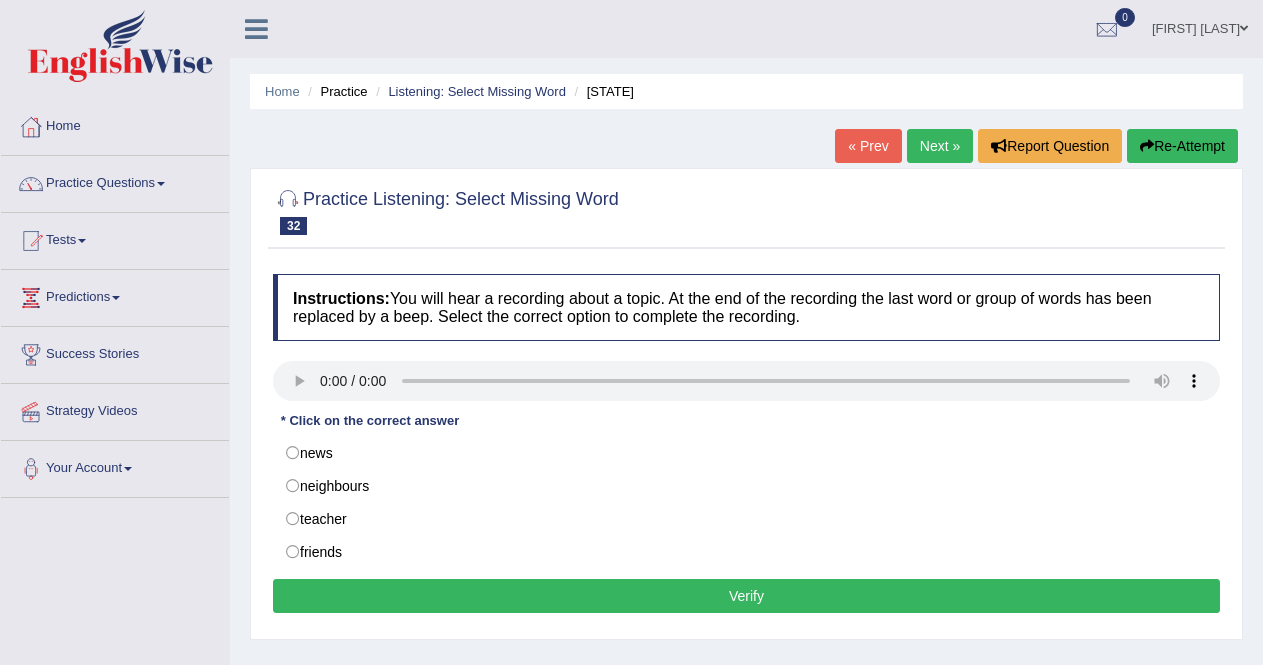 scroll, scrollTop: 0, scrollLeft: 0, axis: both 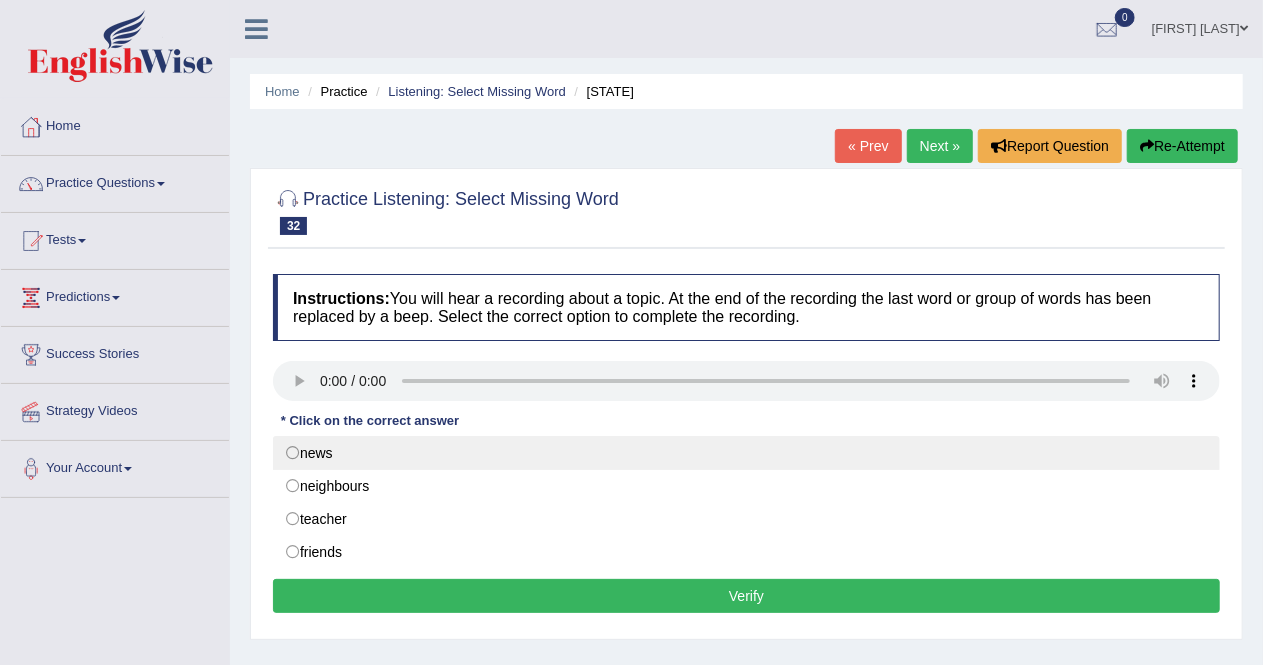 click on "news" at bounding box center (746, 453) 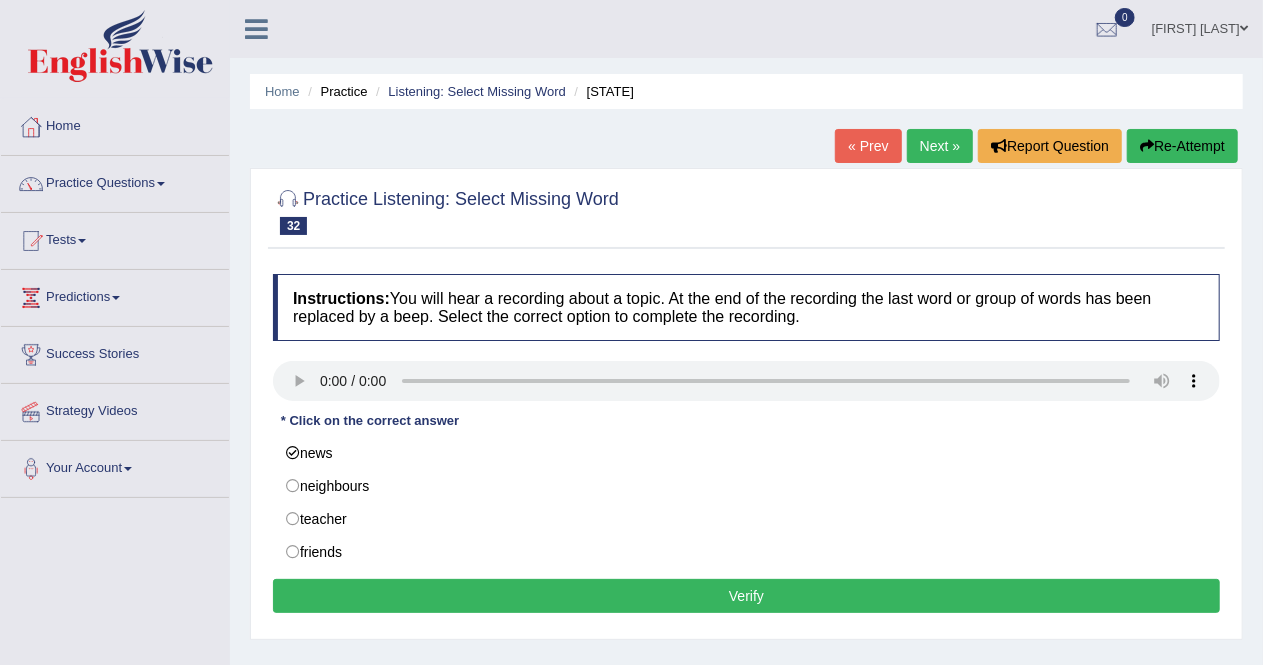click on "Verify" at bounding box center (746, 596) 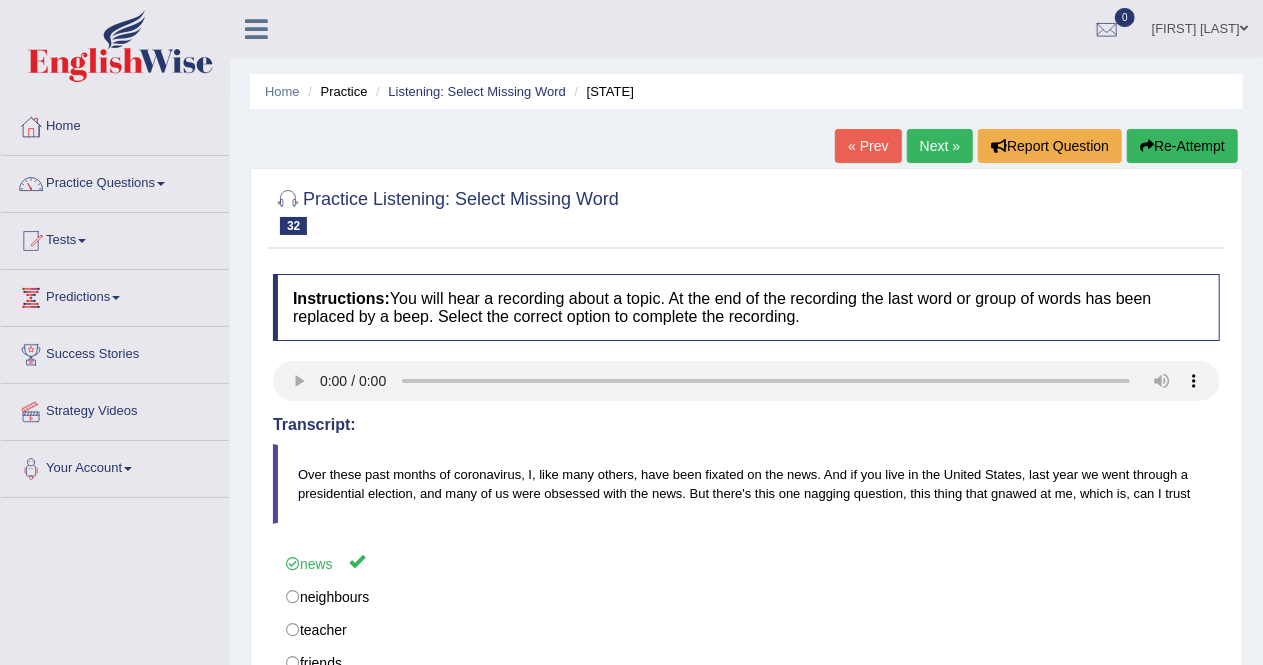 click on "Next »" at bounding box center [940, 146] 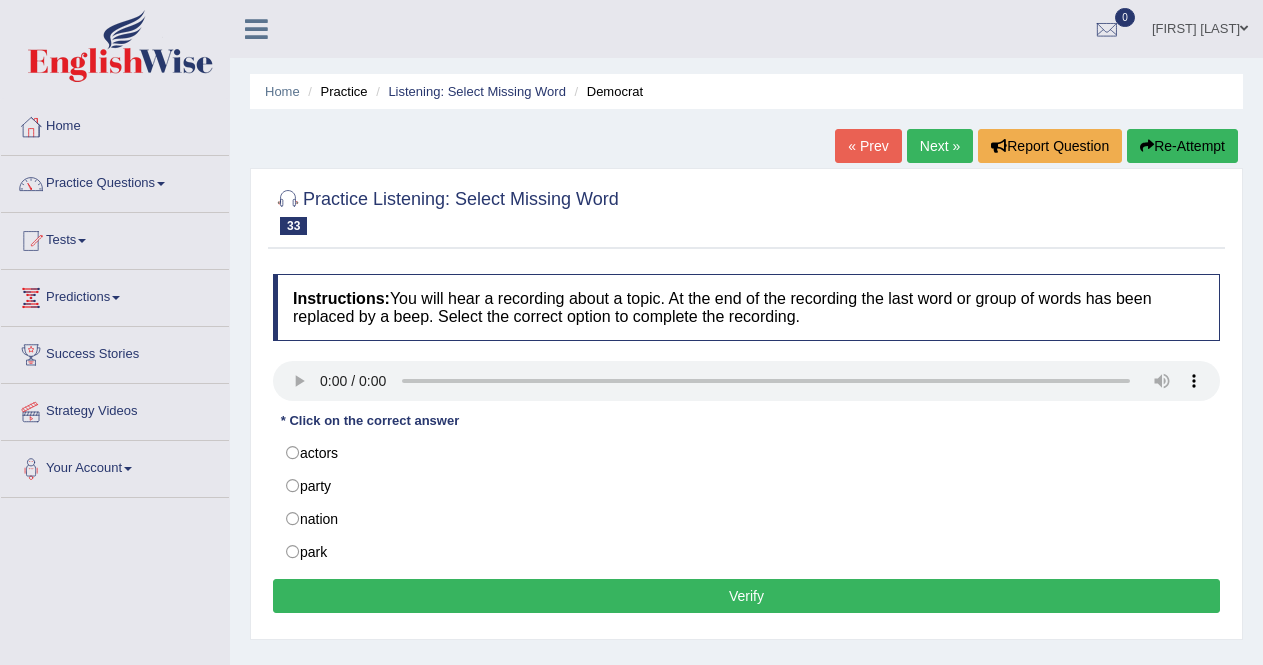scroll, scrollTop: 0, scrollLeft: 0, axis: both 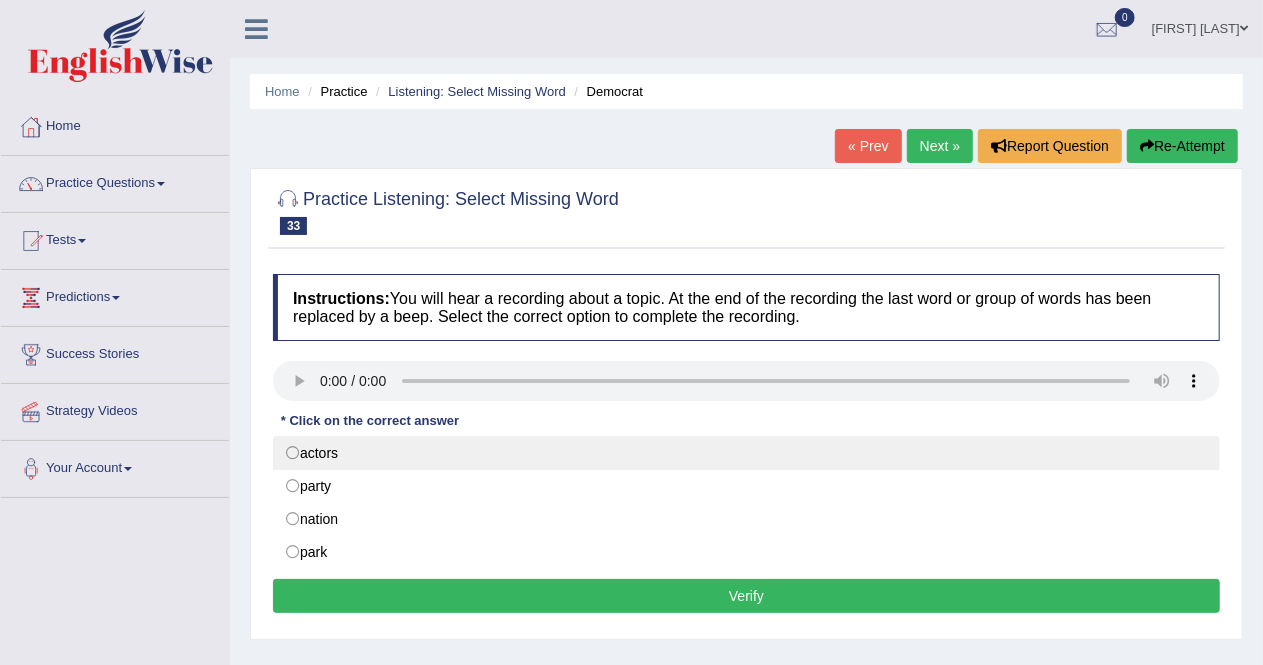 click on "actors" at bounding box center [746, 453] 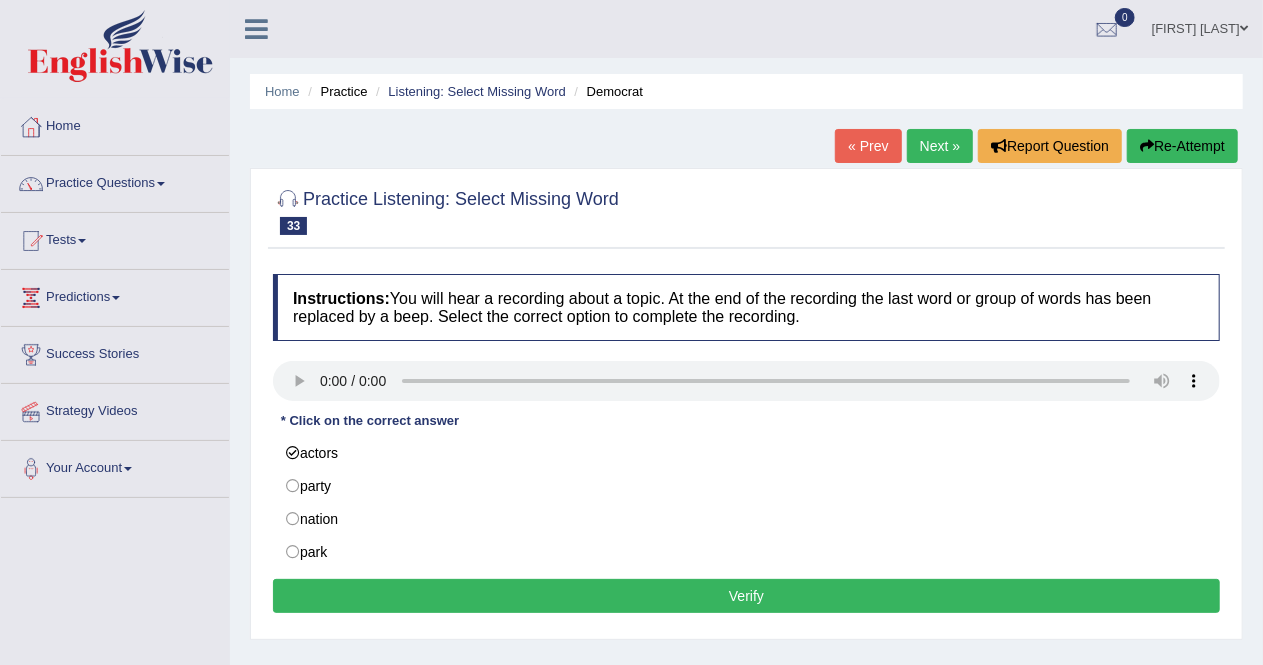 click on "Verify" at bounding box center [746, 596] 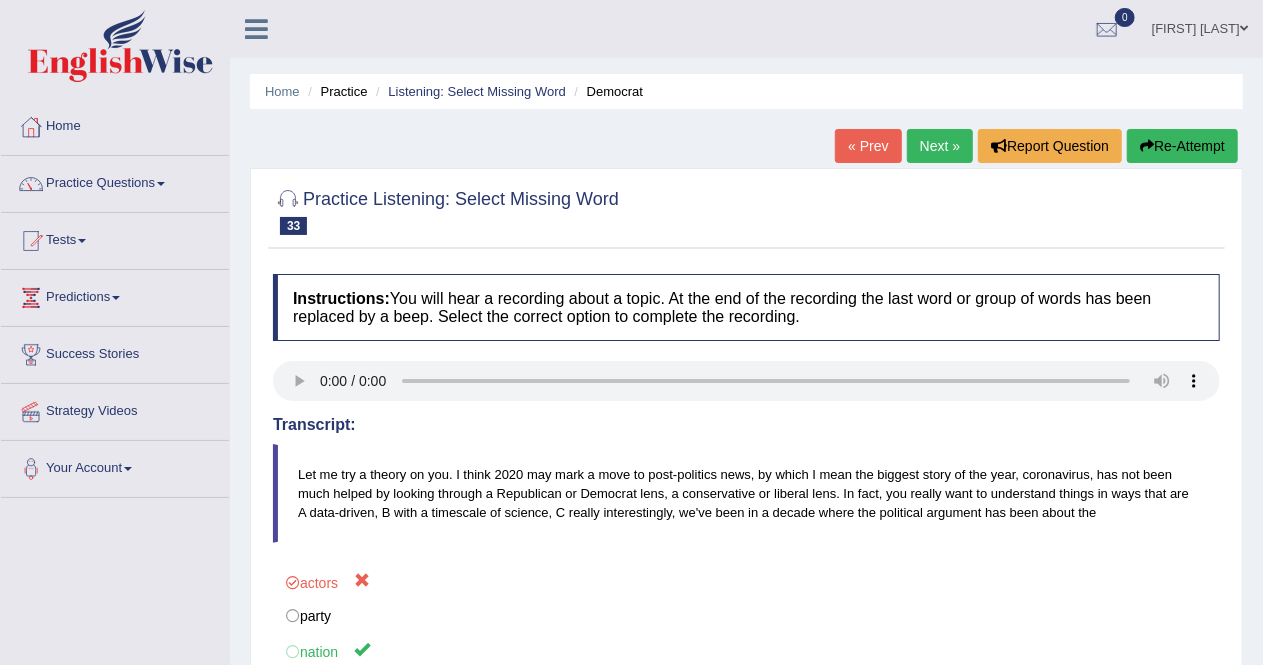 click on "Next »" at bounding box center [940, 146] 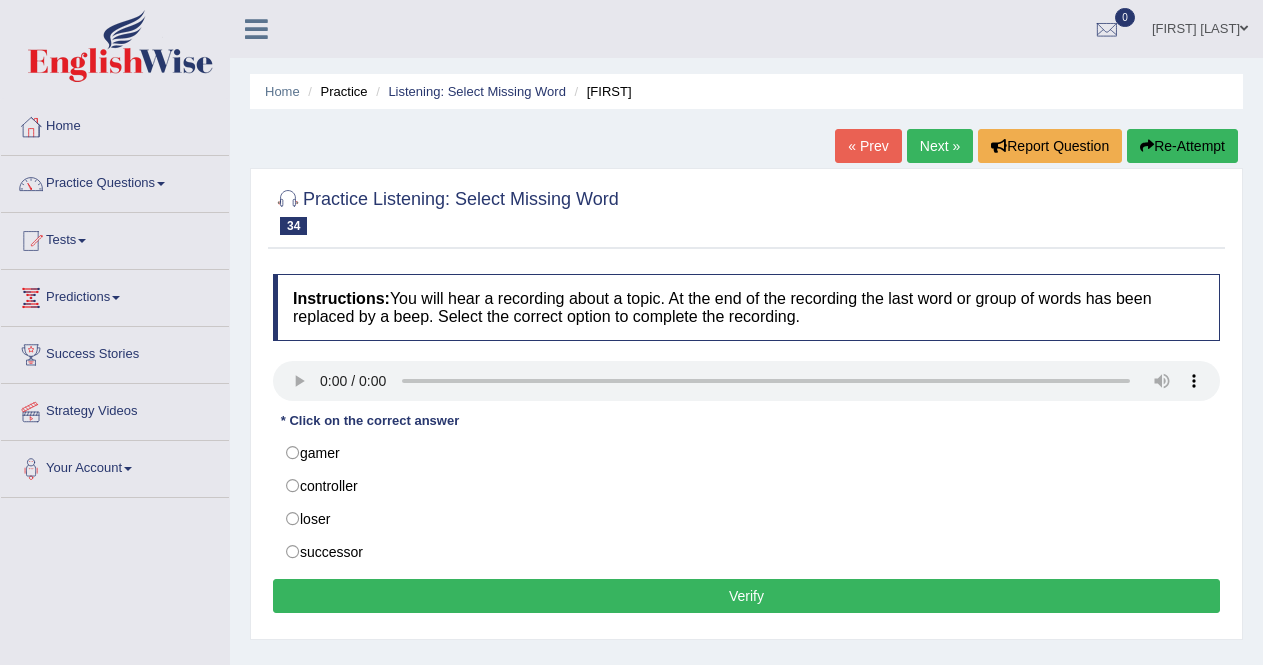 scroll, scrollTop: 0, scrollLeft: 0, axis: both 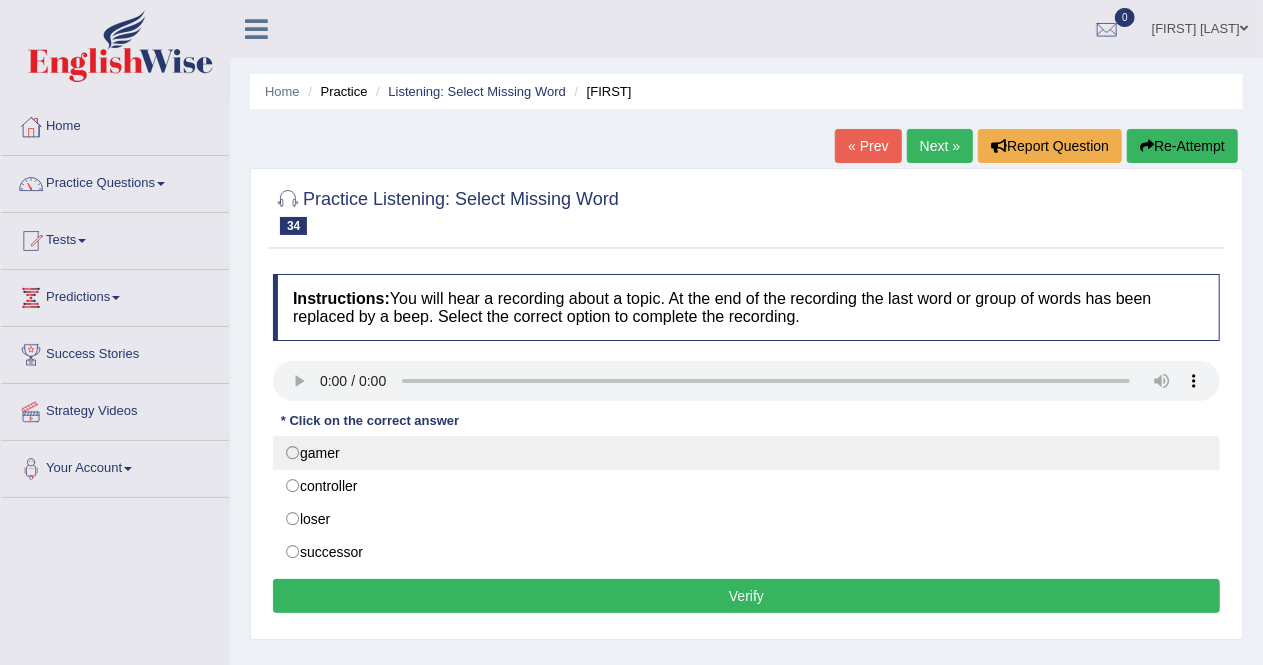 click on "gamer" at bounding box center (746, 453) 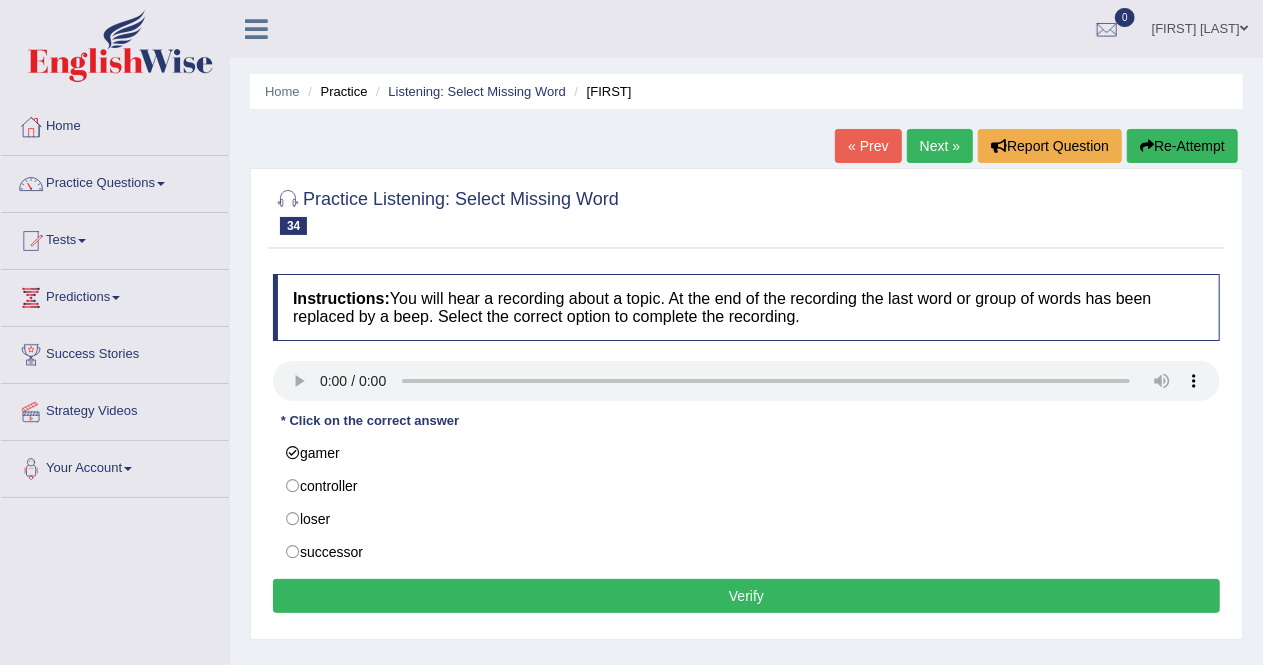 click on "Verify" at bounding box center [746, 596] 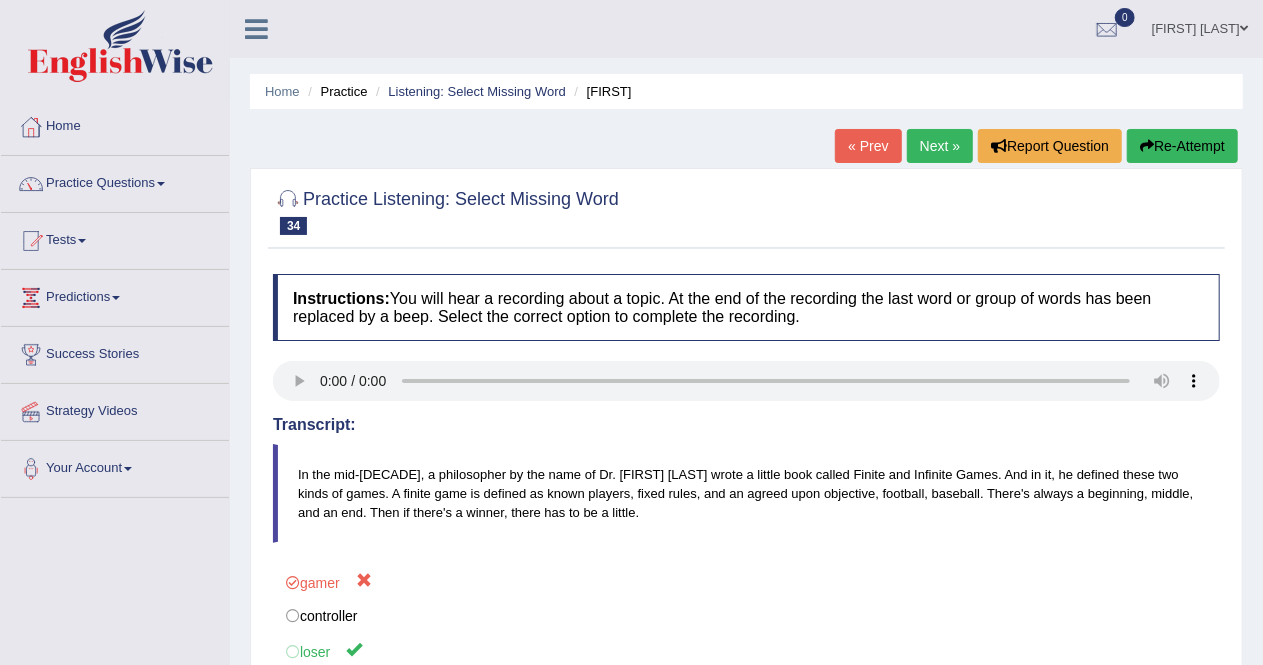 click on "Next »" at bounding box center (940, 146) 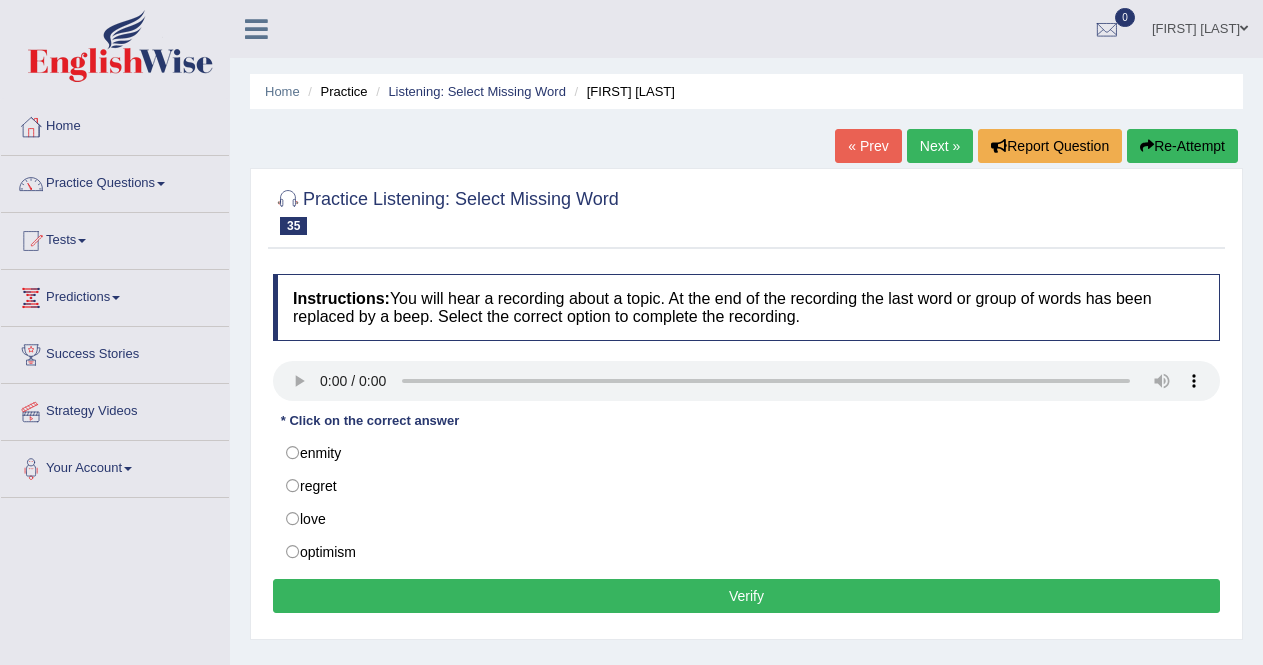 scroll, scrollTop: 0, scrollLeft: 0, axis: both 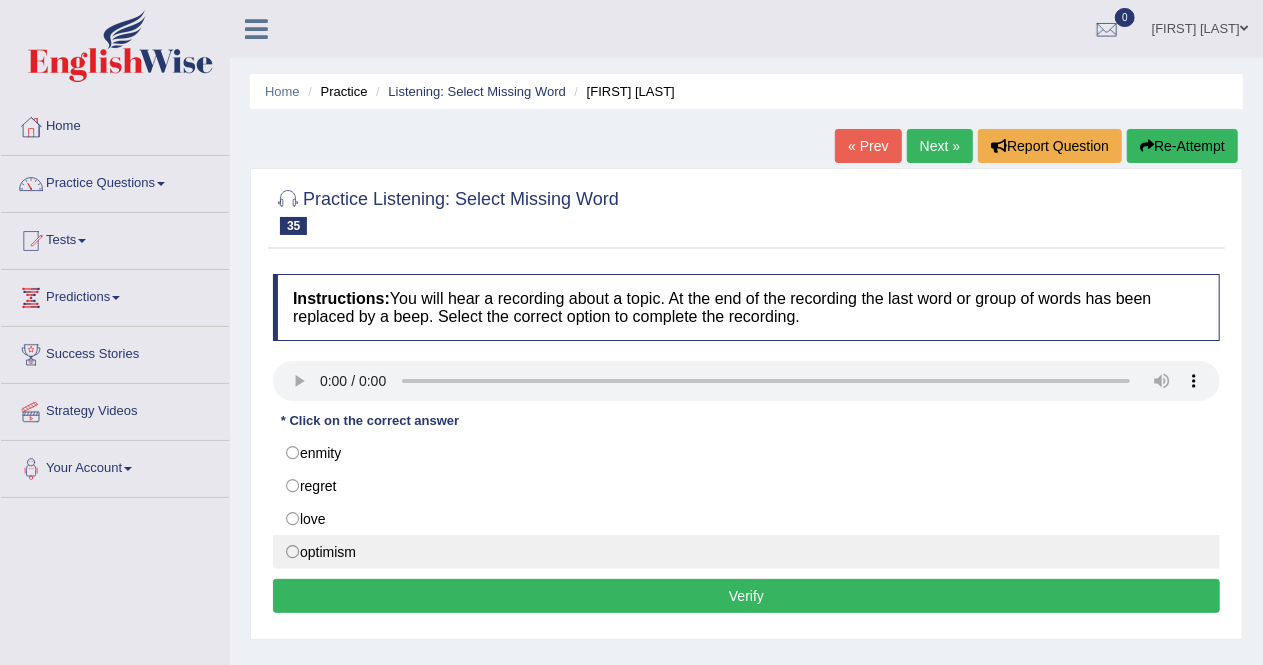click on "optimism" at bounding box center (746, 552) 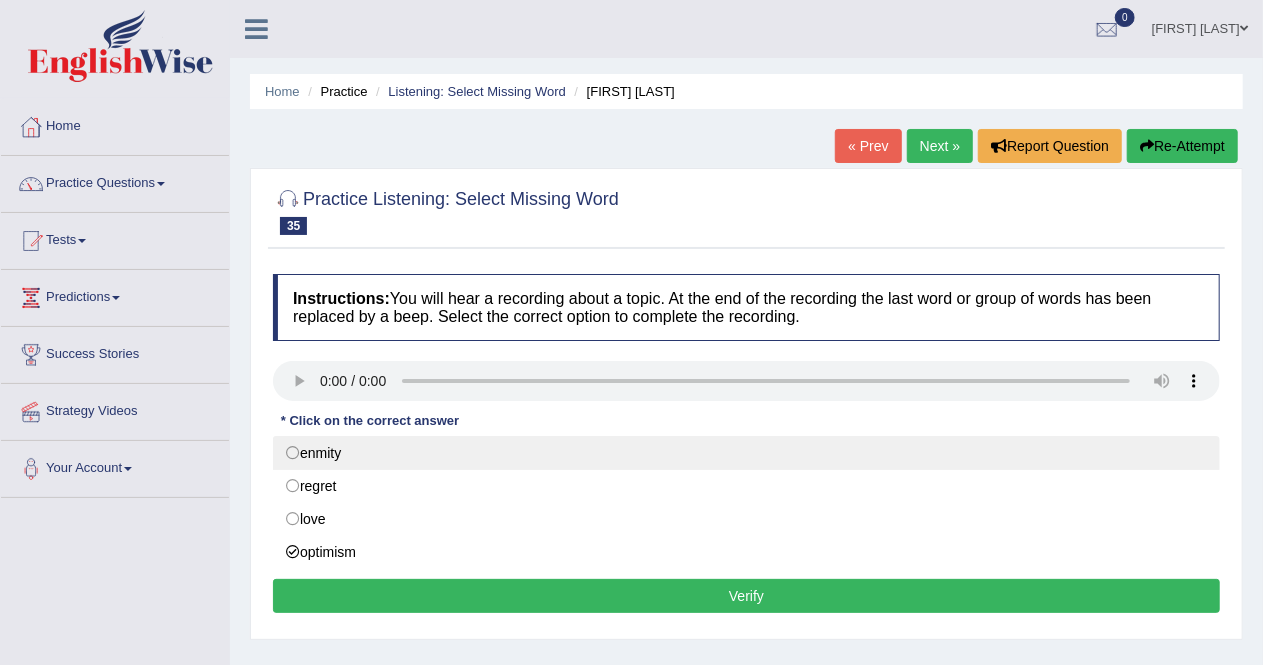 click on "enmity" at bounding box center (746, 453) 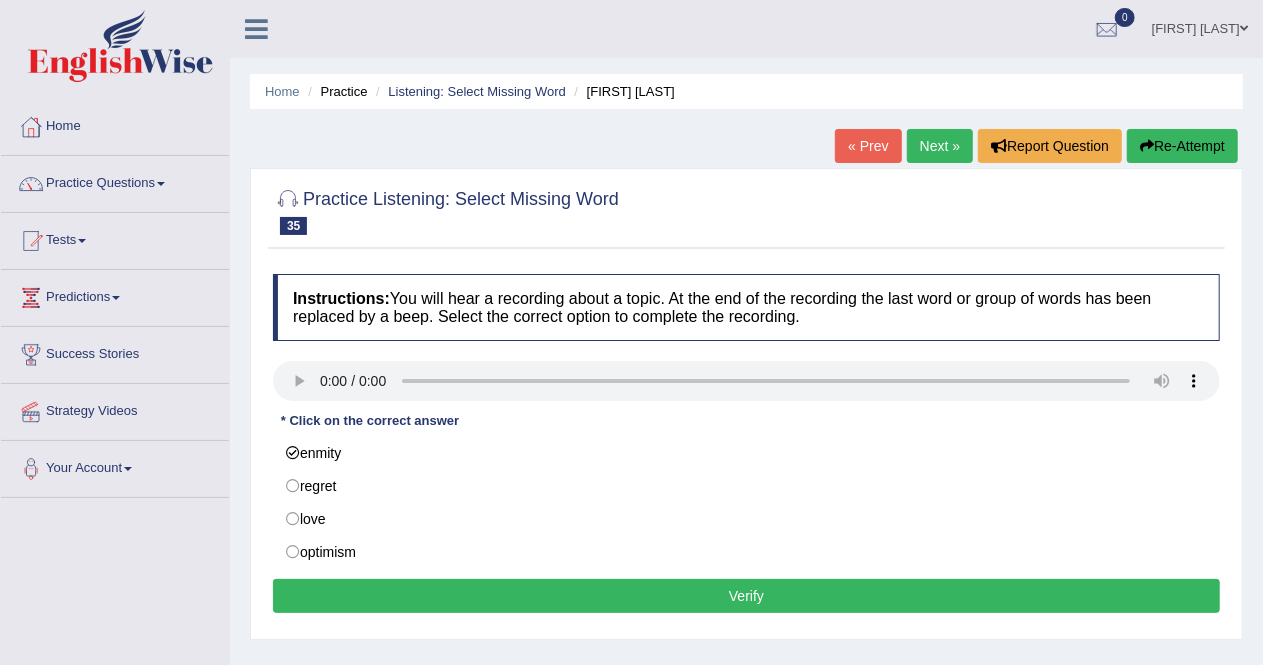 click on "Verify" at bounding box center (746, 596) 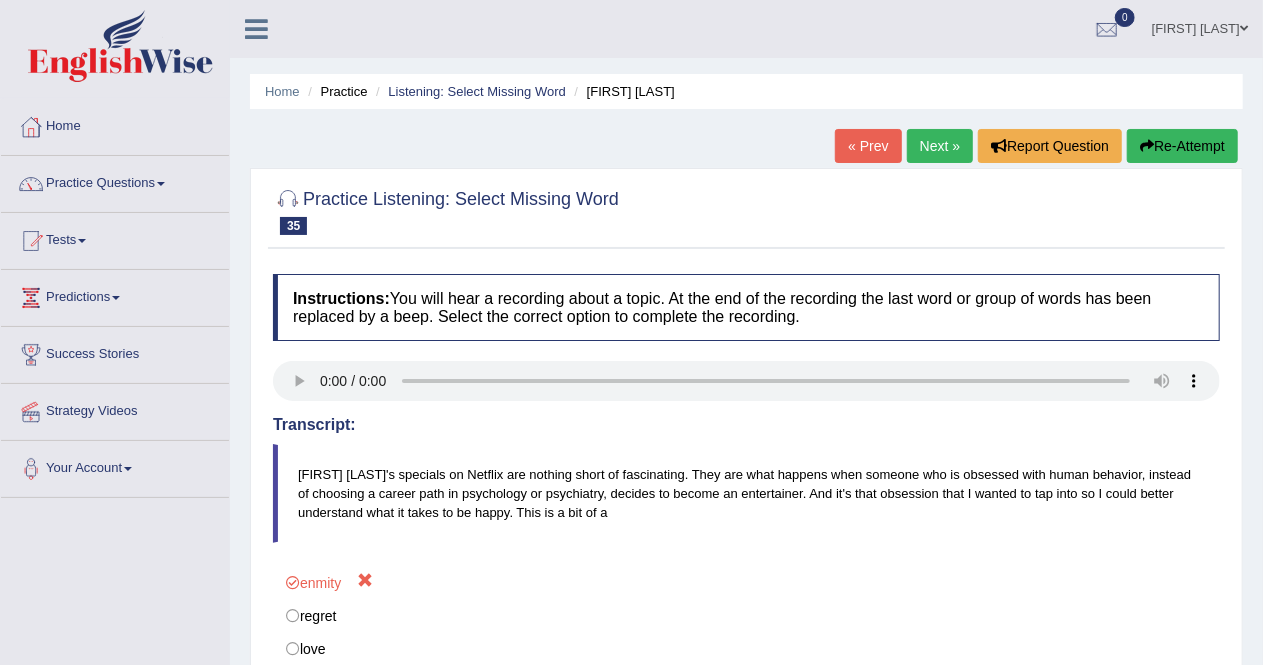 click on "Next »" at bounding box center (940, 146) 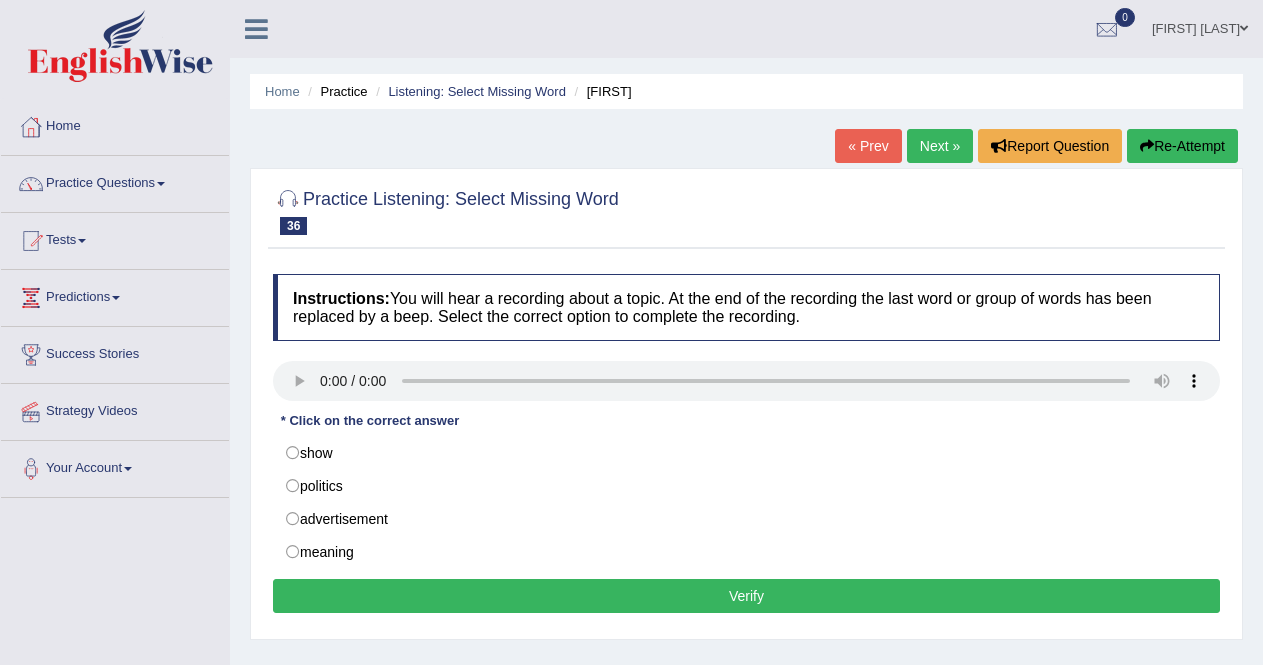 scroll, scrollTop: 0, scrollLeft: 0, axis: both 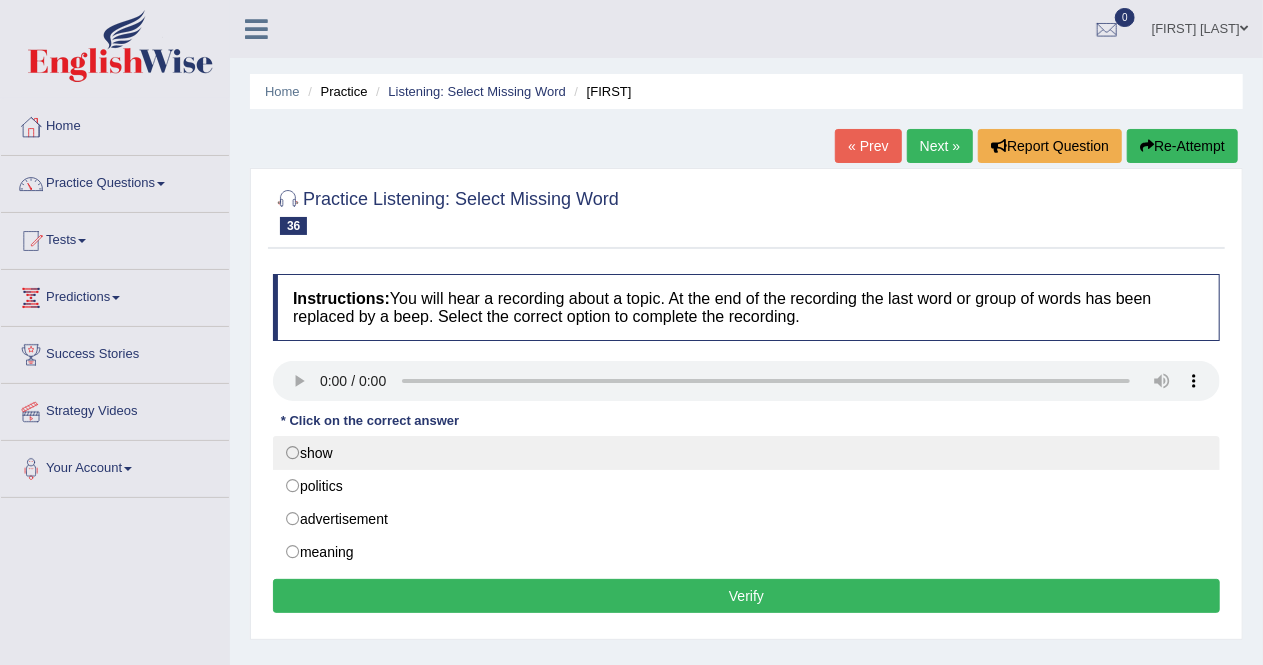 click on "show" at bounding box center [746, 453] 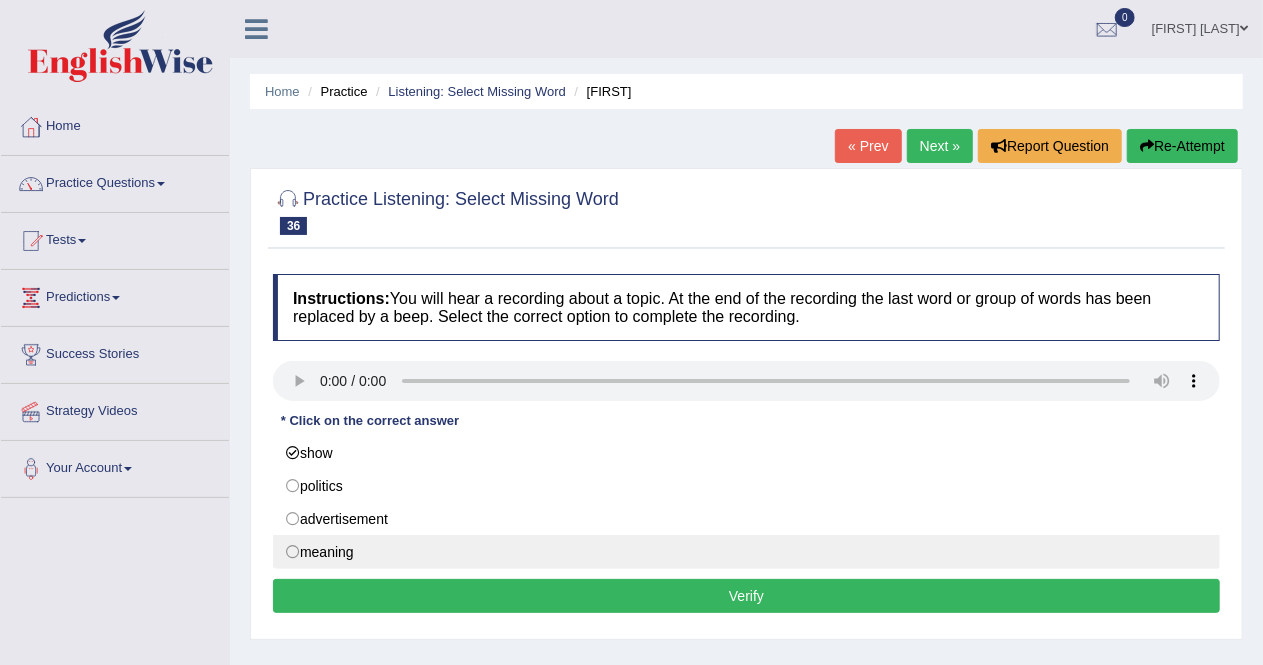click on "meaning" at bounding box center [746, 552] 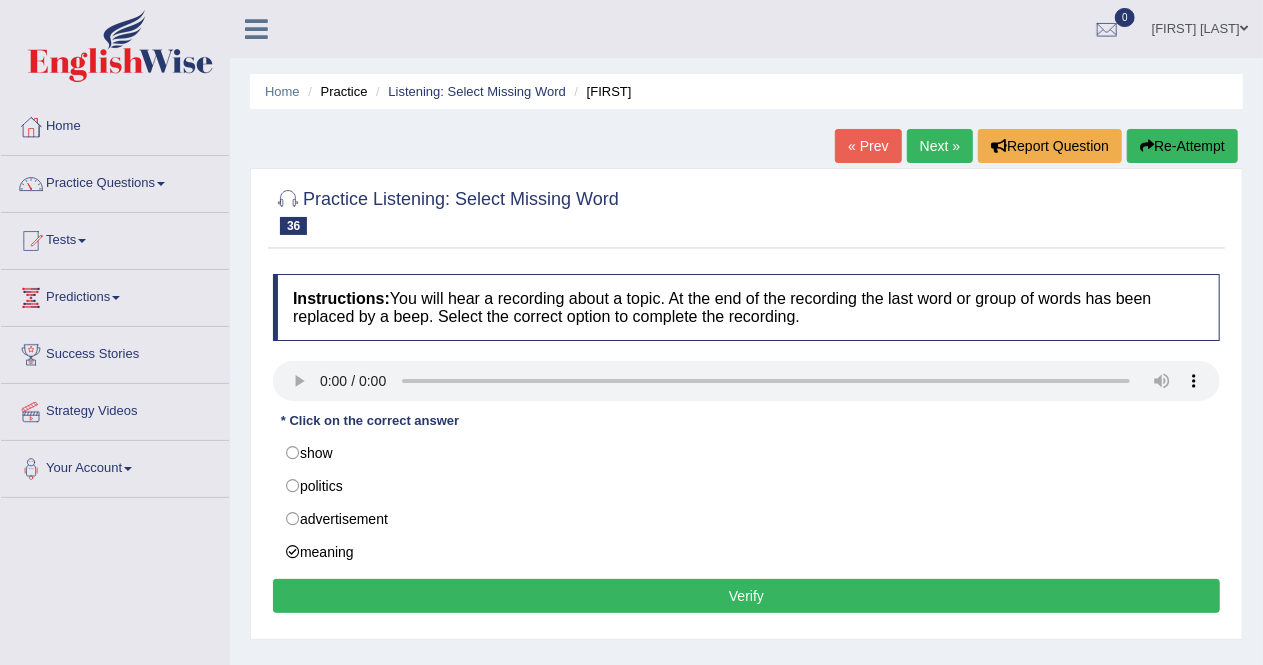 click on "Verify" at bounding box center [746, 596] 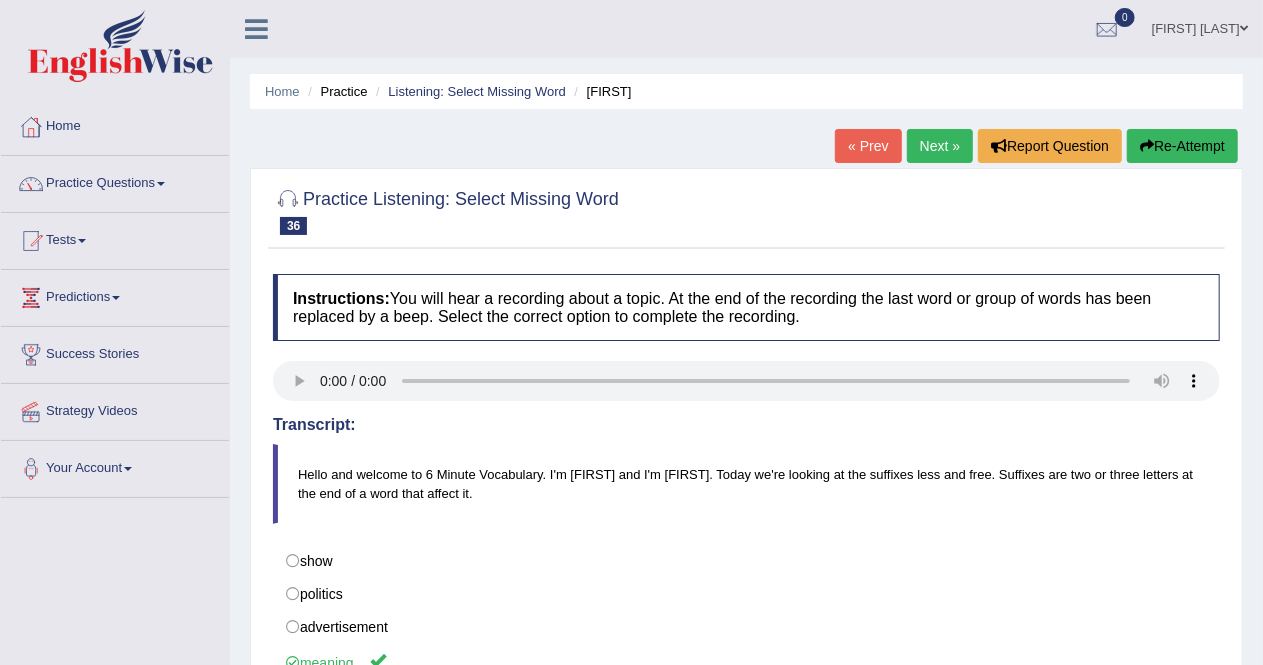 click on "Next »" at bounding box center [940, 146] 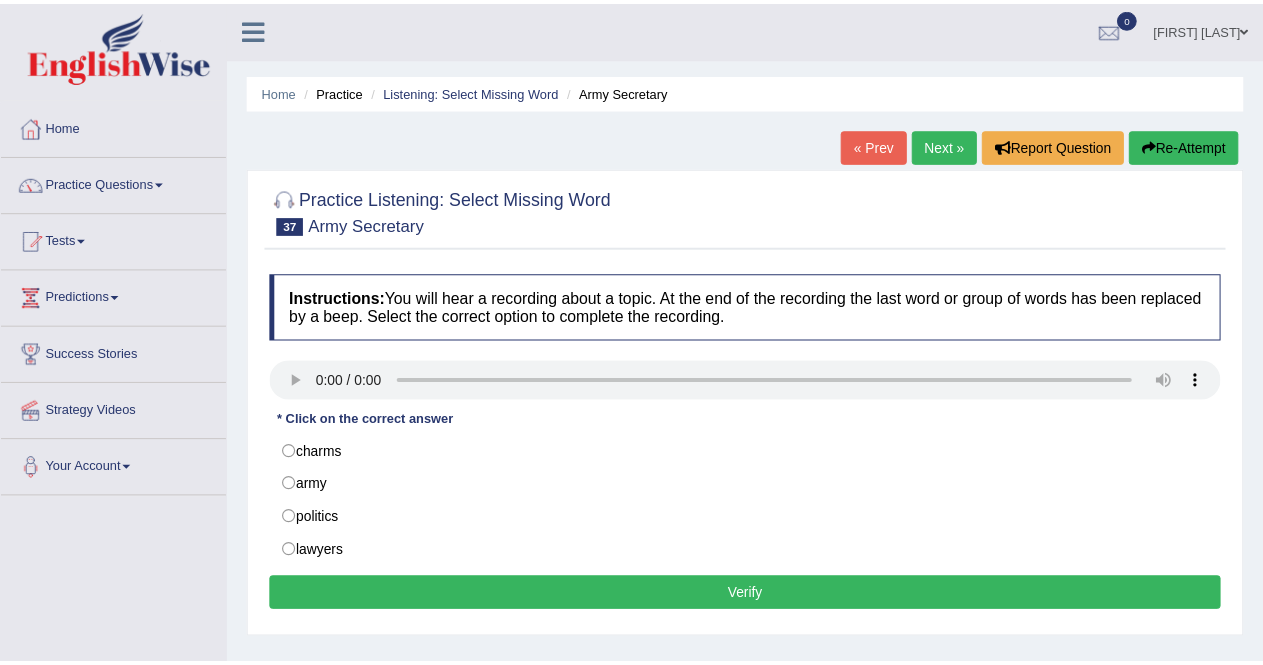 scroll, scrollTop: 0, scrollLeft: 0, axis: both 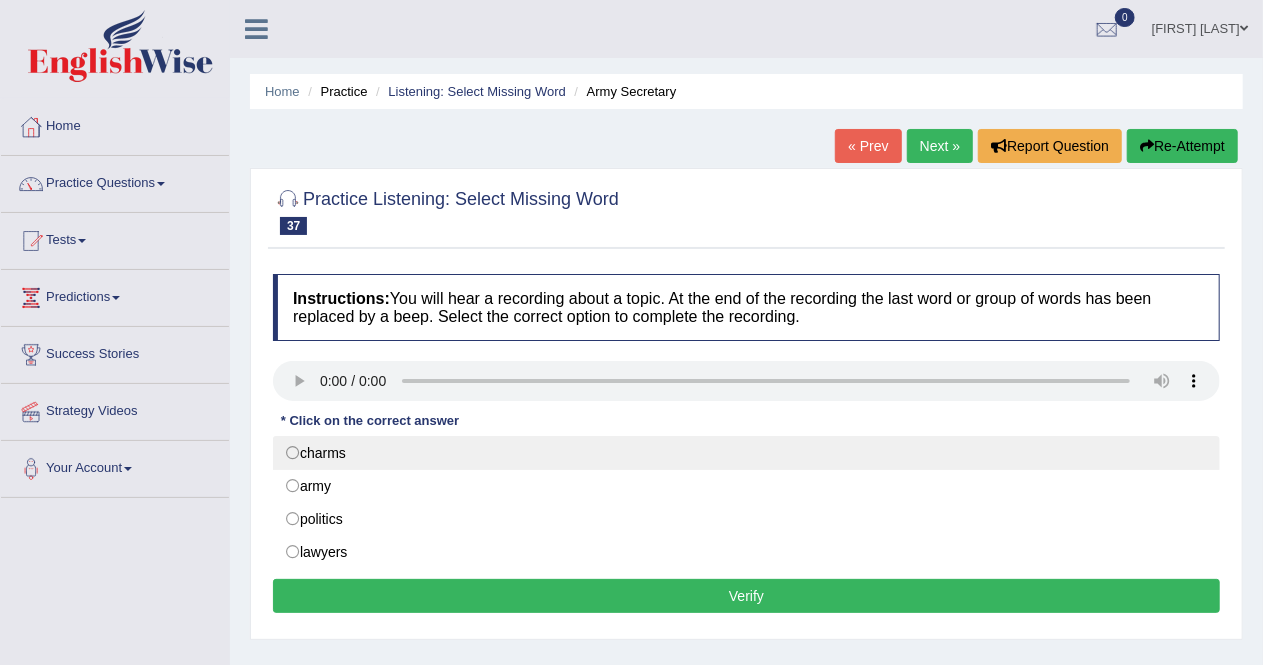 click on "charms" at bounding box center (746, 453) 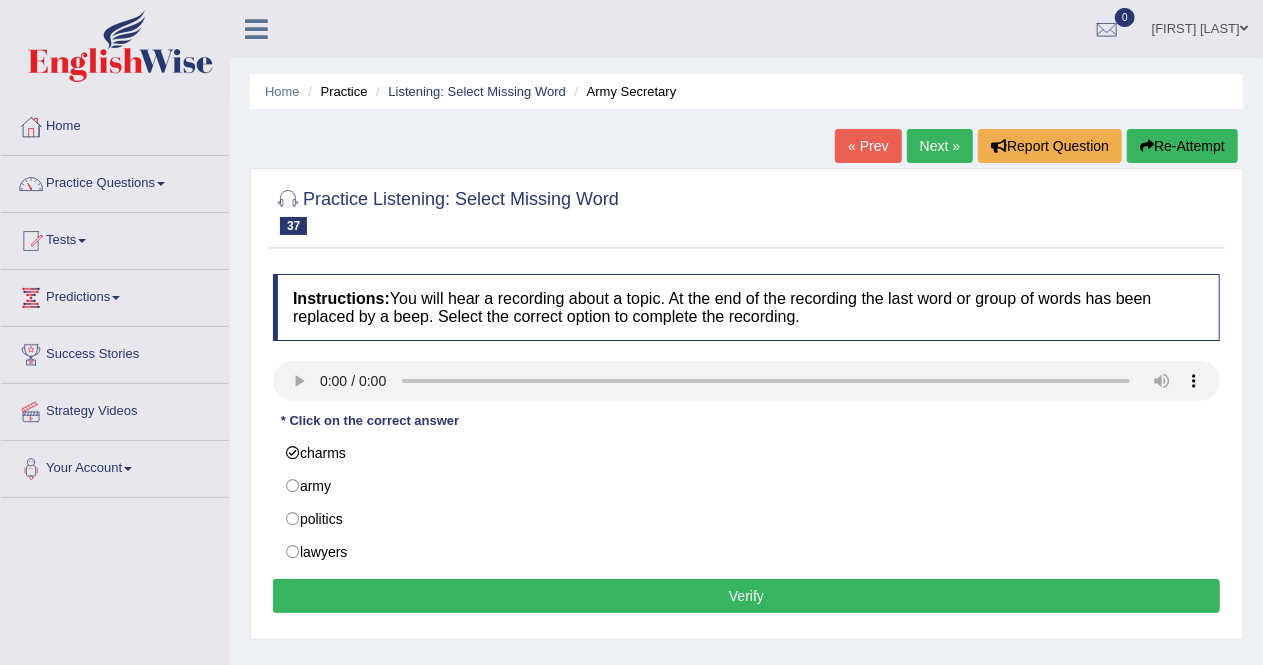 click on "Verify" at bounding box center [746, 596] 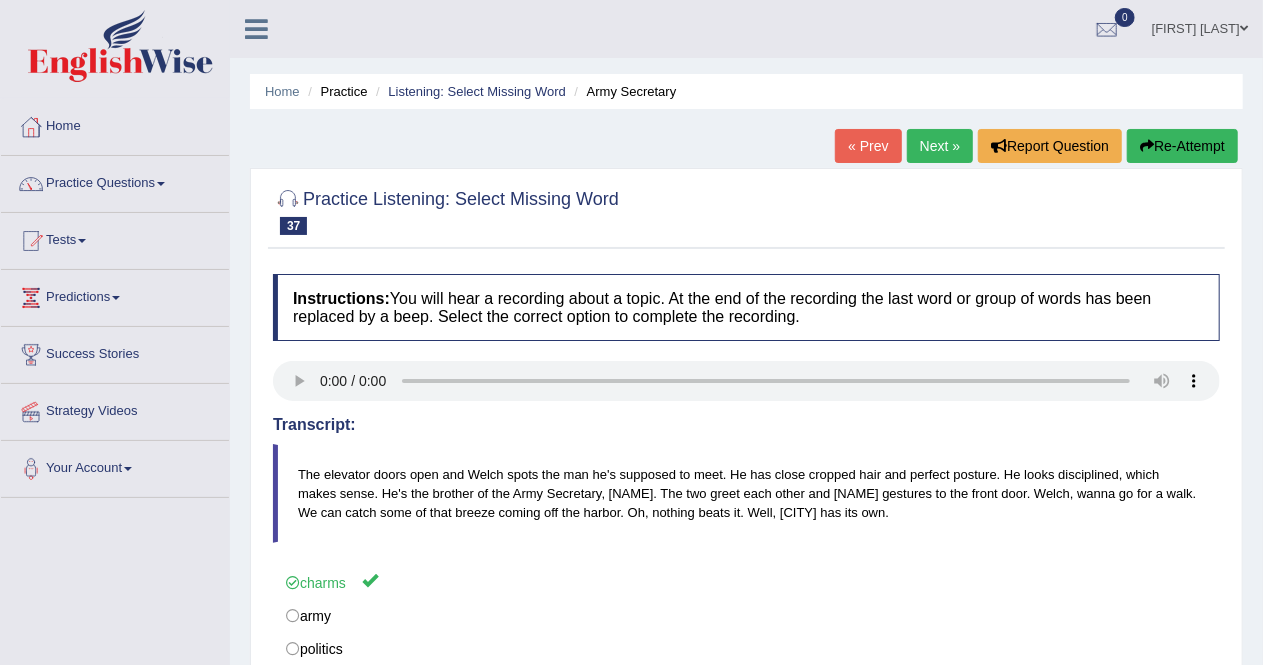 click on "Next »" at bounding box center (940, 146) 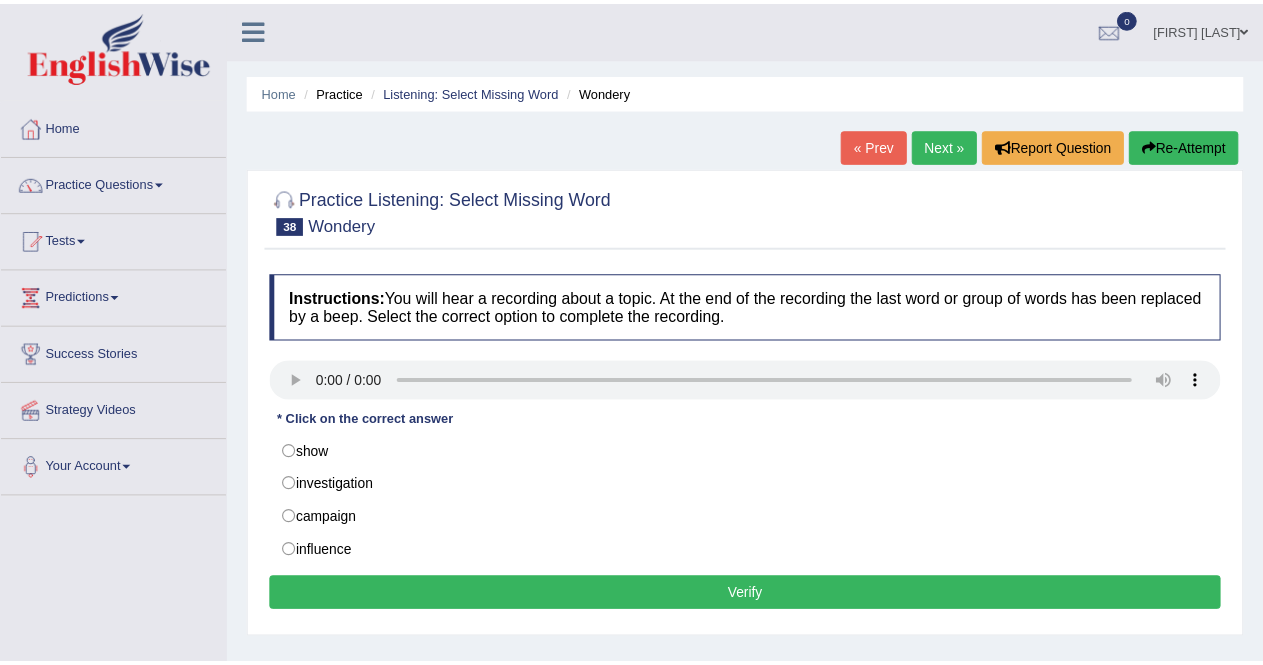 scroll, scrollTop: 0, scrollLeft: 0, axis: both 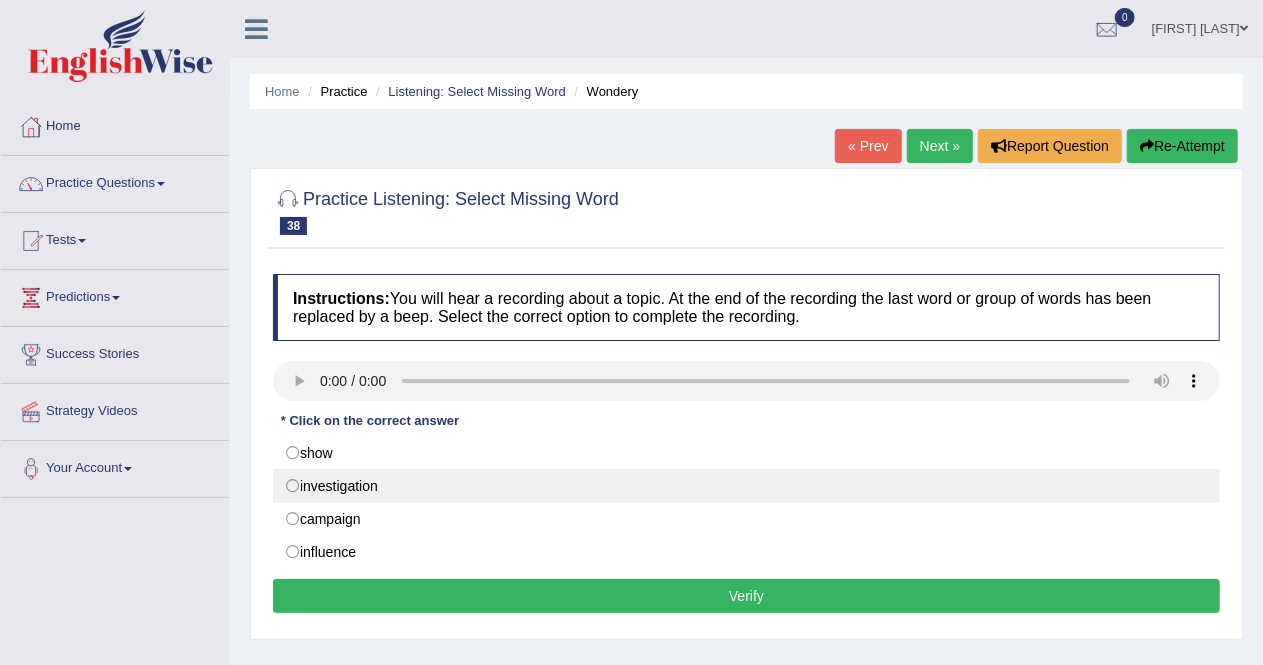 click on "investigation" at bounding box center (746, 486) 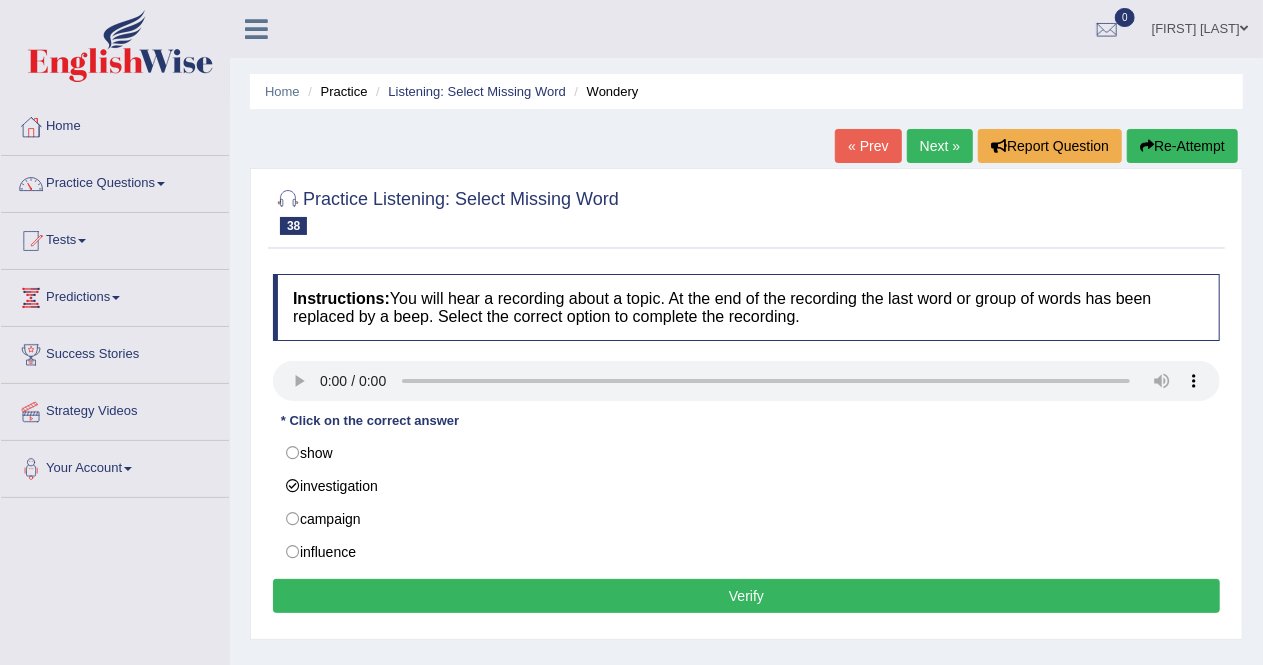 click on "Verify" at bounding box center [746, 596] 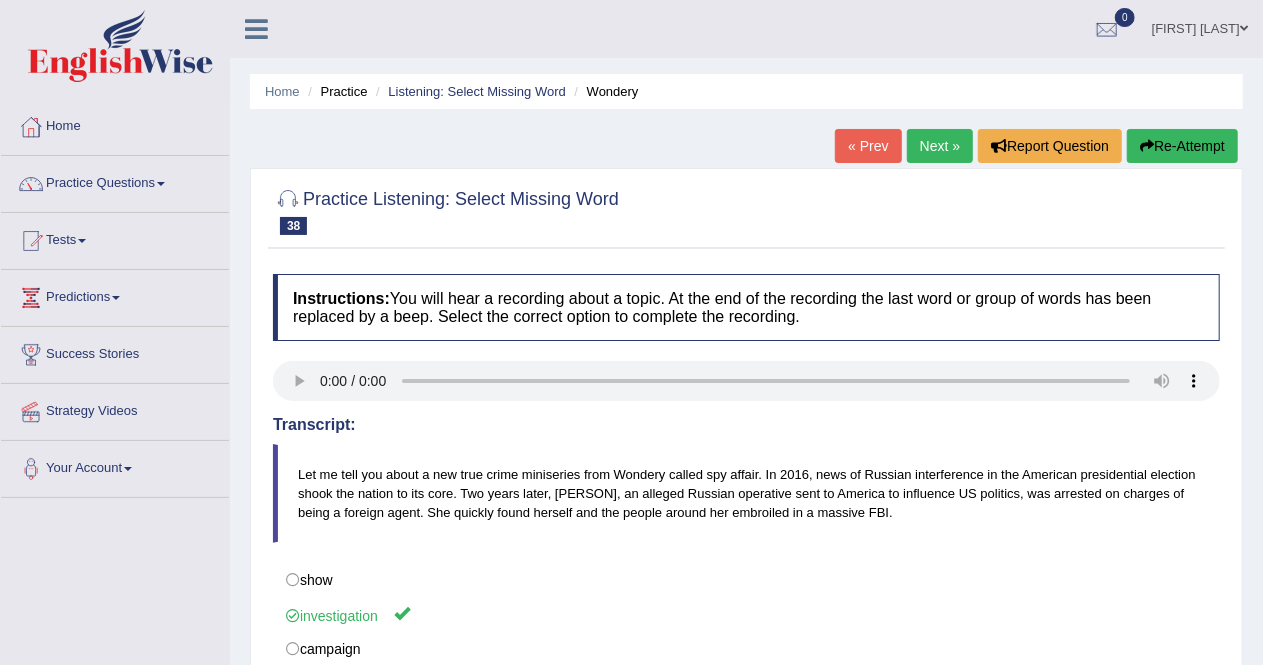 click on "Next »" at bounding box center (940, 146) 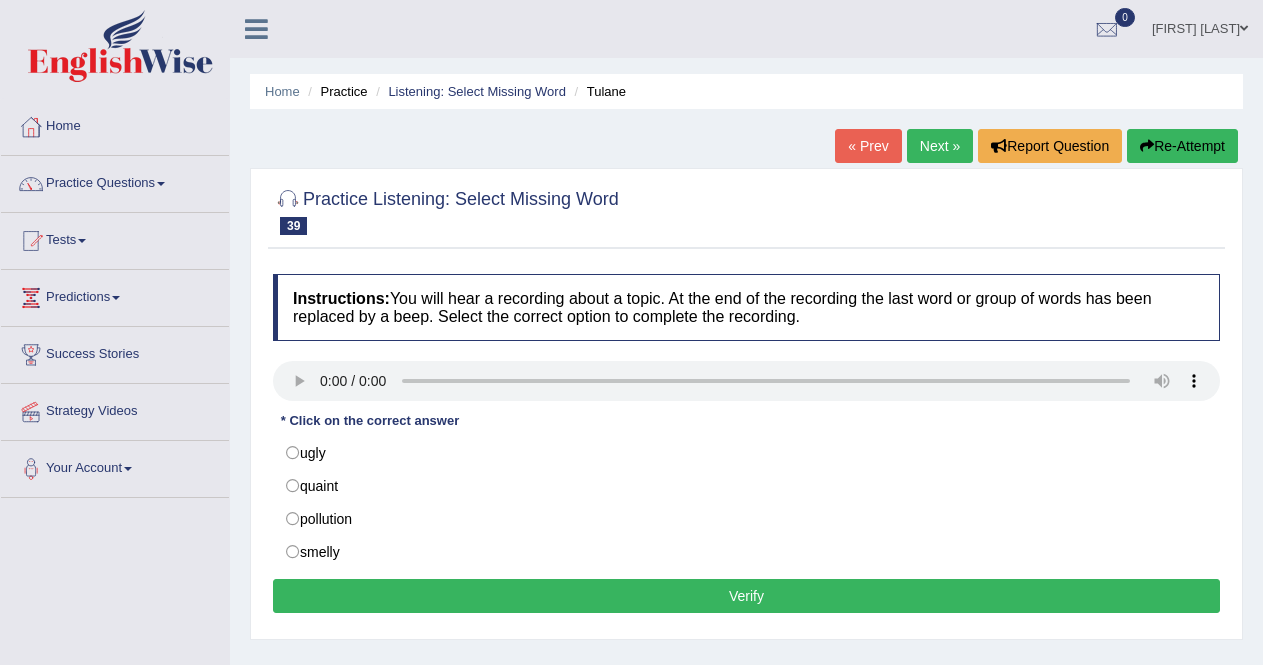scroll, scrollTop: 0, scrollLeft: 0, axis: both 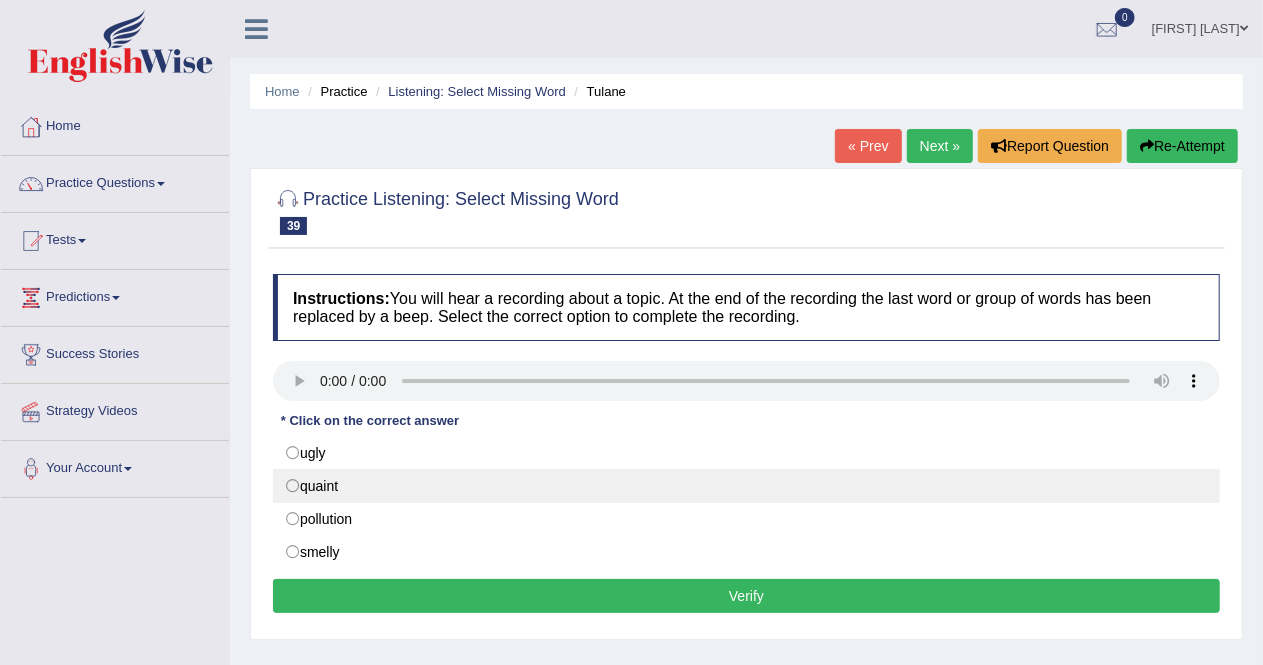 click on "quaint" at bounding box center [746, 486] 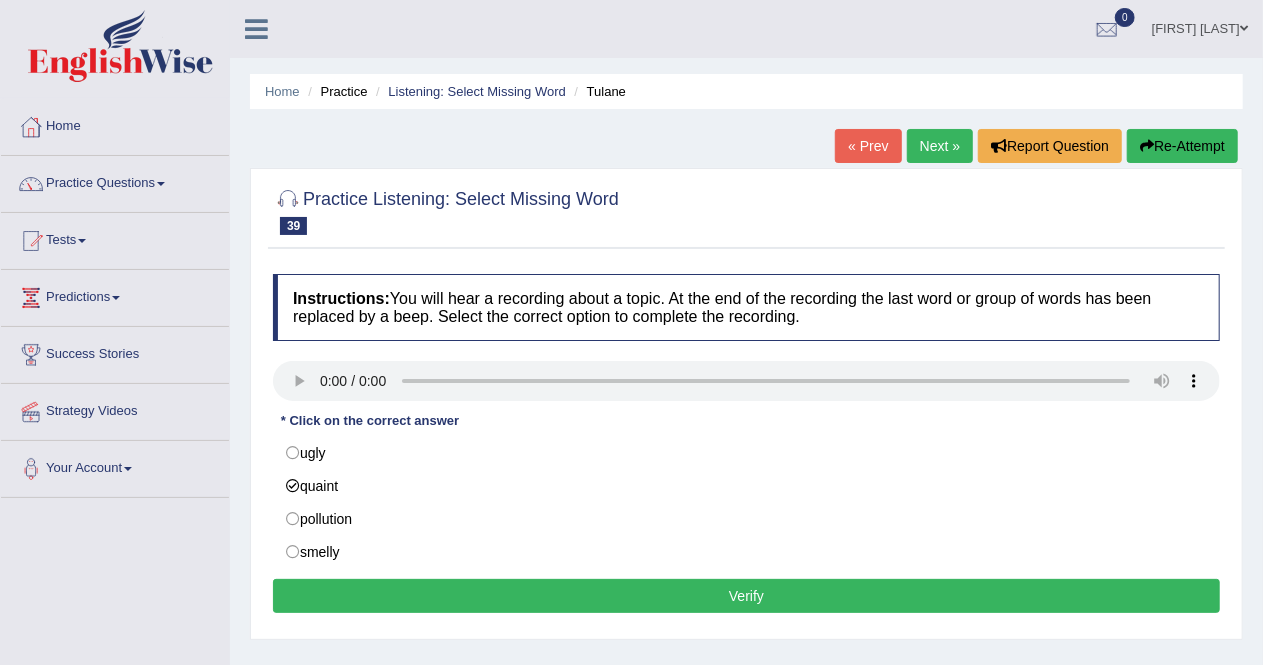 click on "Instructions:  You will hear a recording about a topic. At the end of the recording the last word or group of words has been replaced by a beep. Select the correct option to complete the recording.
Transcript: Now, see, I was going to guess that you lived around Tulane because I had gone several times to New Orleans. And how do I say this gently? Well, I'm sober. There you go. There's the problem. So I never loved it, but my wife worked there.
She shot a movie there and we rented a place that was directly across the street from Tulane. Oh, cool. That area I fell in love with. There's so many great restaurants and it's so. * Click on the correct answer  ugly  quaint  pollution  smelly Result:  Verify" at bounding box center [746, 446] 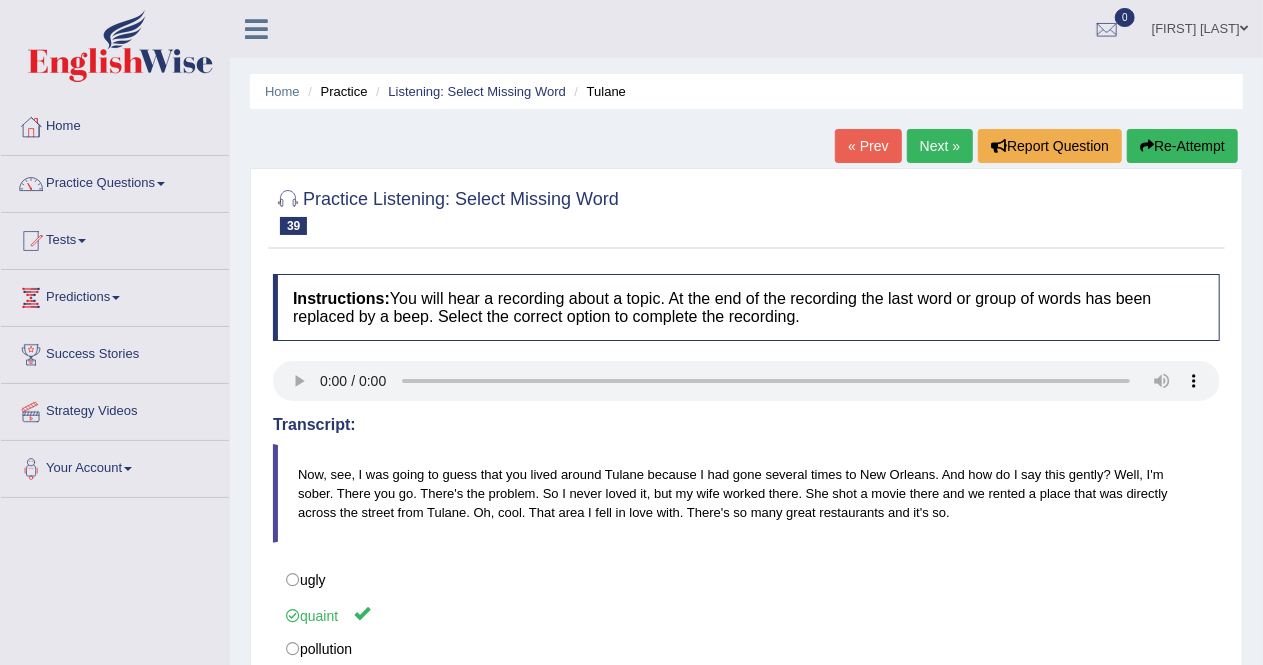 click on "Next »" at bounding box center (940, 146) 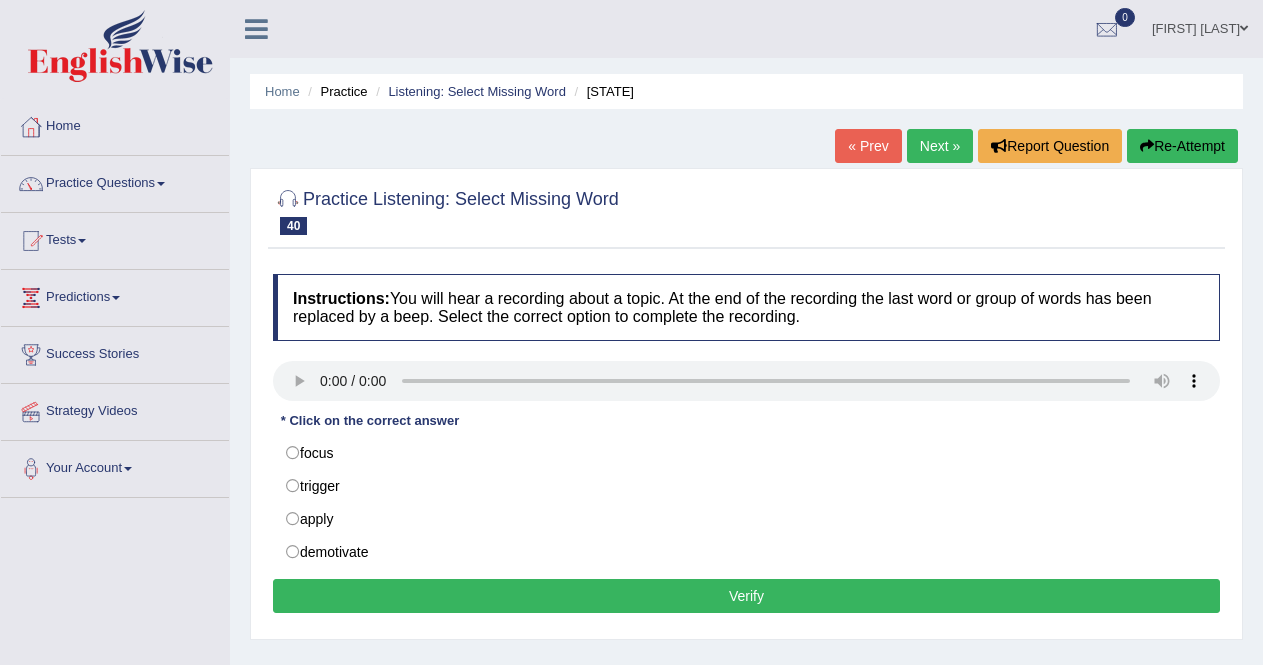 scroll, scrollTop: 0, scrollLeft: 0, axis: both 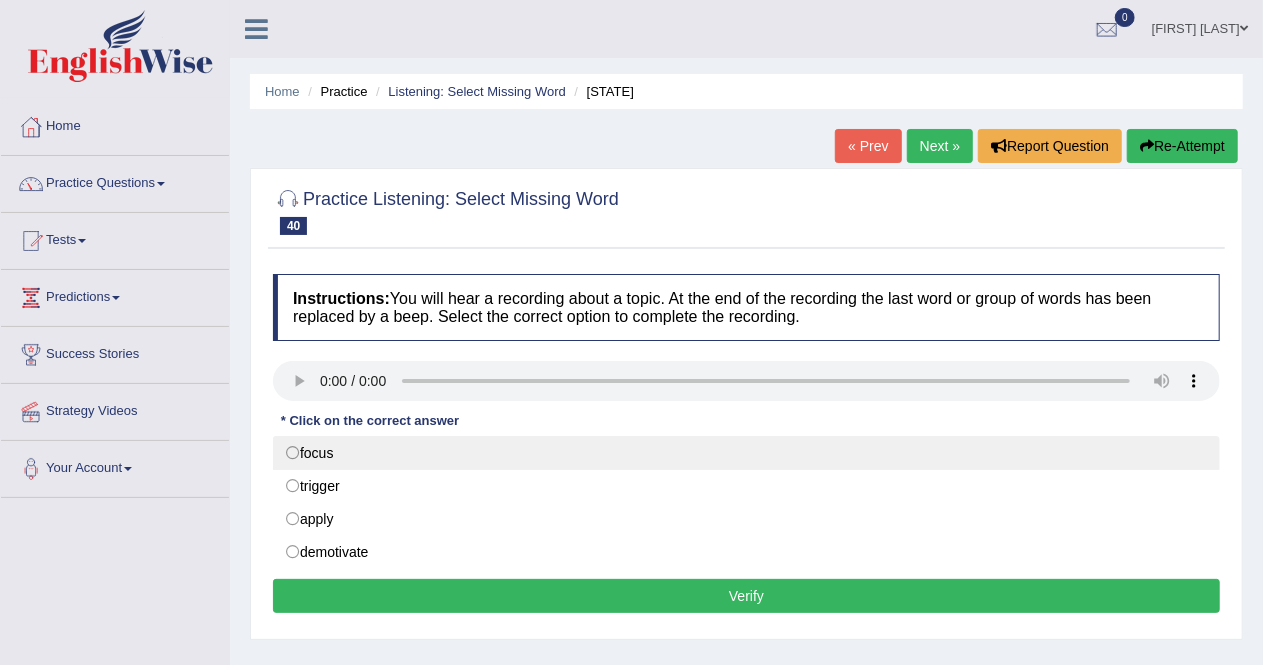 click on "focus" at bounding box center (746, 453) 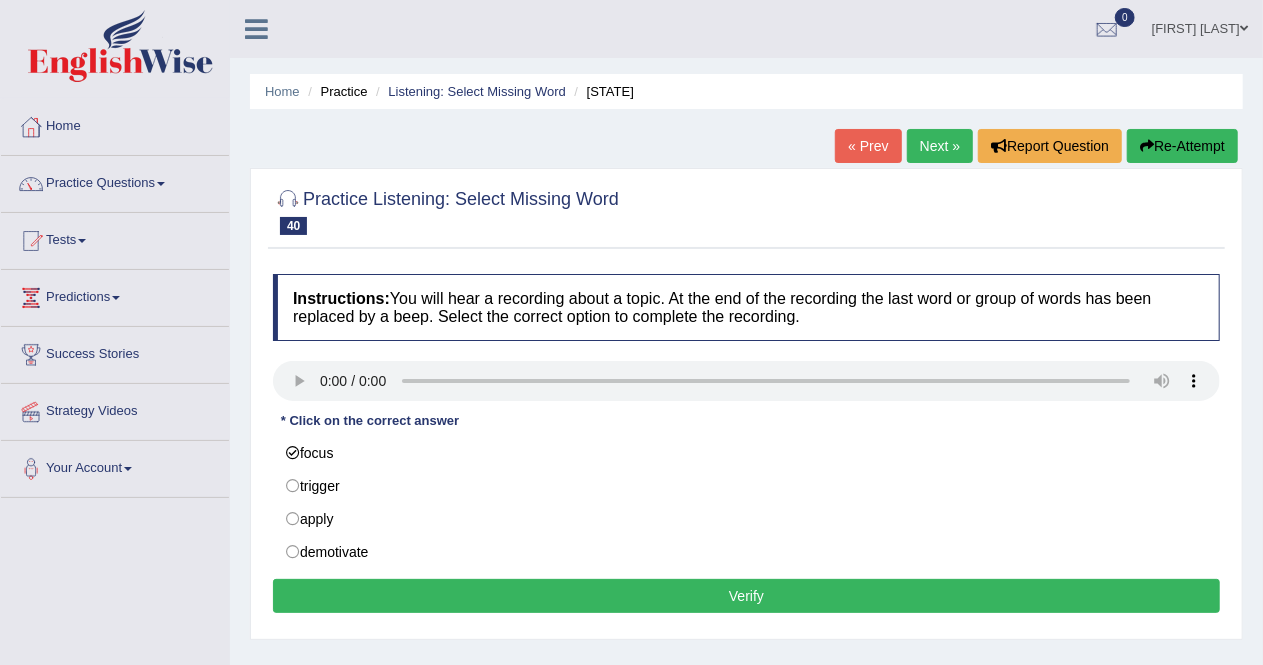 click on "Verify" at bounding box center (746, 596) 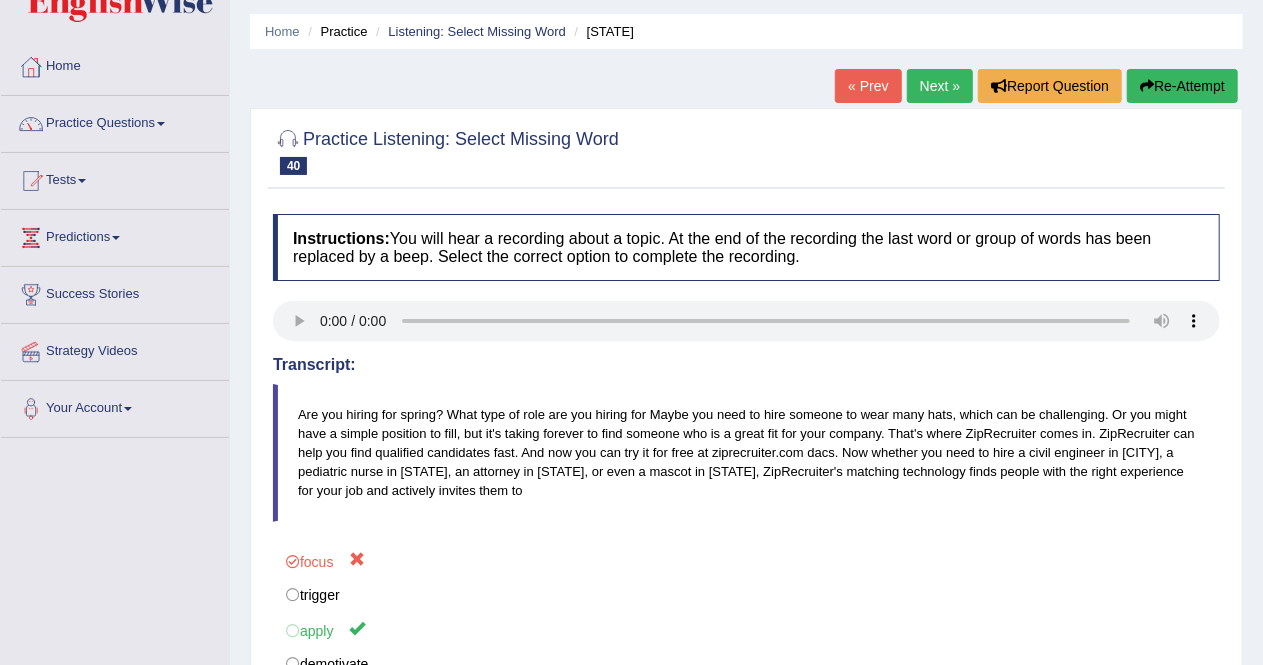 scroll, scrollTop: 56, scrollLeft: 0, axis: vertical 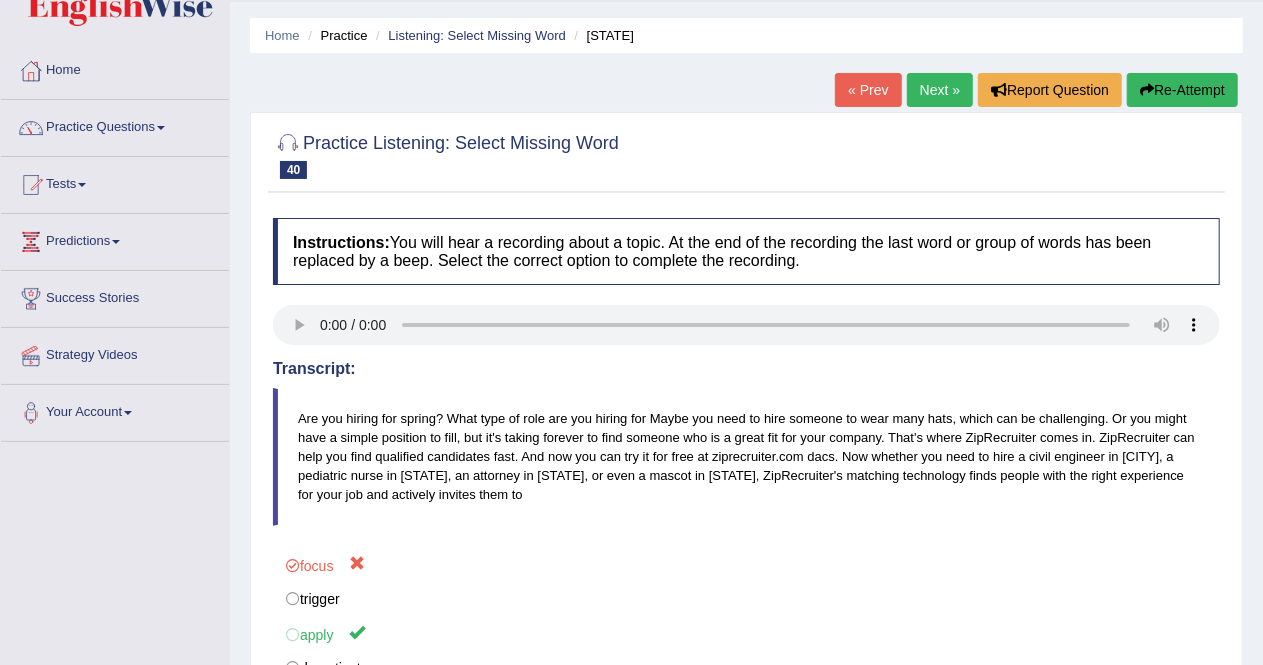 click on "Next »" at bounding box center [940, 90] 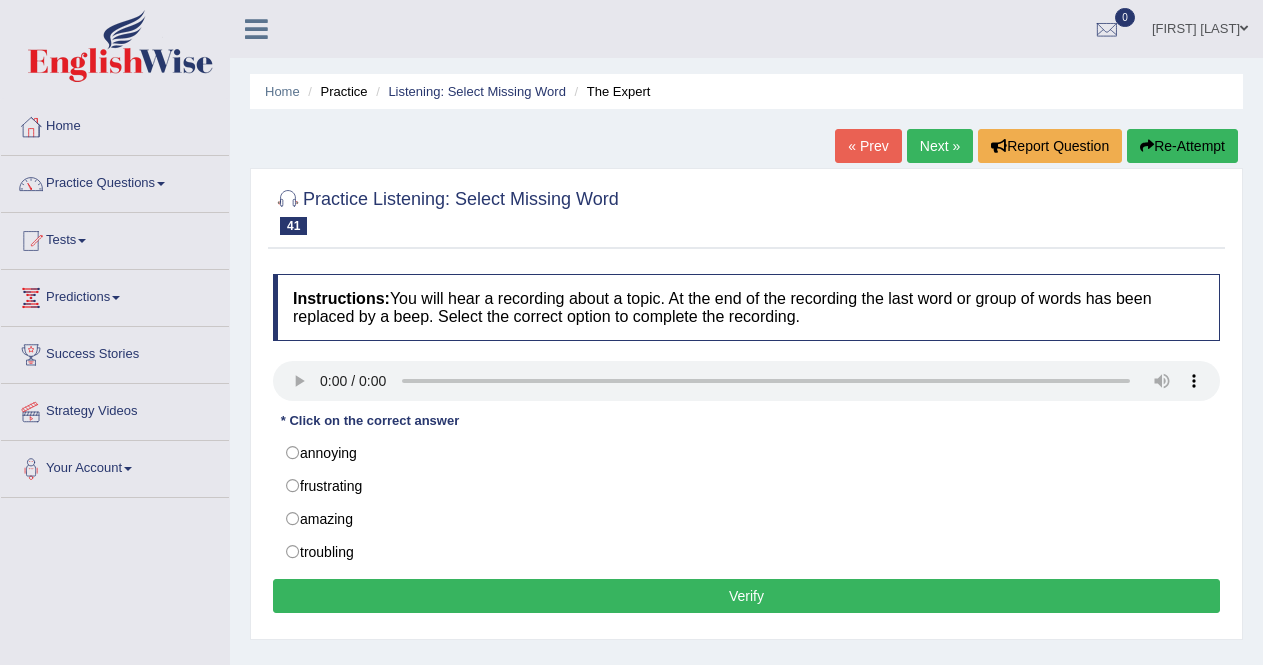scroll, scrollTop: 0, scrollLeft: 0, axis: both 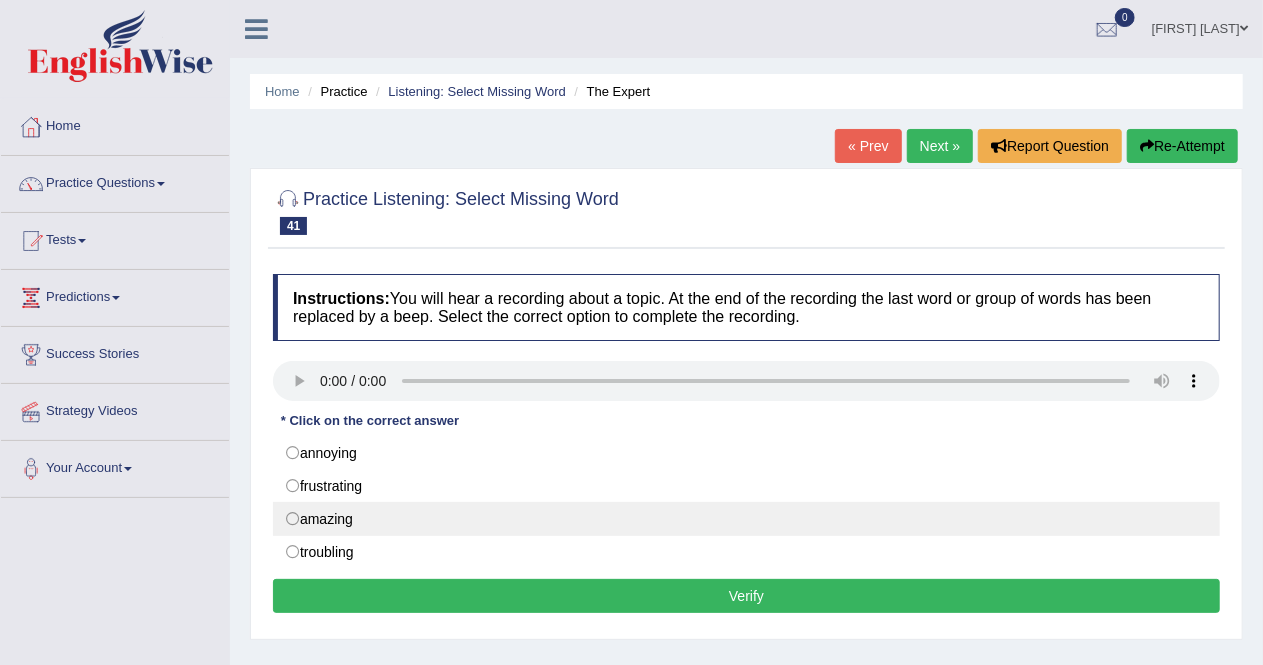click on "amazing" at bounding box center (746, 519) 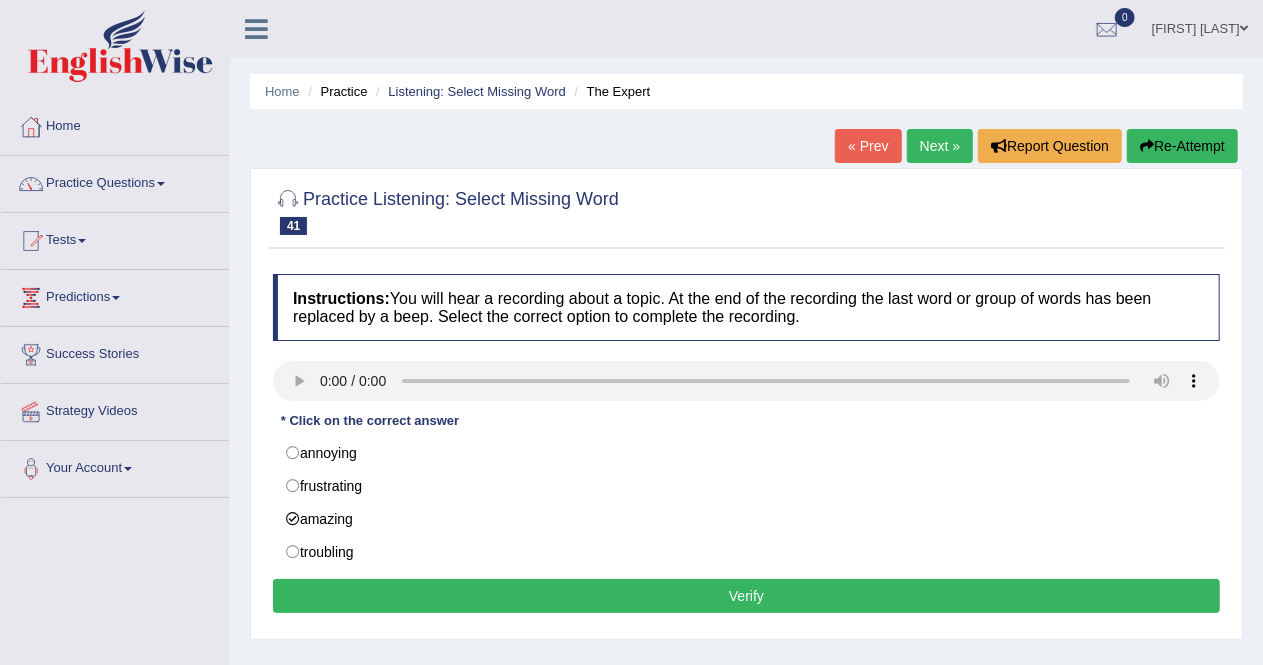 click on "Verify" at bounding box center (746, 596) 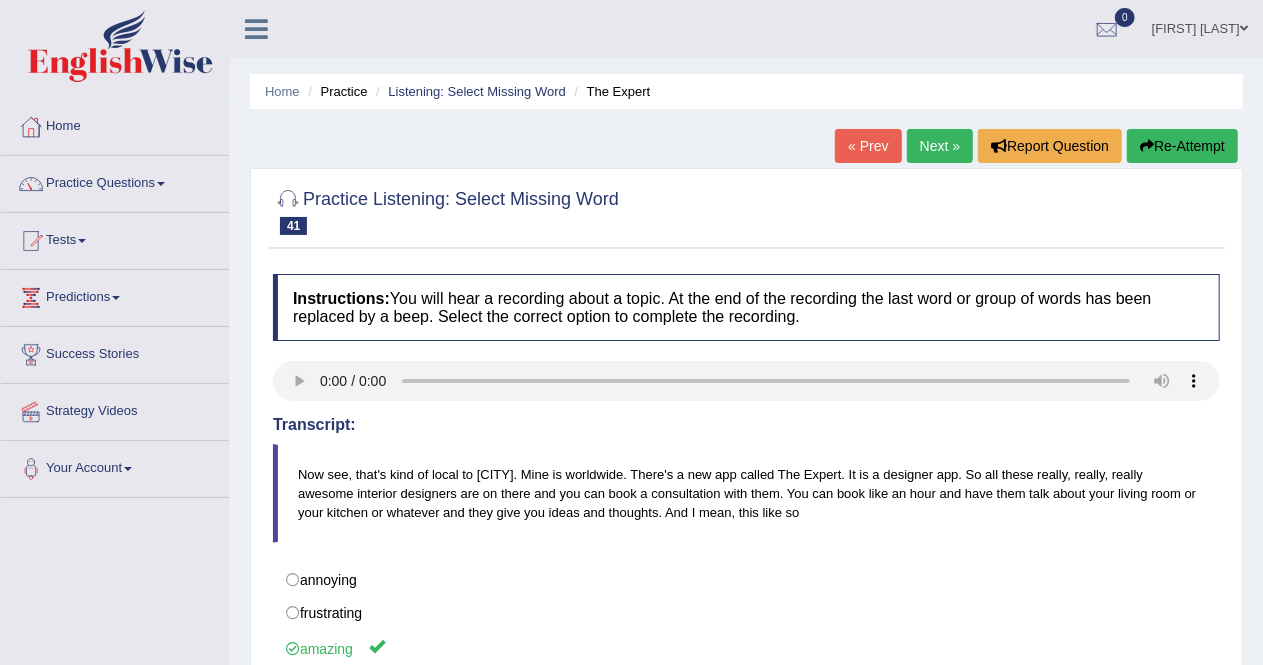 click on "Next »" at bounding box center (940, 146) 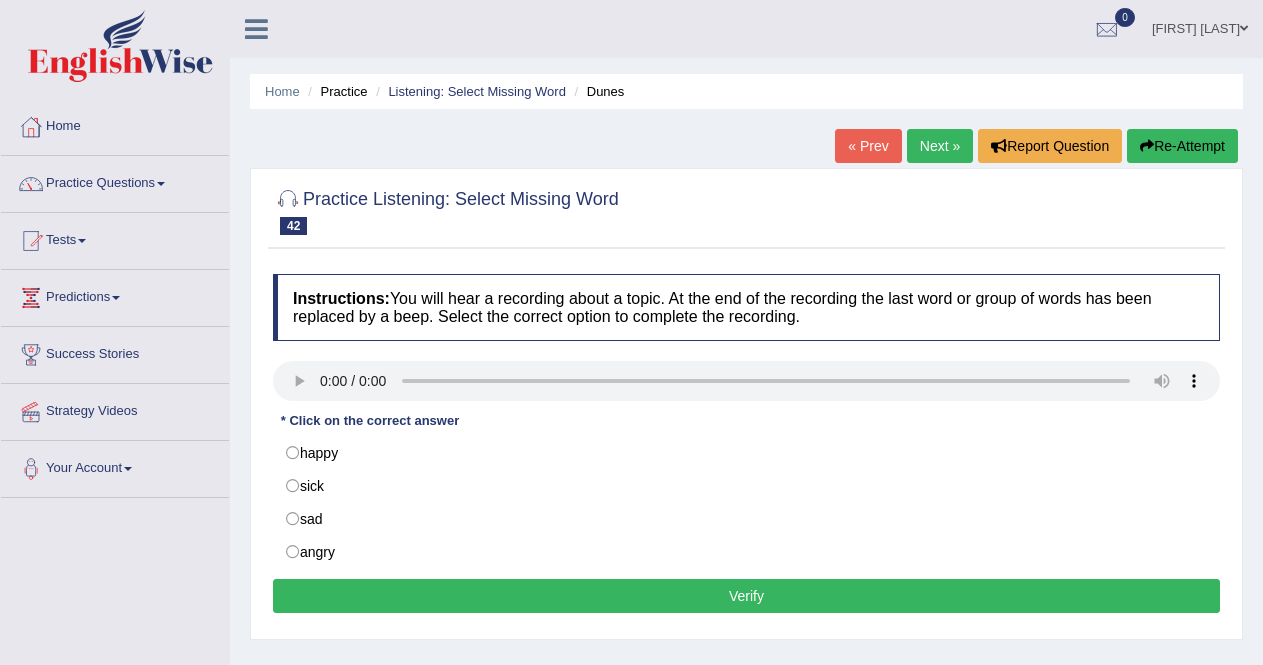 scroll, scrollTop: 0, scrollLeft: 0, axis: both 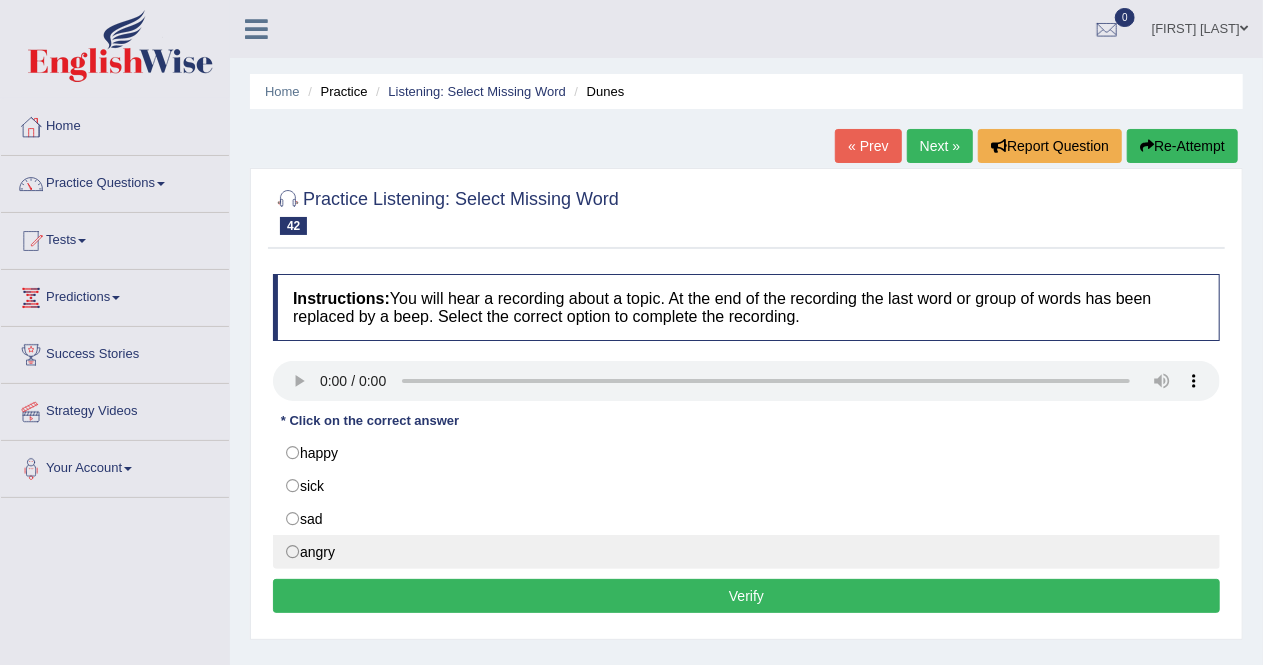 click on "angry" at bounding box center [746, 552] 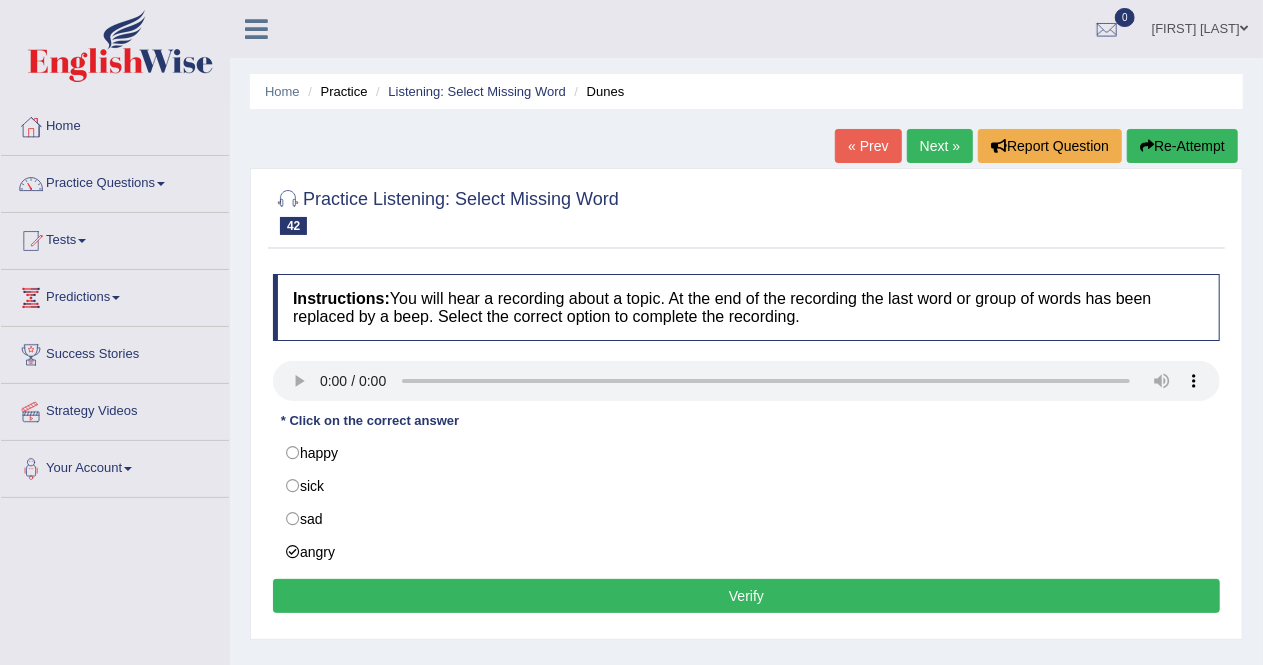 click on "Verify" at bounding box center [746, 596] 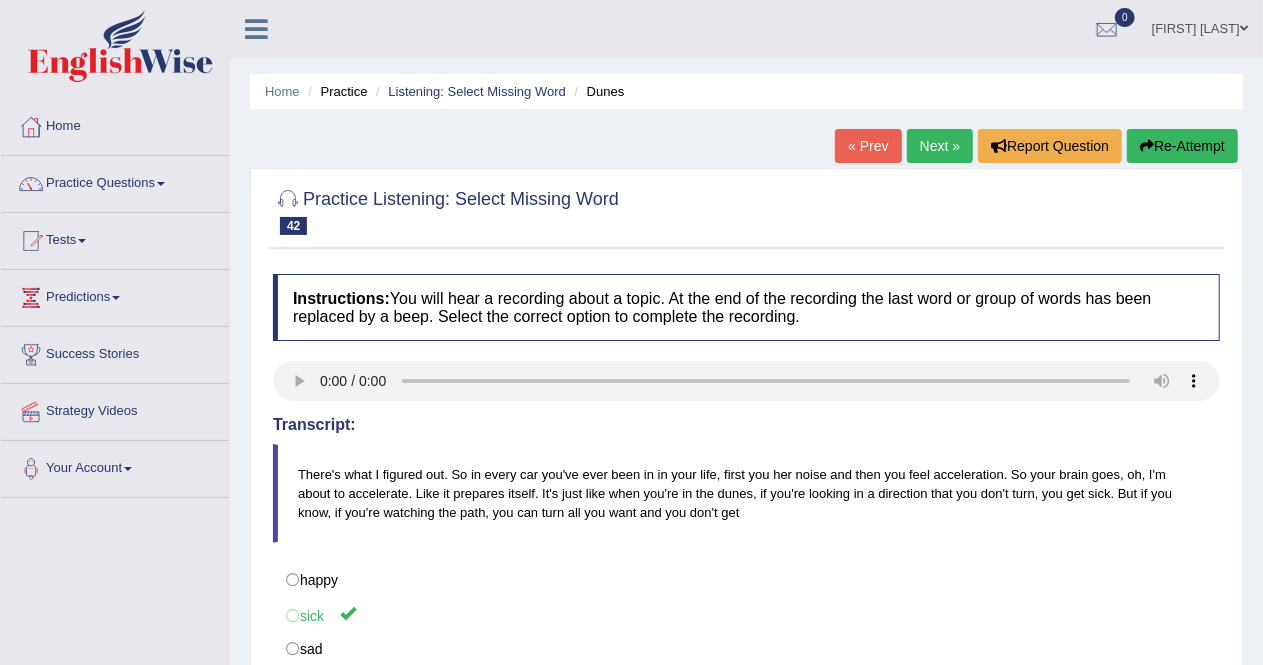 click on "Next »" at bounding box center (940, 146) 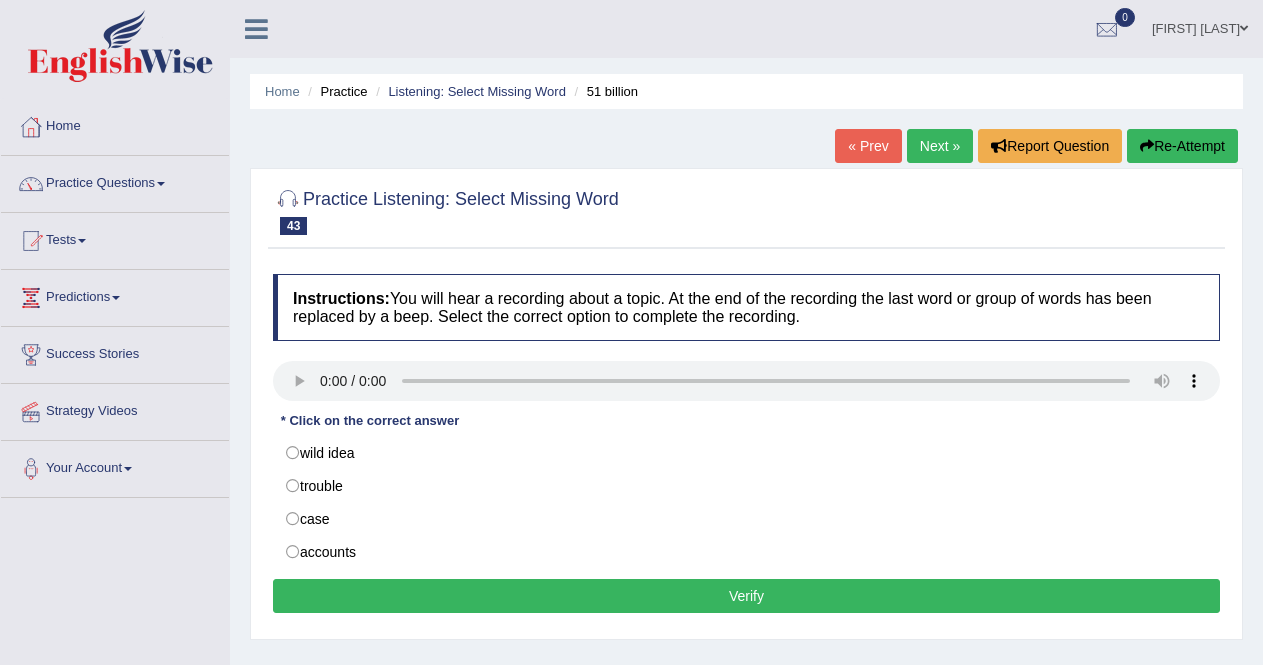 scroll, scrollTop: 0, scrollLeft: 0, axis: both 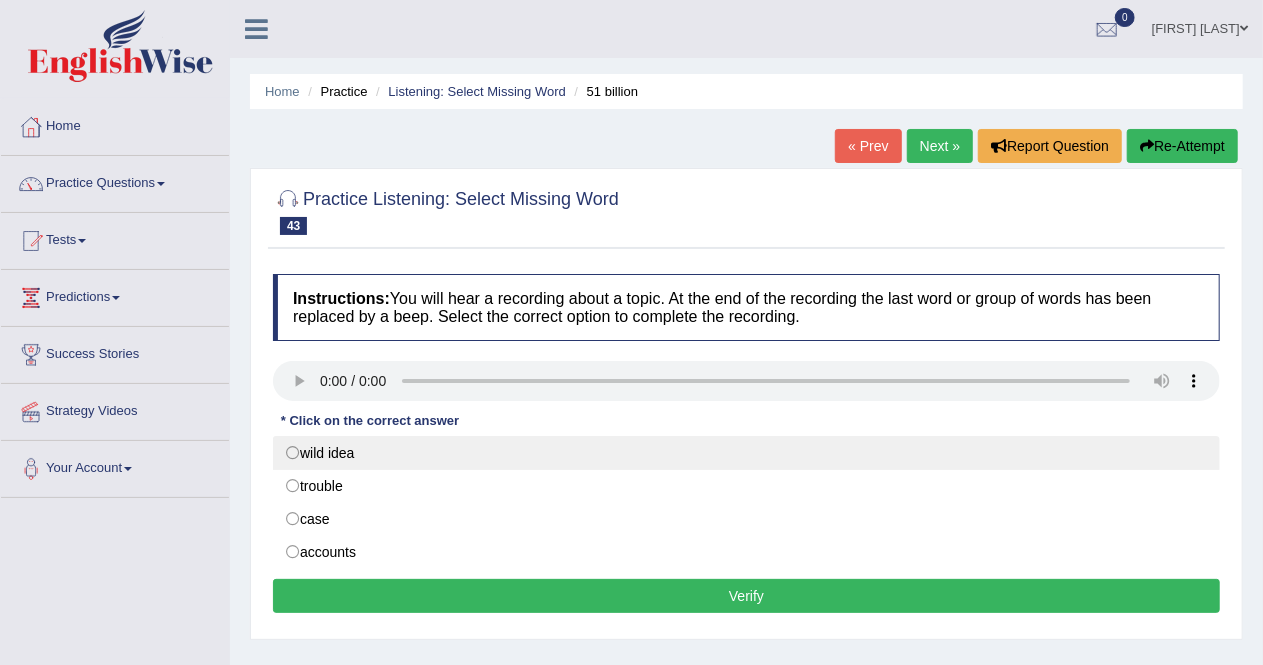 click on "wild idea" at bounding box center [746, 453] 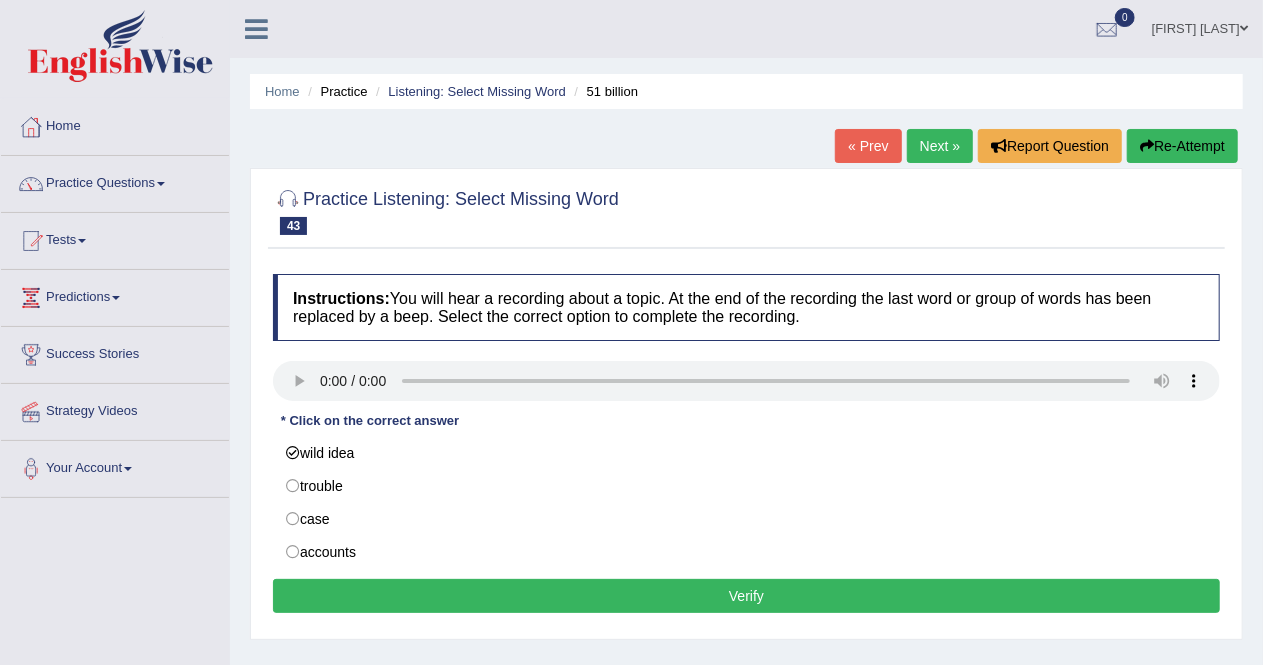 click on "Verify" at bounding box center (746, 596) 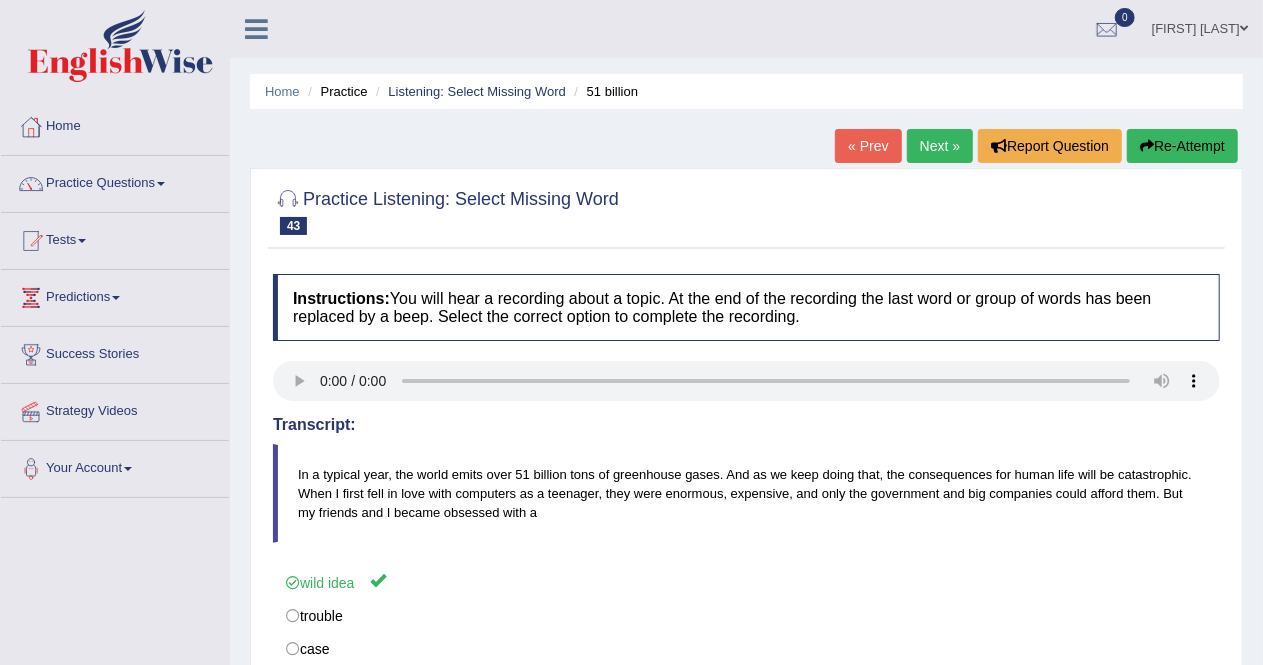 click on "Next »" at bounding box center [940, 146] 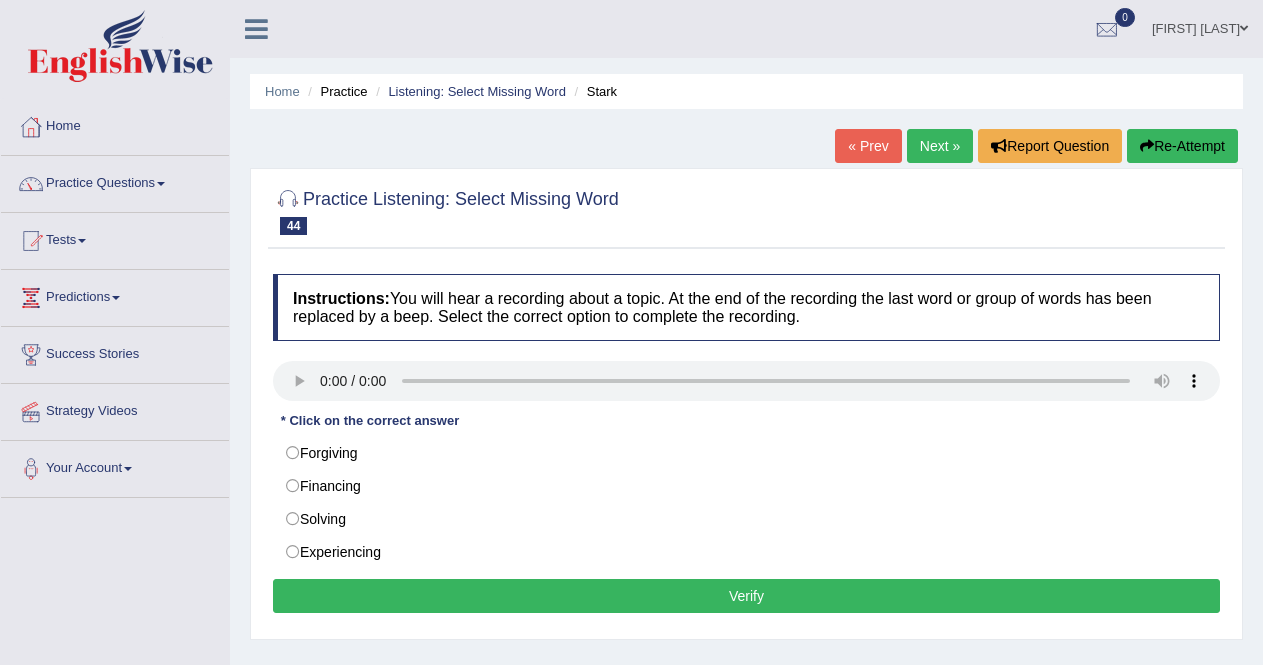 scroll, scrollTop: 0, scrollLeft: 0, axis: both 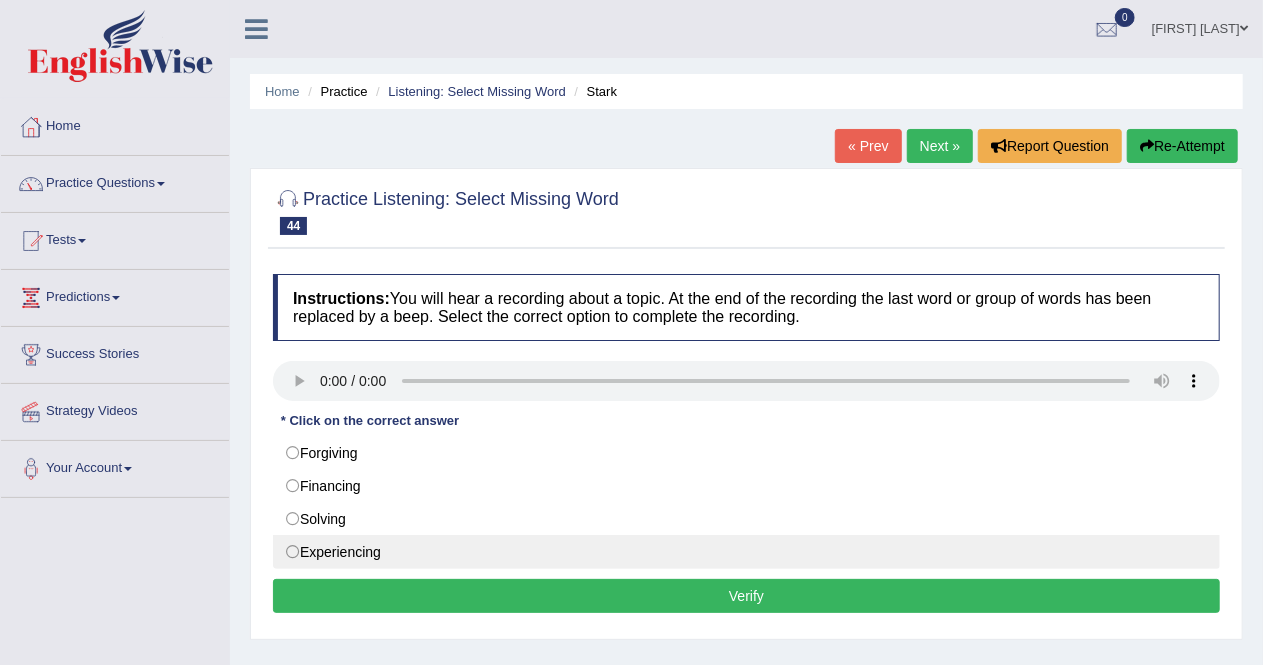 click on "Experiencing" at bounding box center [746, 552] 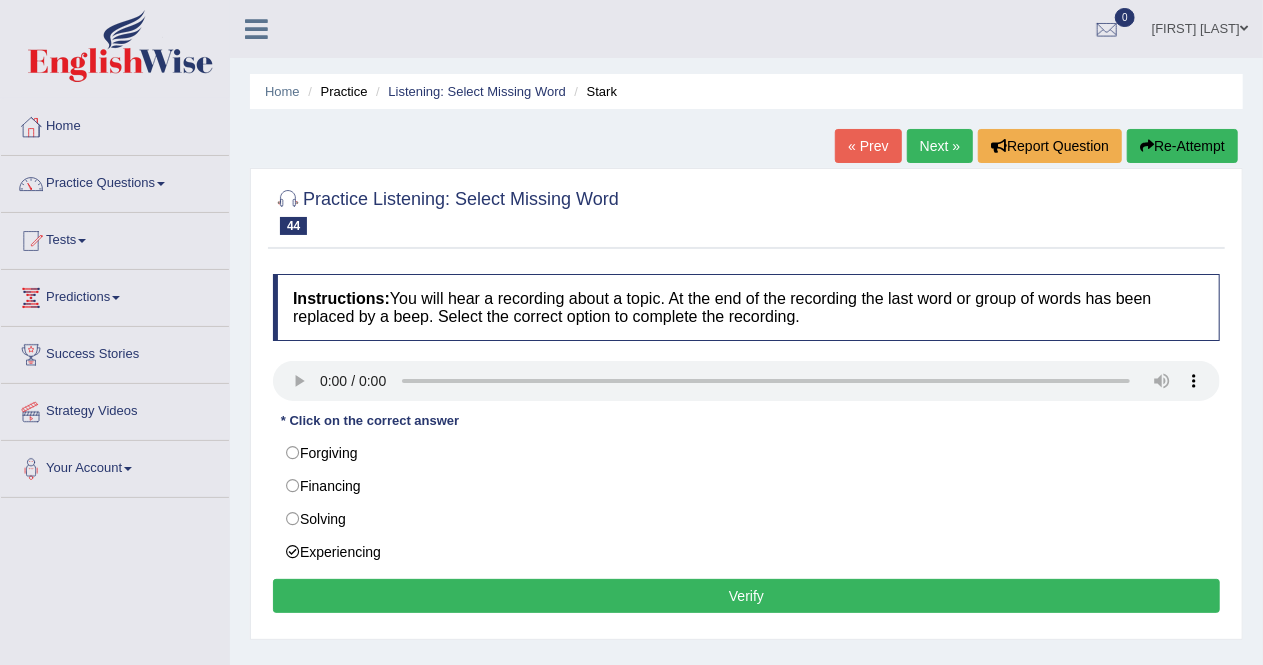 click on "Verify" at bounding box center (746, 596) 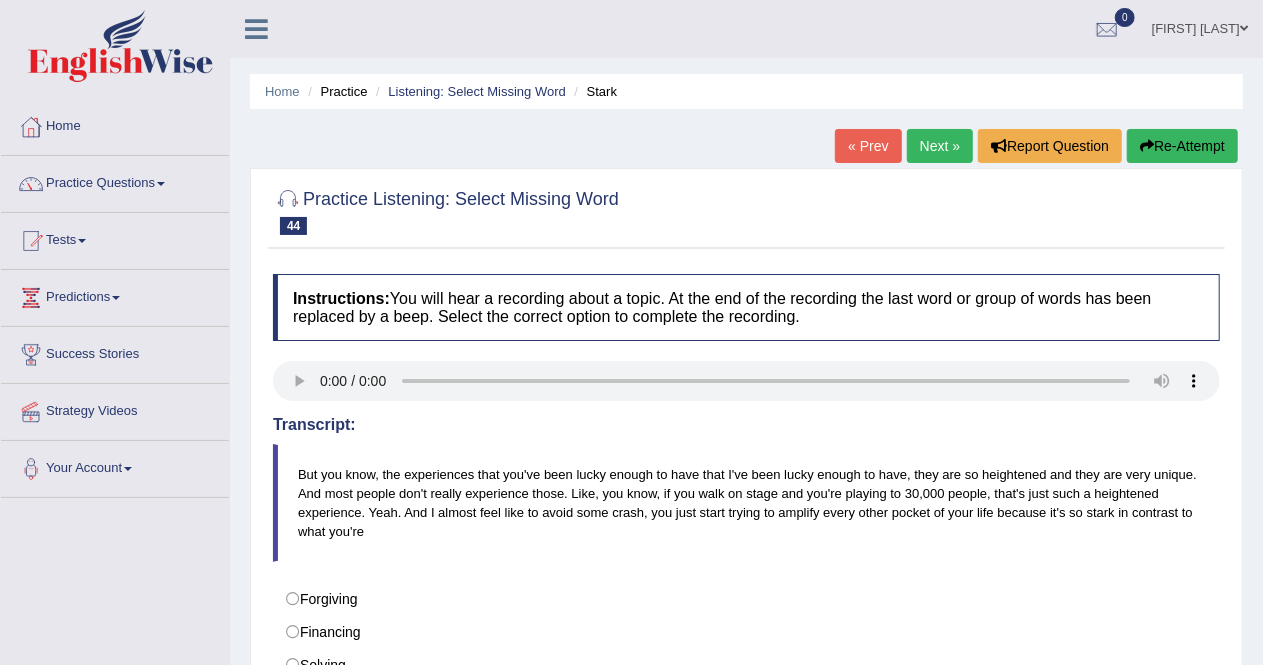 click on "Next »" at bounding box center (940, 146) 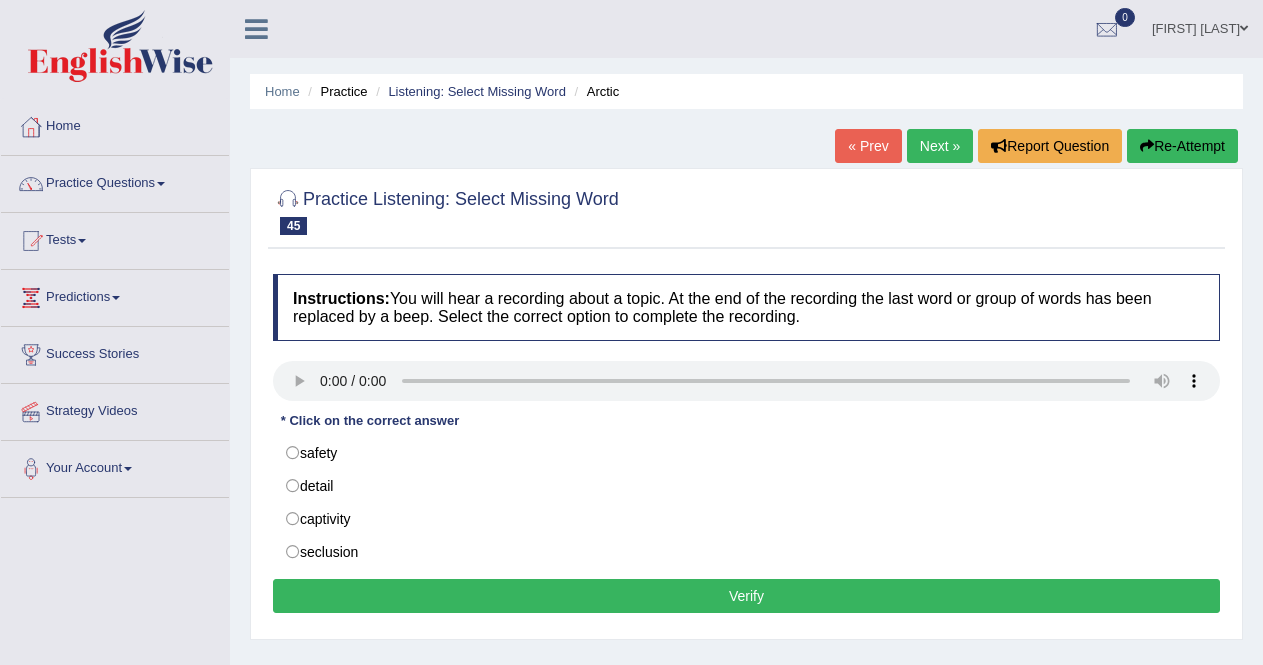 scroll, scrollTop: 0, scrollLeft: 0, axis: both 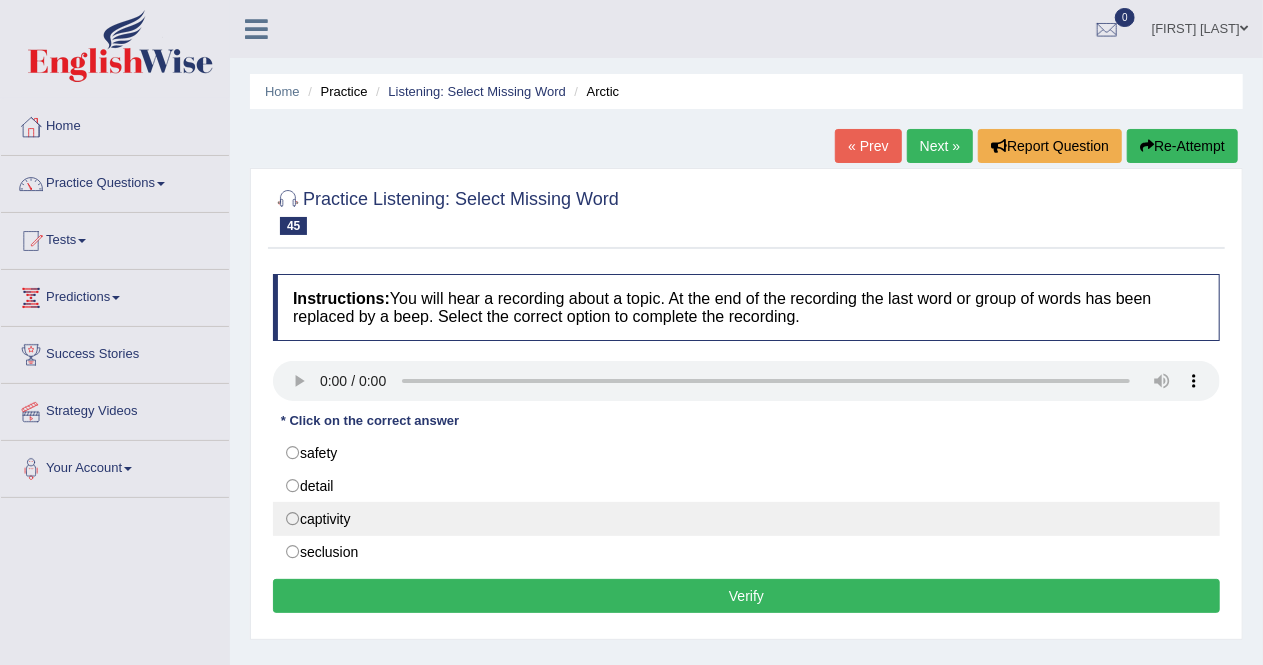 click on "captivity" at bounding box center [746, 519] 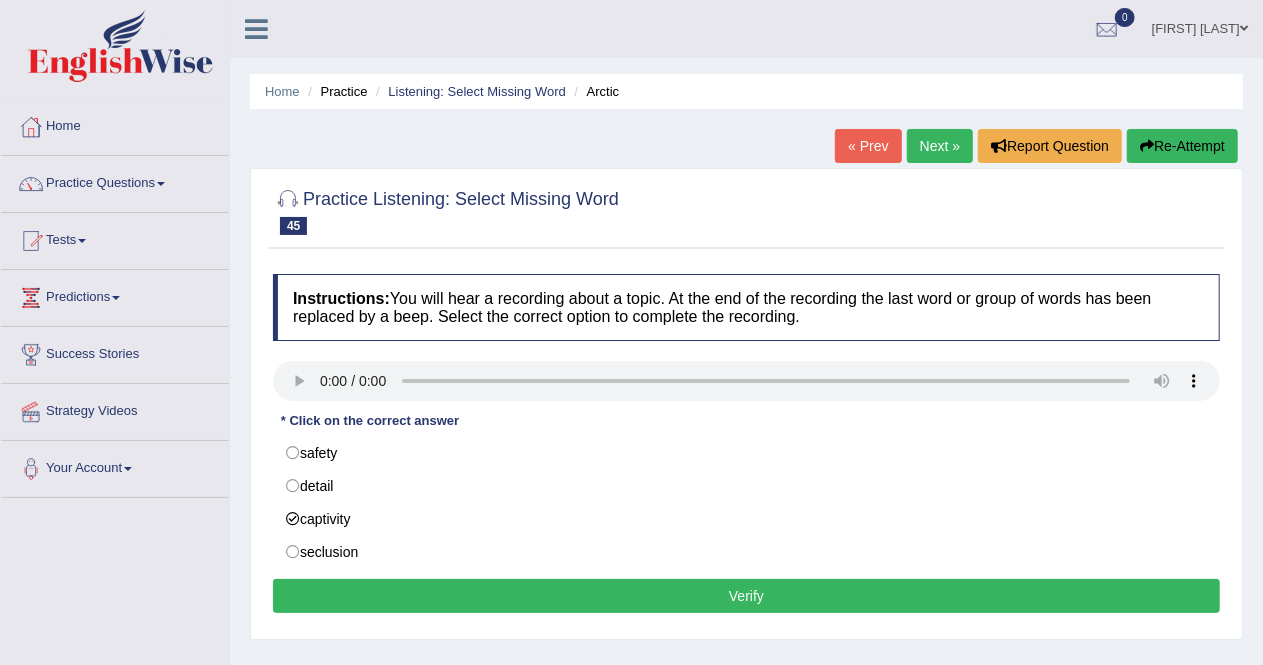 click on "Verify" at bounding box center (746, 596) 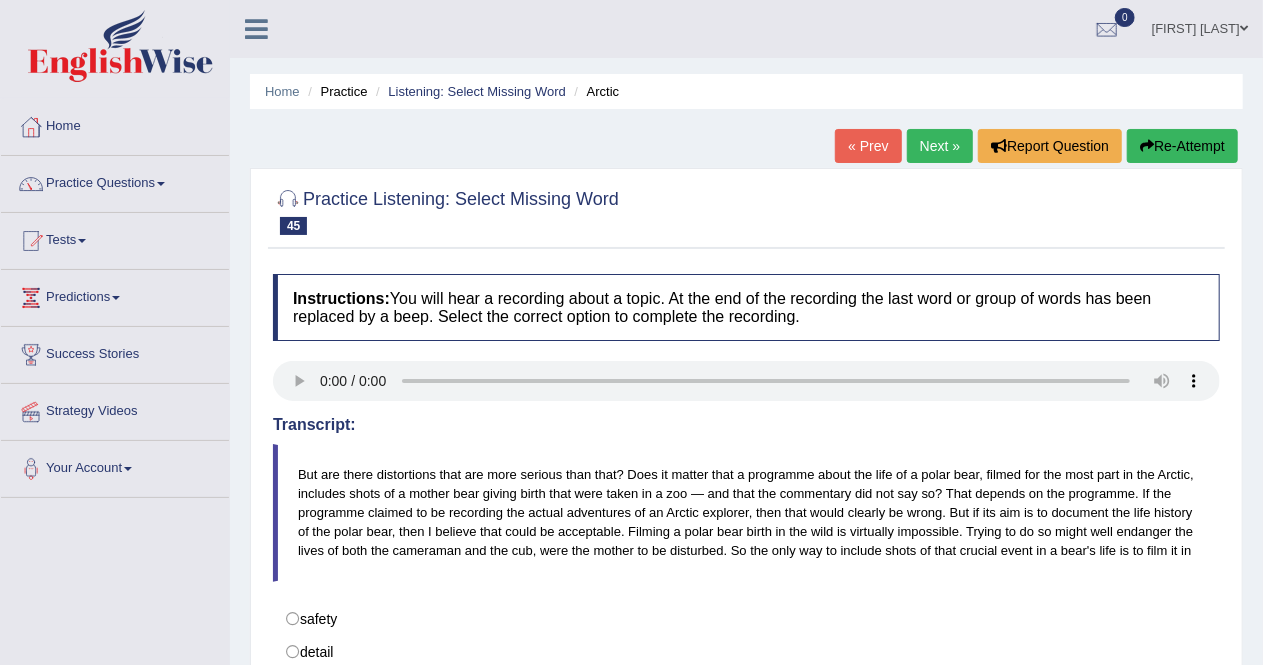 click on "Next »" at bounding box center [940, 146] 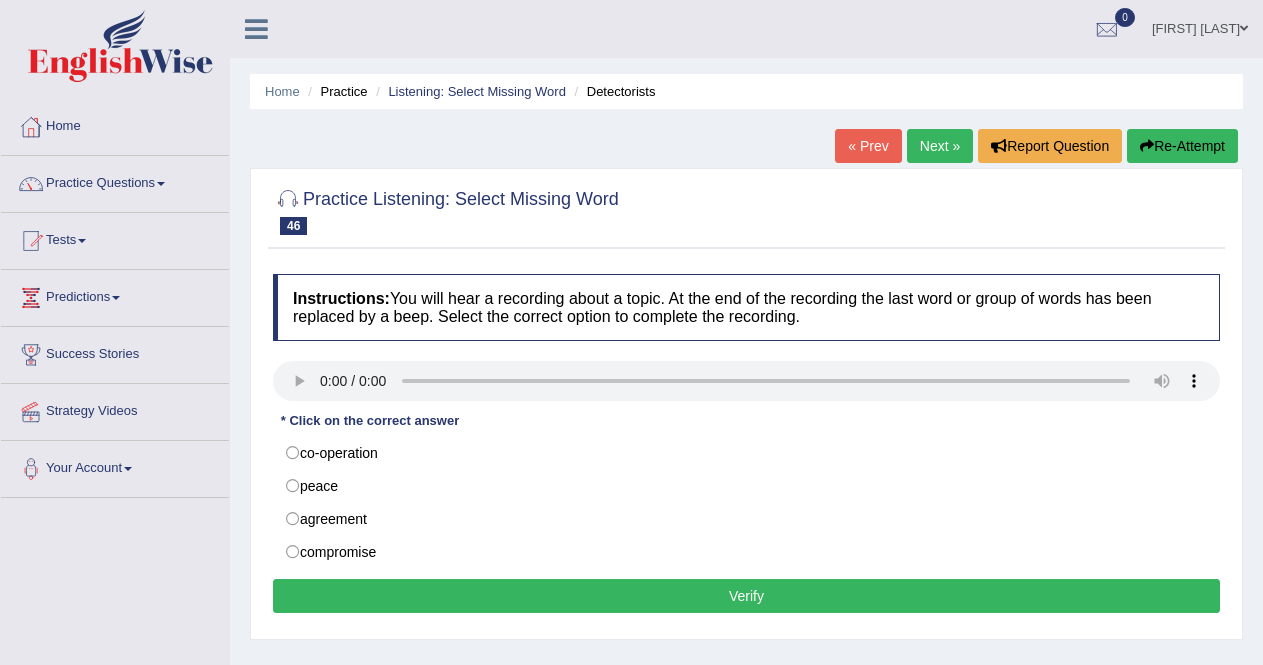 scroll, scrollTop: 0, scrollLeft: 0, axis: both 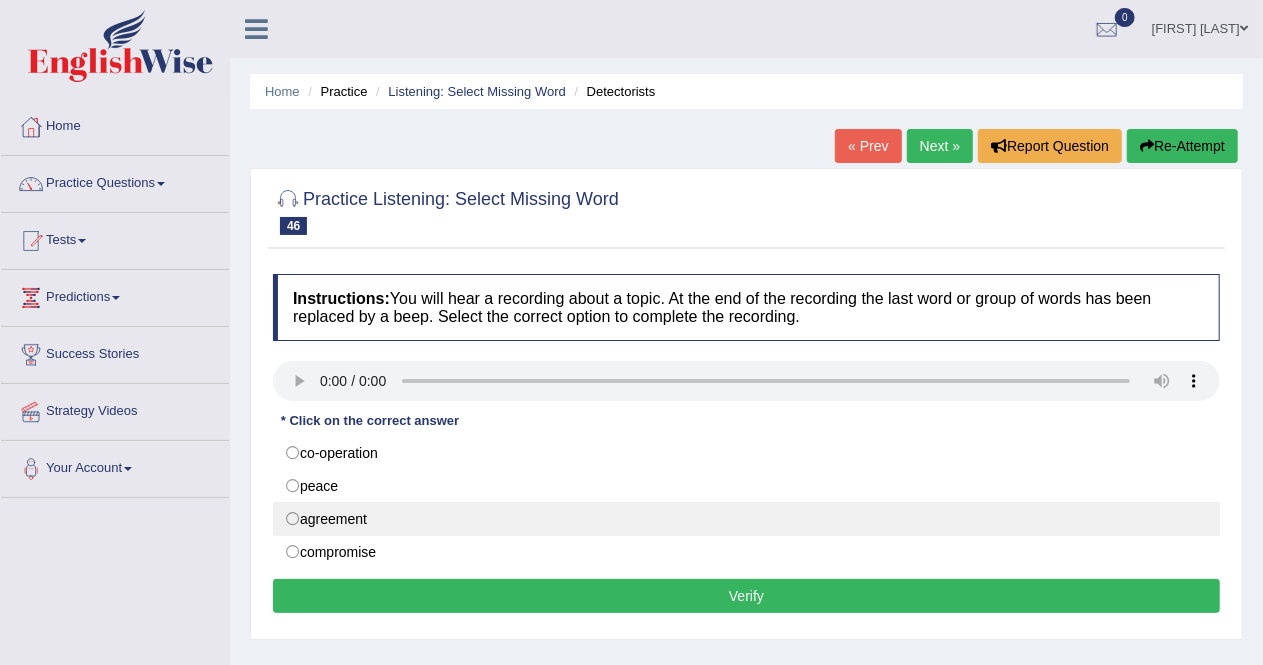 click on "agreement" at bounding box center (746, 519) 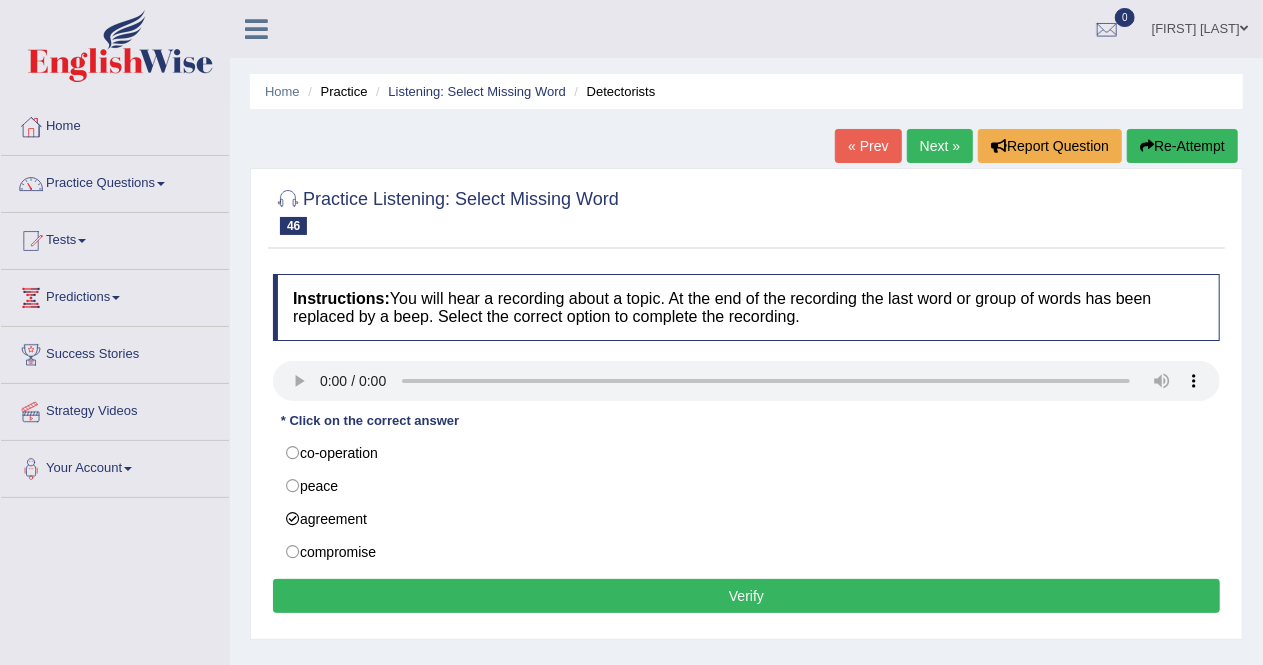 click on "Verify" at bounding box center [746, 596] 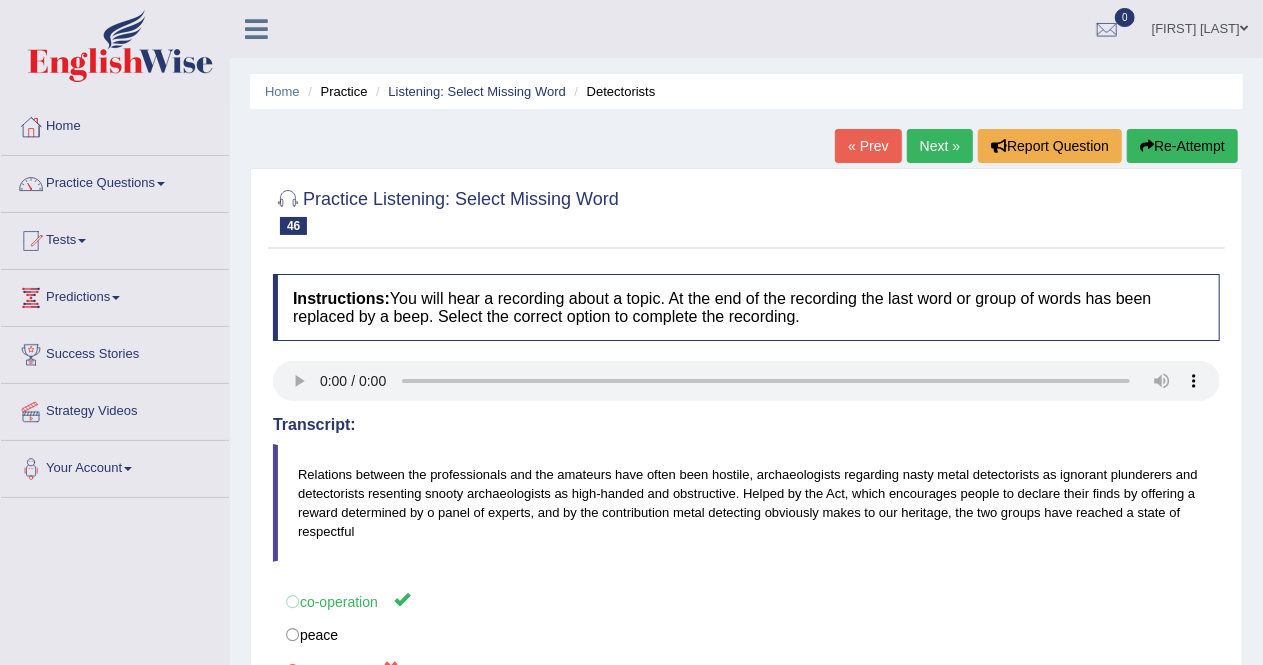 click on "Next »" at bounding box center (940, 146) 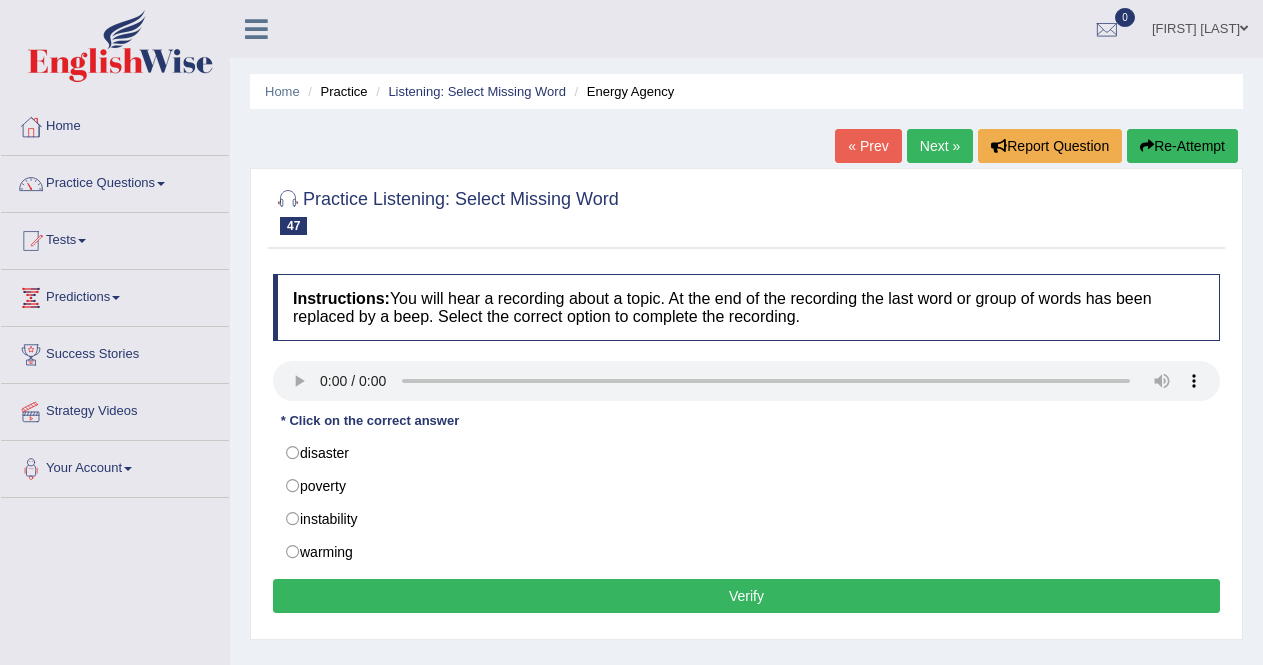 scroll, scrollTop: 0, scrollLeft: 0, axis: both 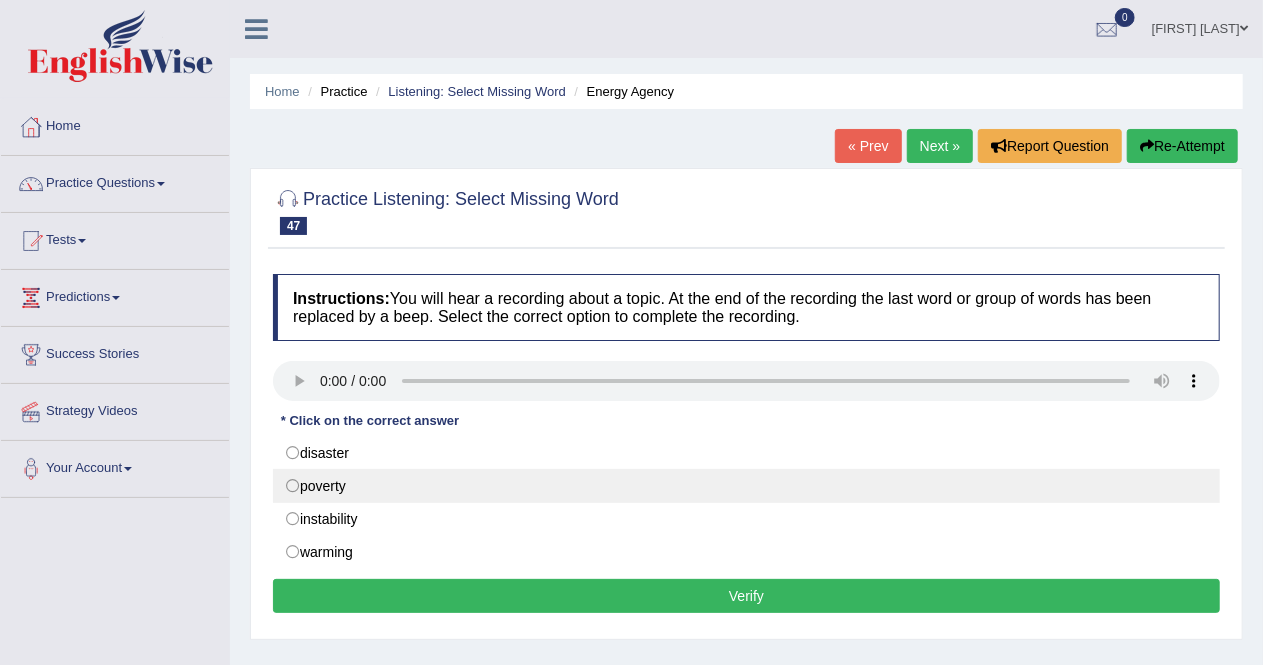 click on "poverty" at bounding box center [746, 486] 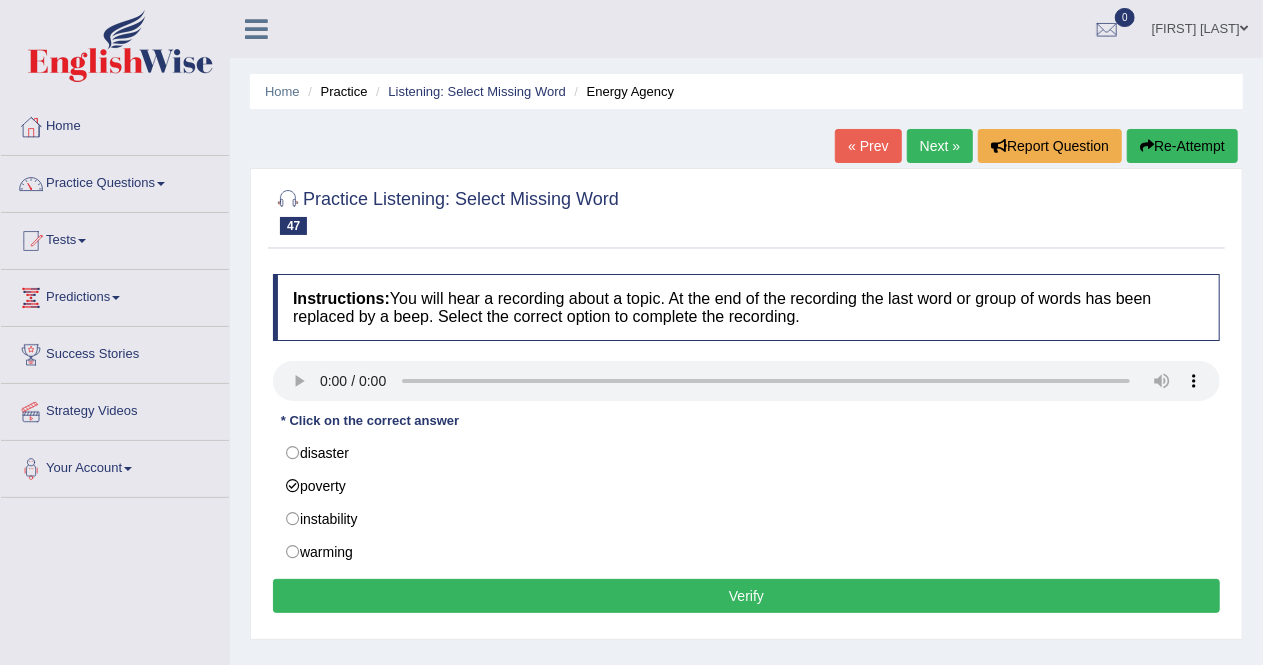 click on "Verify" at bounding box center (746, 596) 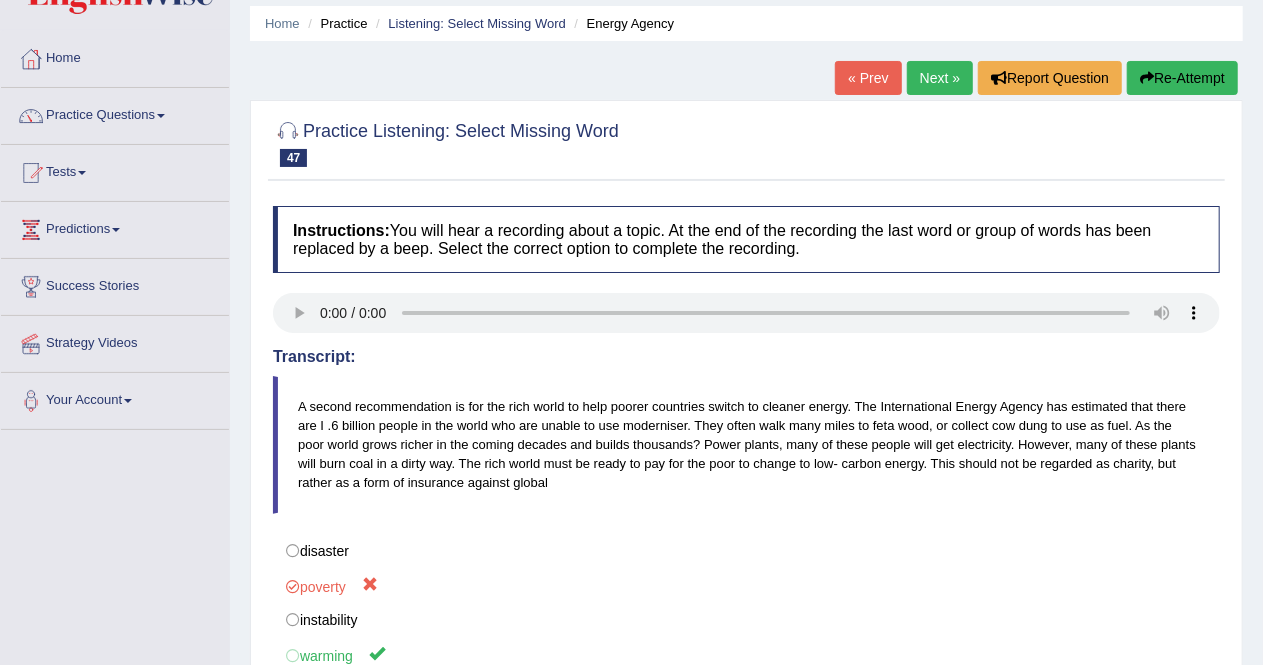 scroll, scrollTop: 57, scrollLeft: 0, axis: vertical 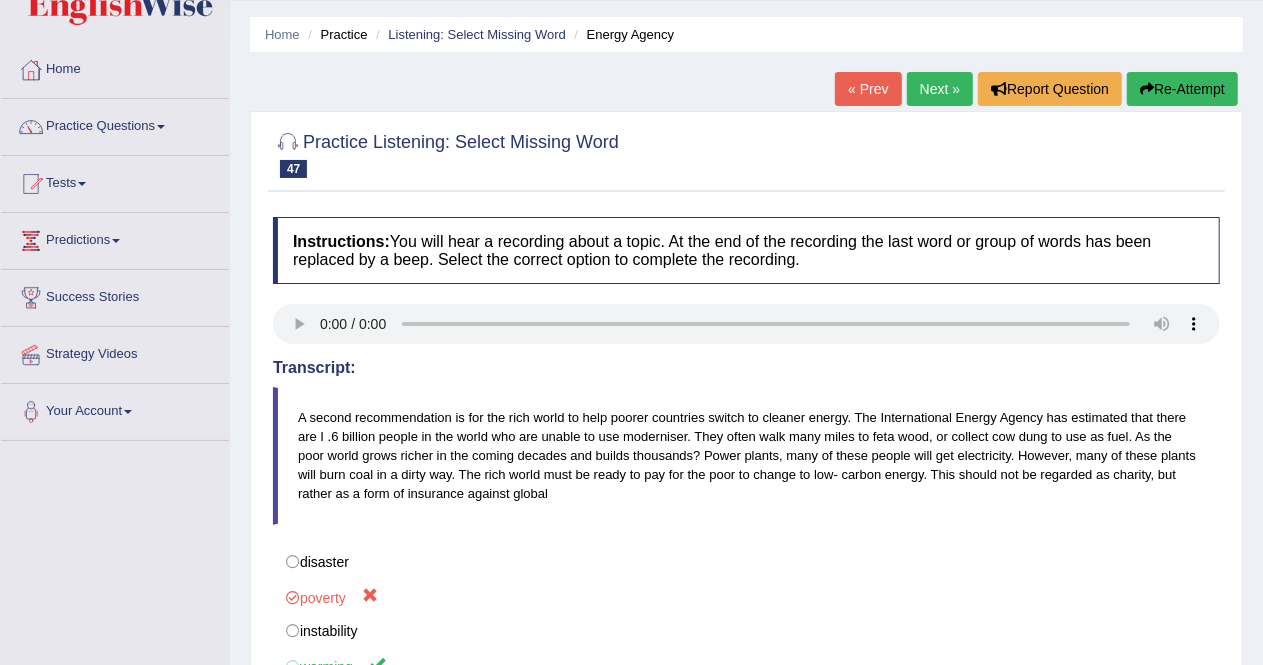 click on "Next »" at bounding box center (940, 89) 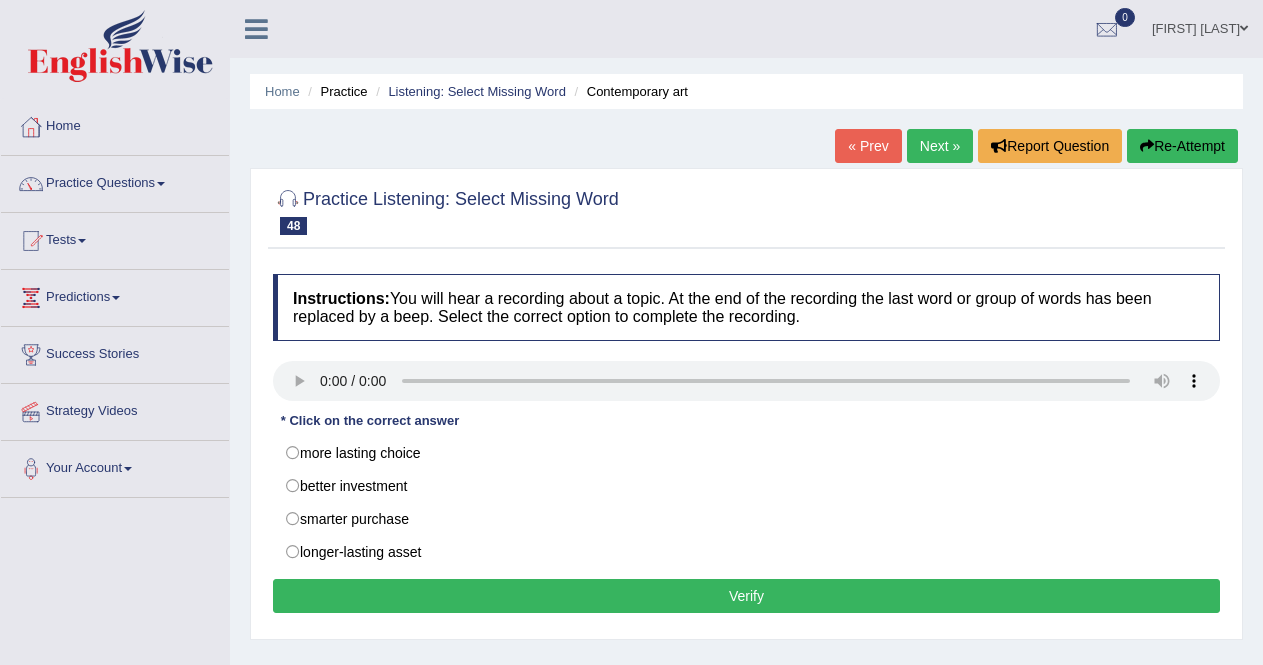 scroll, scrollTop: 0, scrollLeft: 0, axis: both 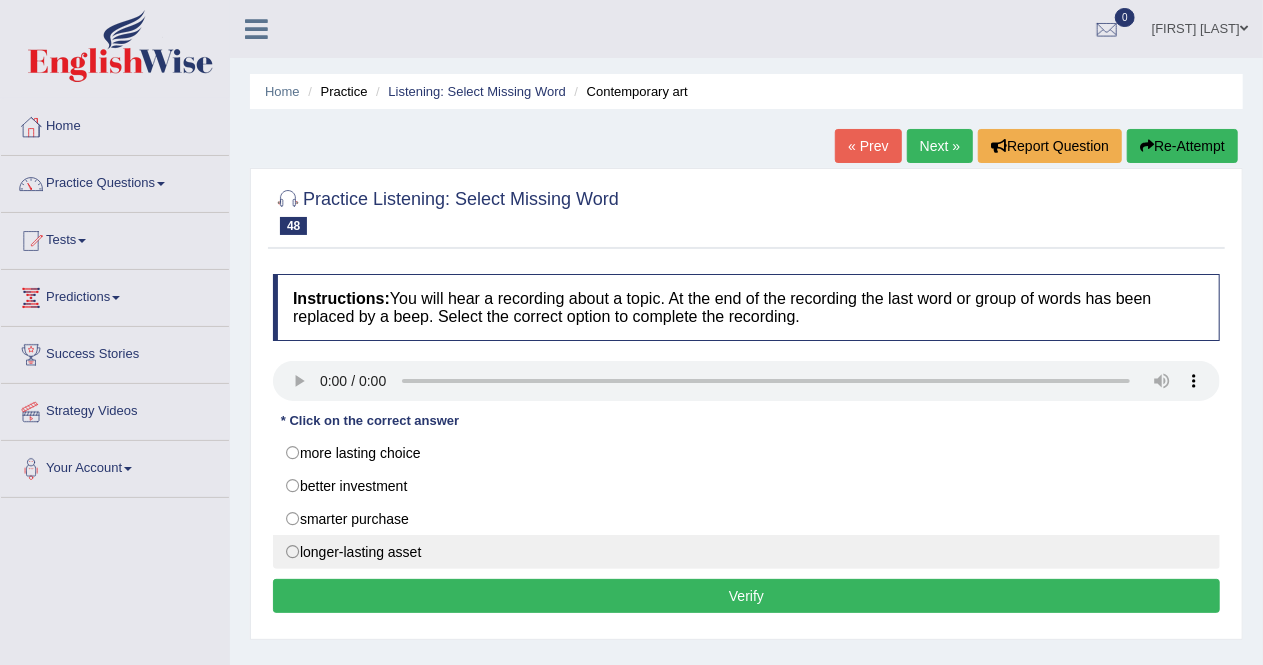 click on "longer-lasting asset" at bounding box center [746, 552] 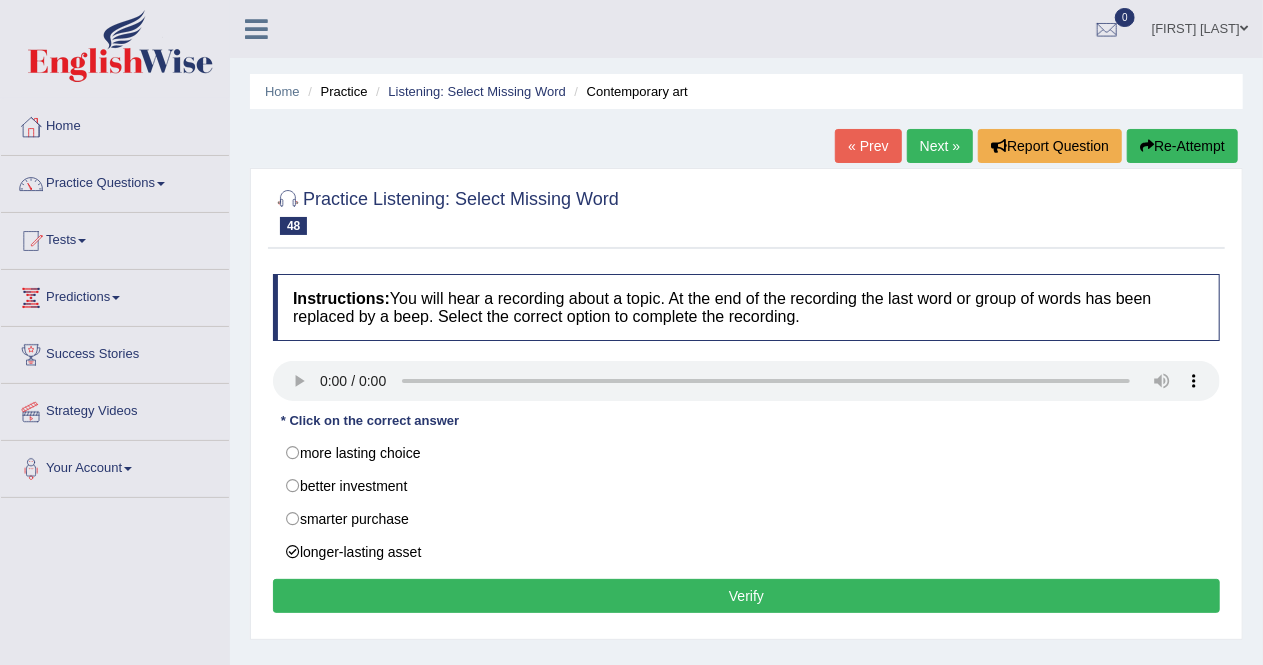 click on "Verify" at bounding box center (746, 596) 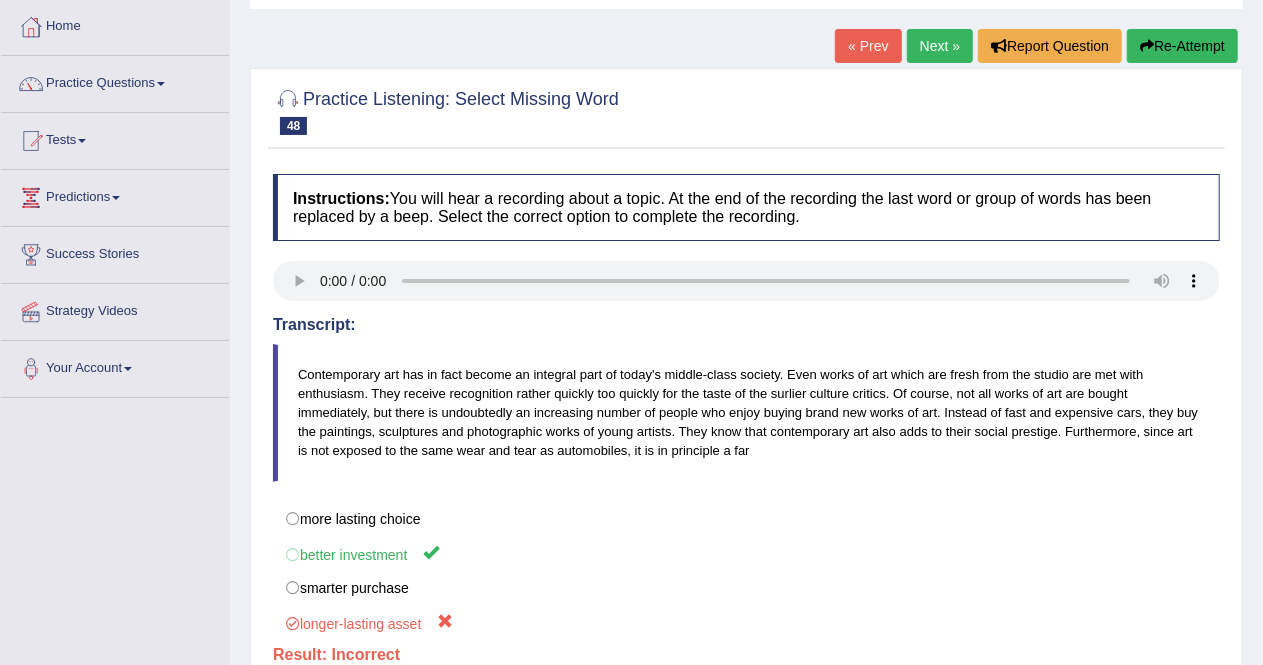 scroll, scrollTop: 102, scrollLeft: 0, axis: vertical 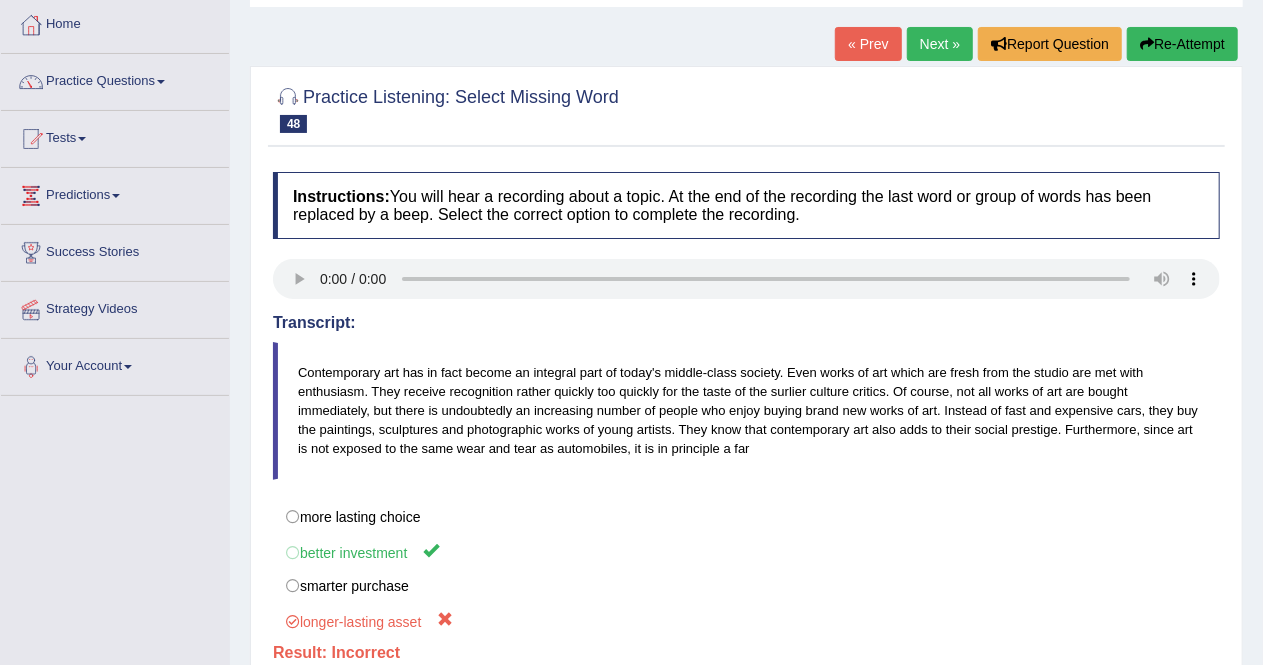 click on "Next »" at bounding box center [940, 44] 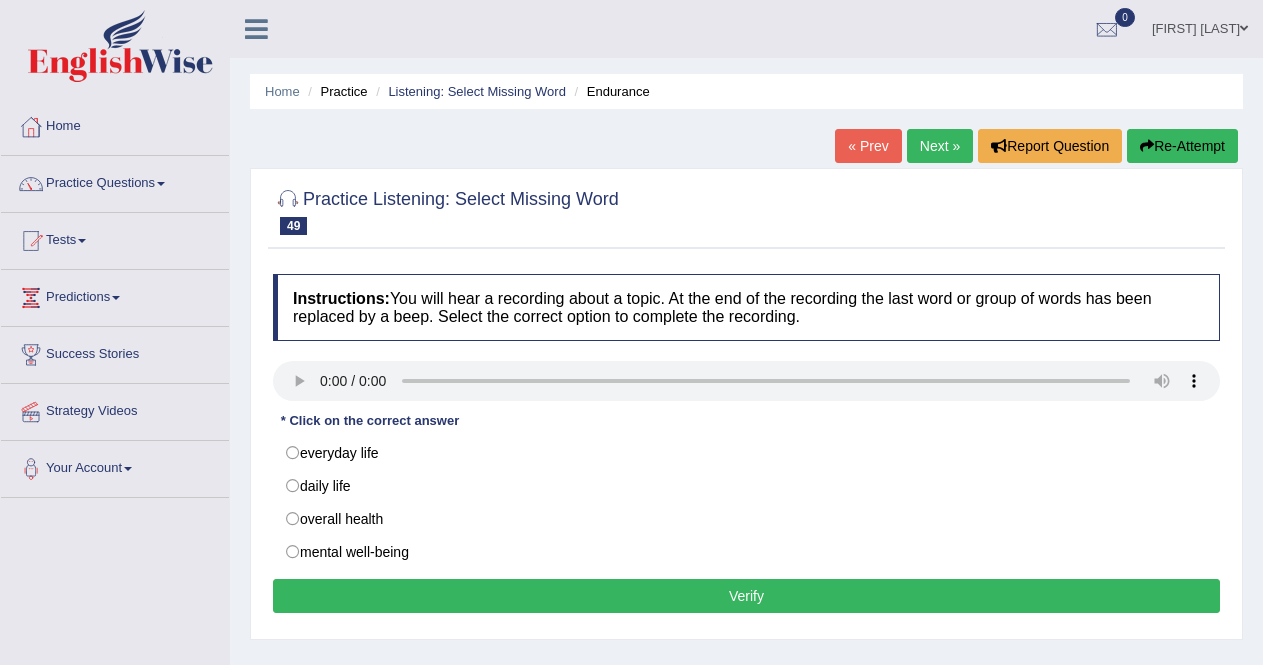 scroll, scrollTop: 0, scrollLeft: 0, axis: both 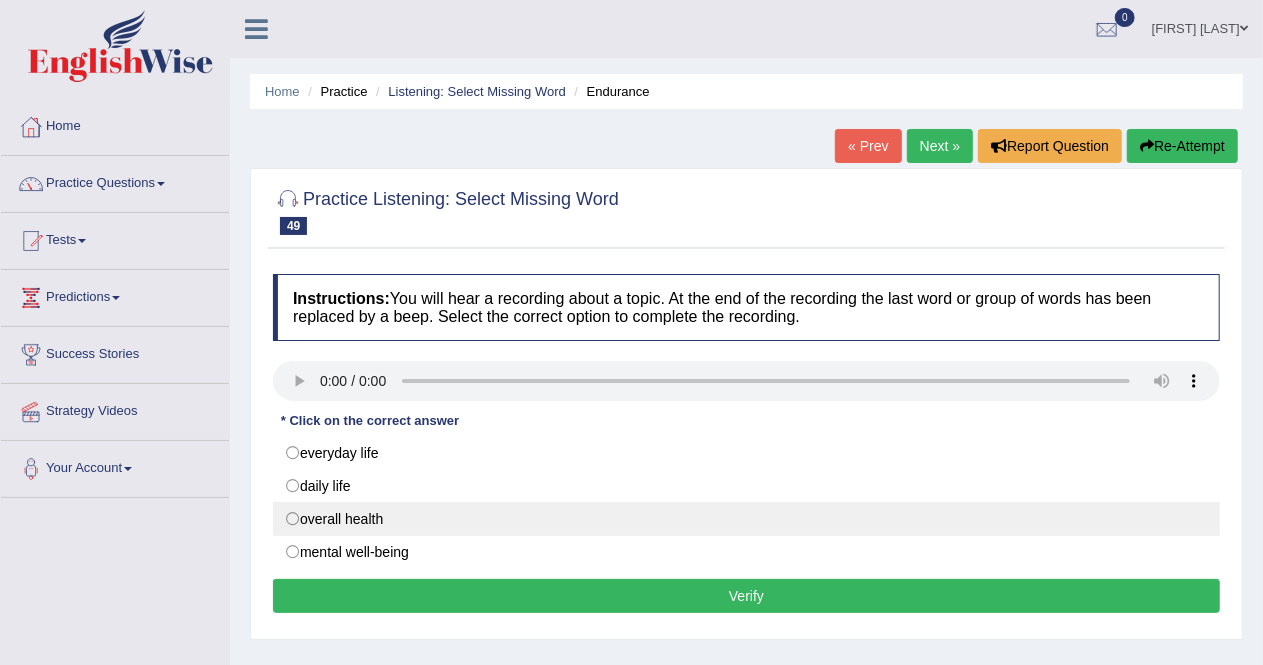 click on "overall health" at bounding box center (746, 519) 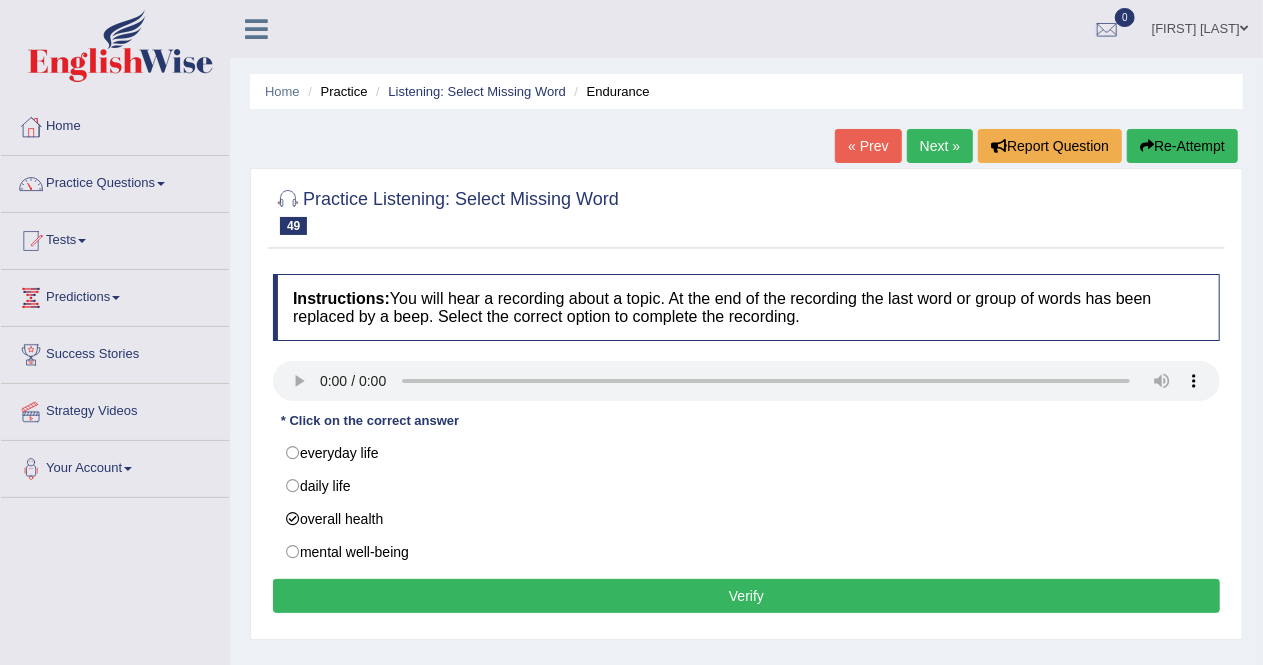 click on "Verify" at bounding box center [746, 596] 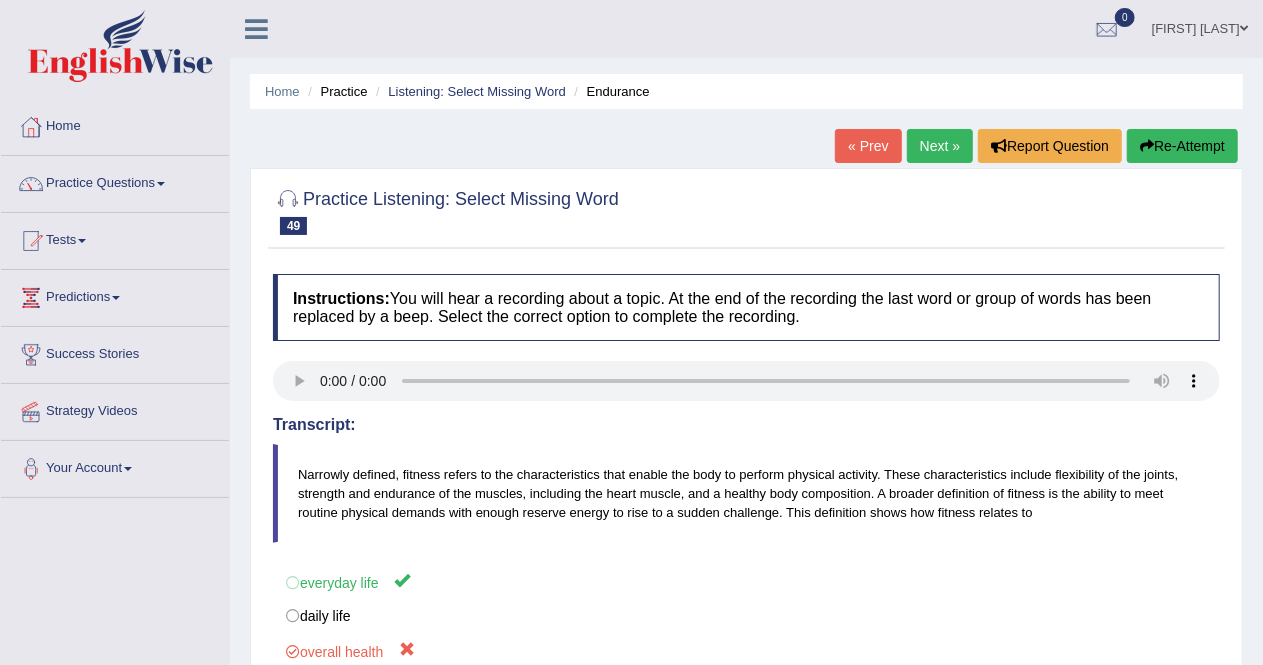 click on "Next »" at bounding box center (940, 146) 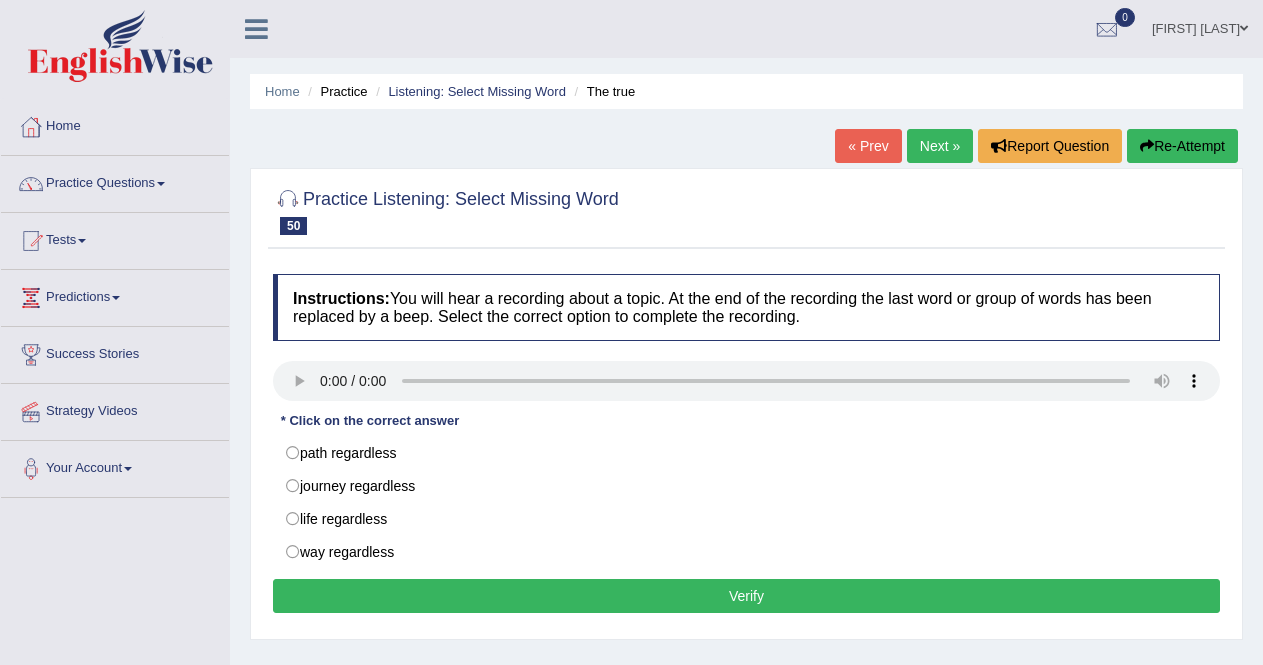 scroll, scrollTop: 0, scrollLeft: 0, axis: both 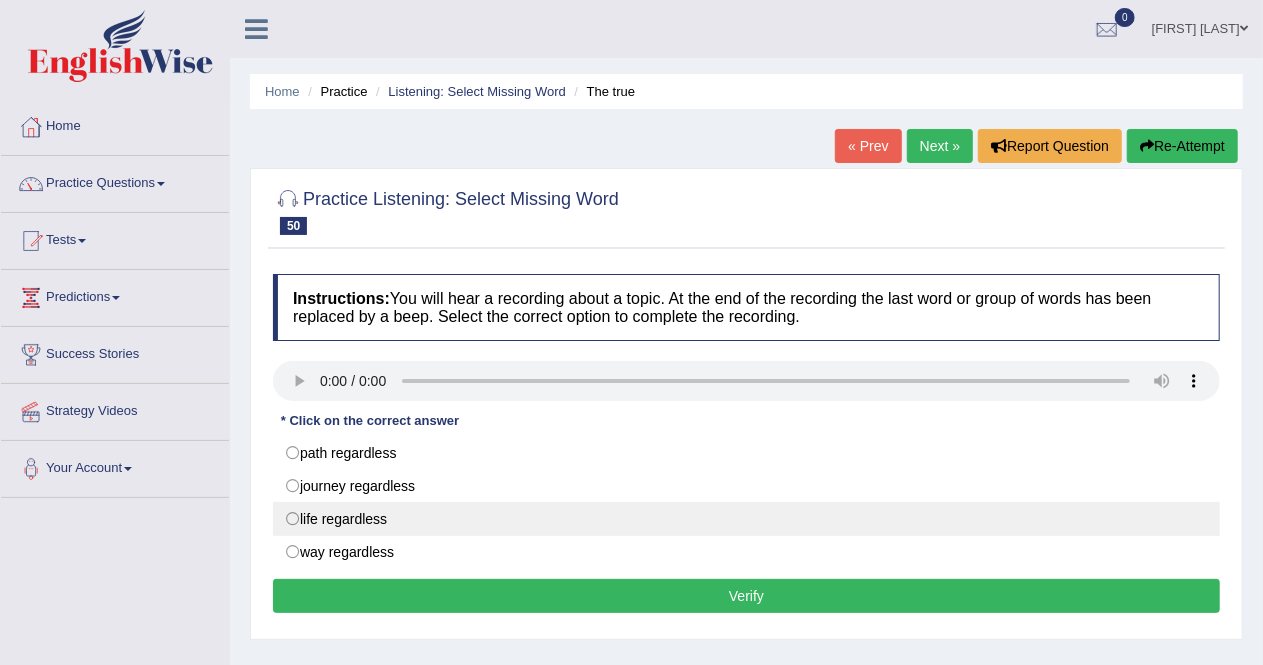 click on "life regardless" at bounding box center (746, 519) 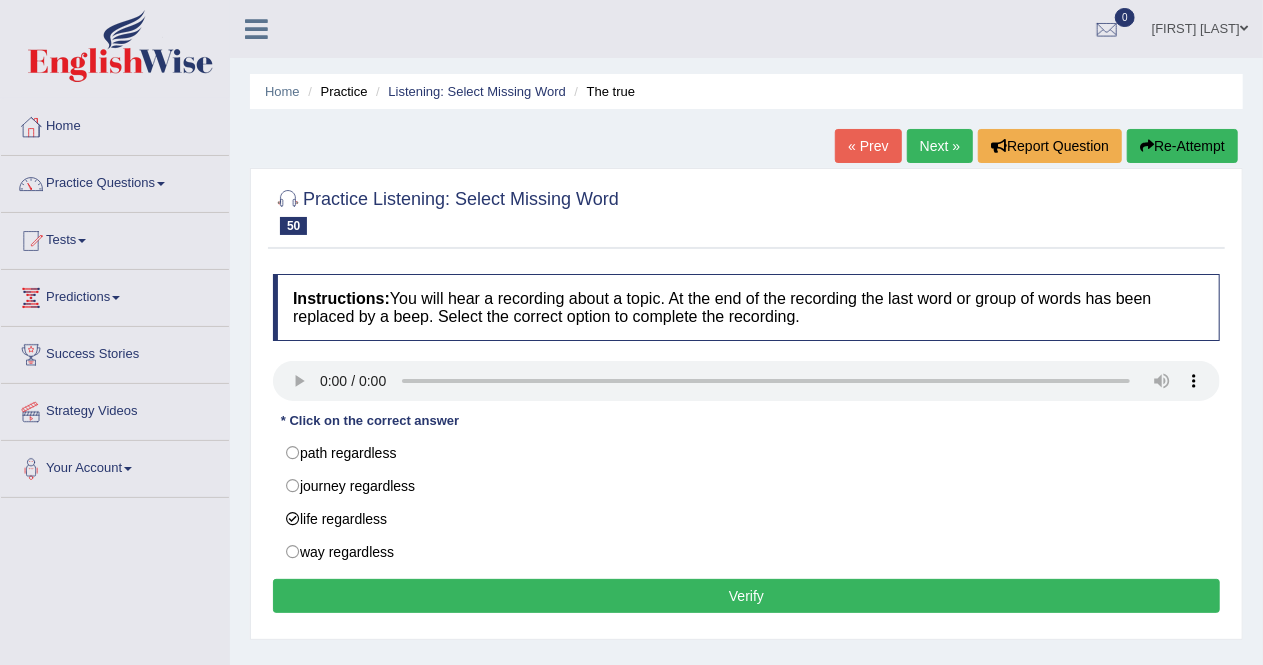 click on "Verify" at bounding box center (746, 596) 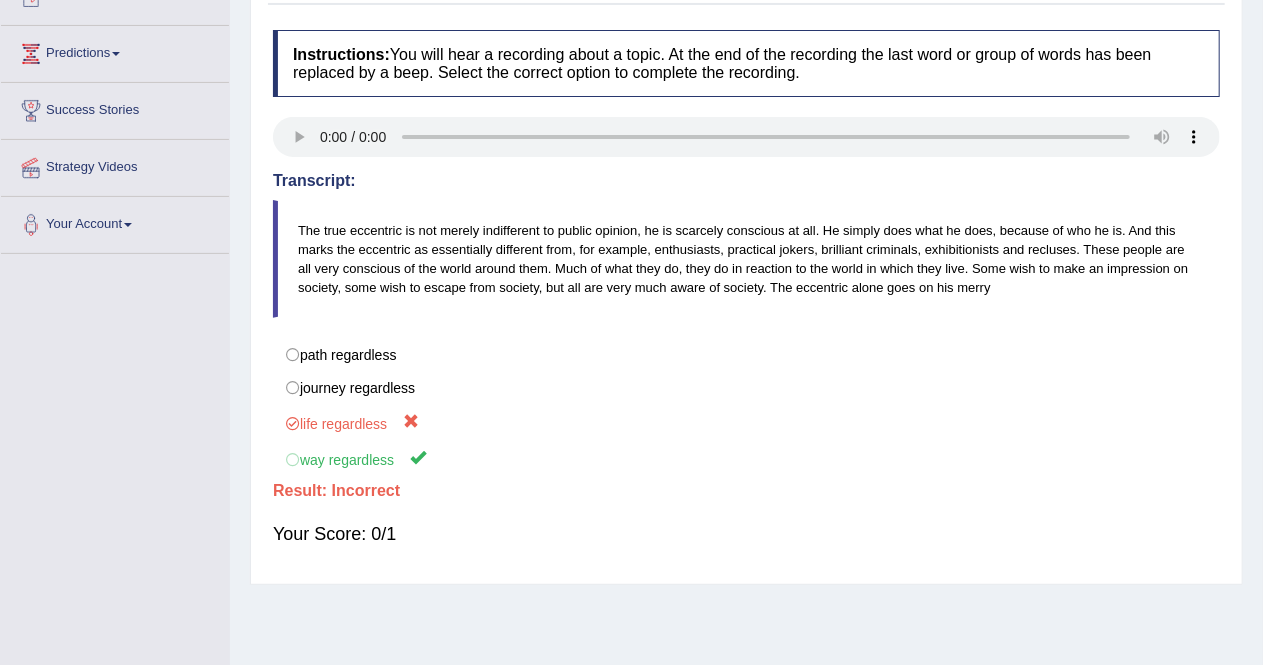 scroll, scrollTop: 245, scrollLeft: 0, axis: vertical 